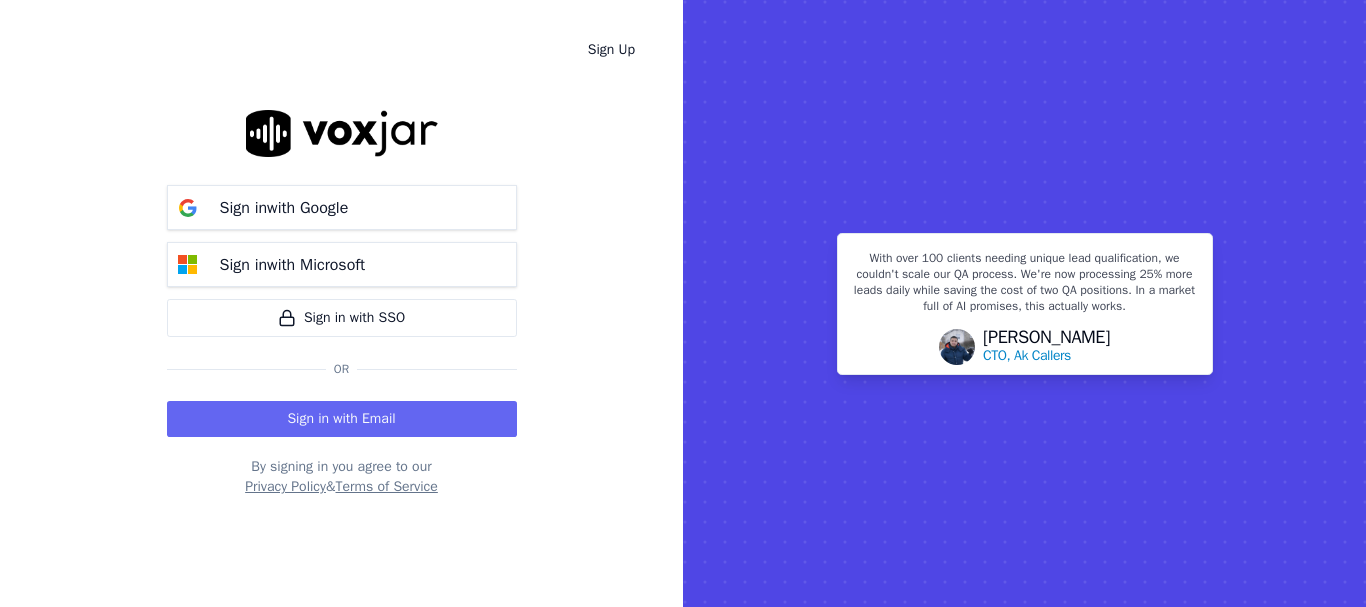 scroll, scrollTop: 0, scrollLeft: 0, axis: both 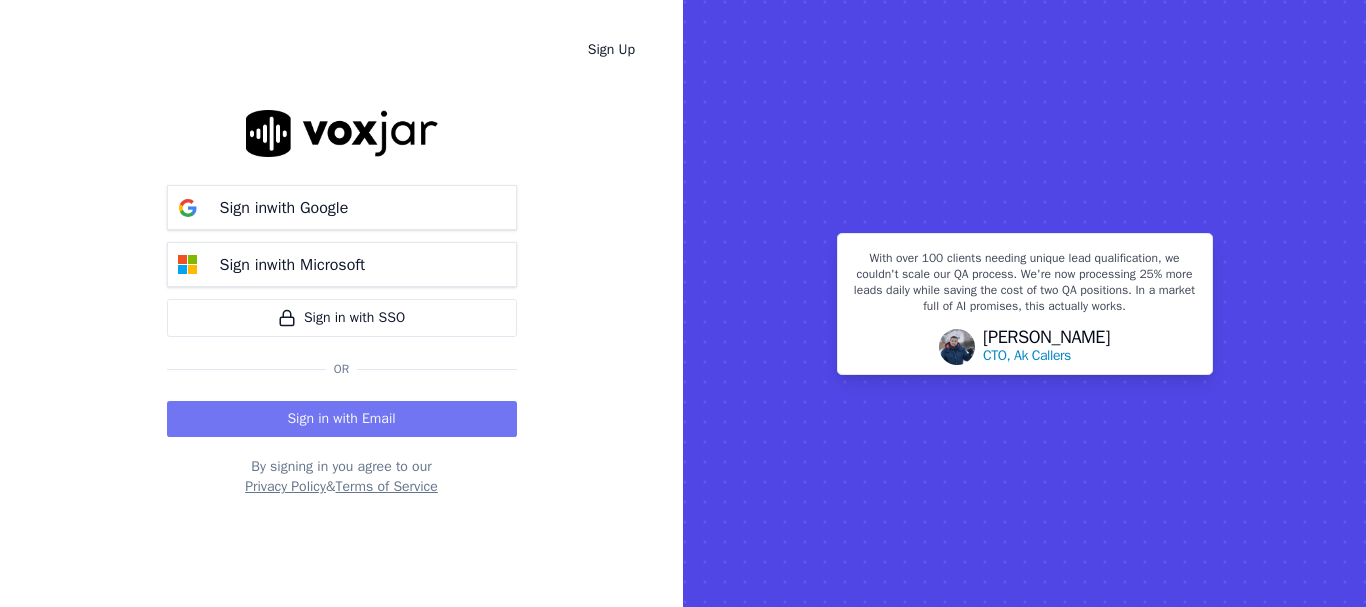 click on "Sign in with Email" at bounding box center (342, 419) 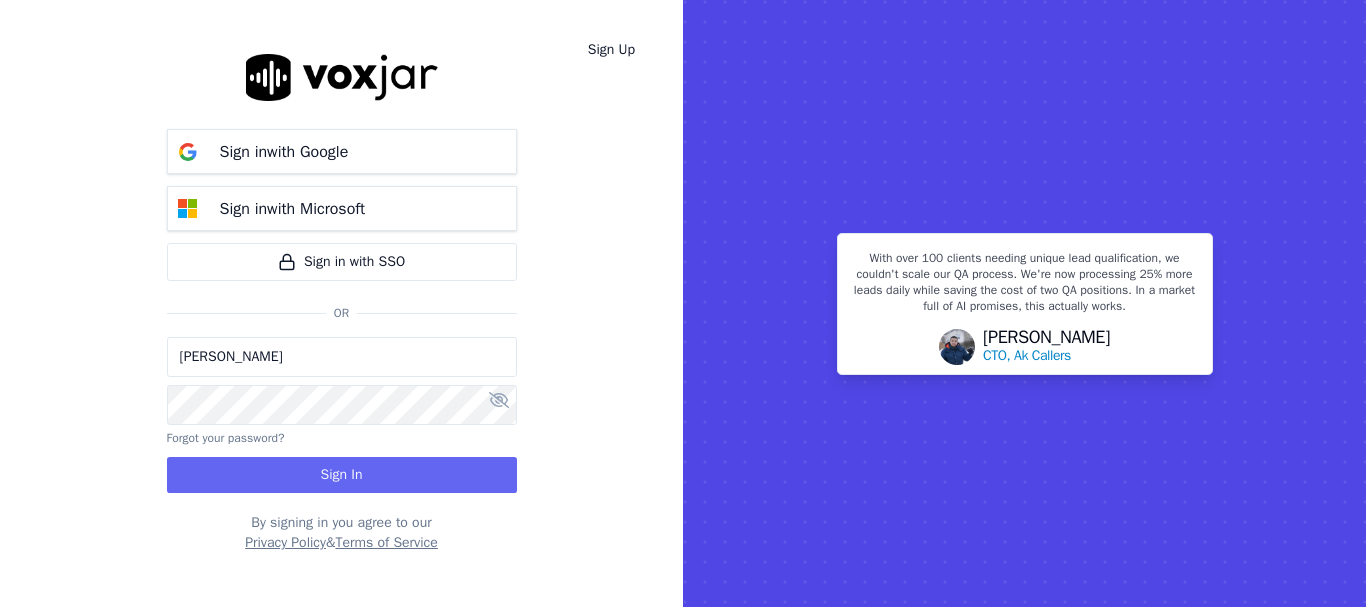 click on "[PERSON_NAME]" at bounding box center (342, 357) 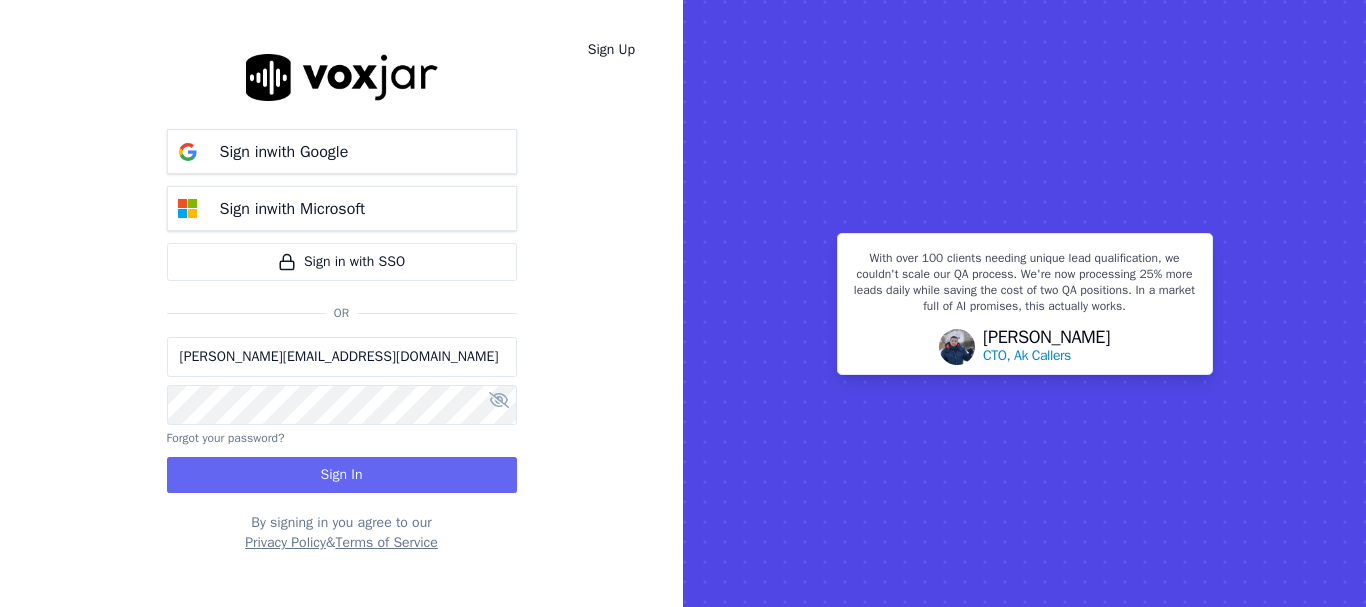 click on "sukhwinder.paygeek@gmail.com" at bounding box center (342, 357) 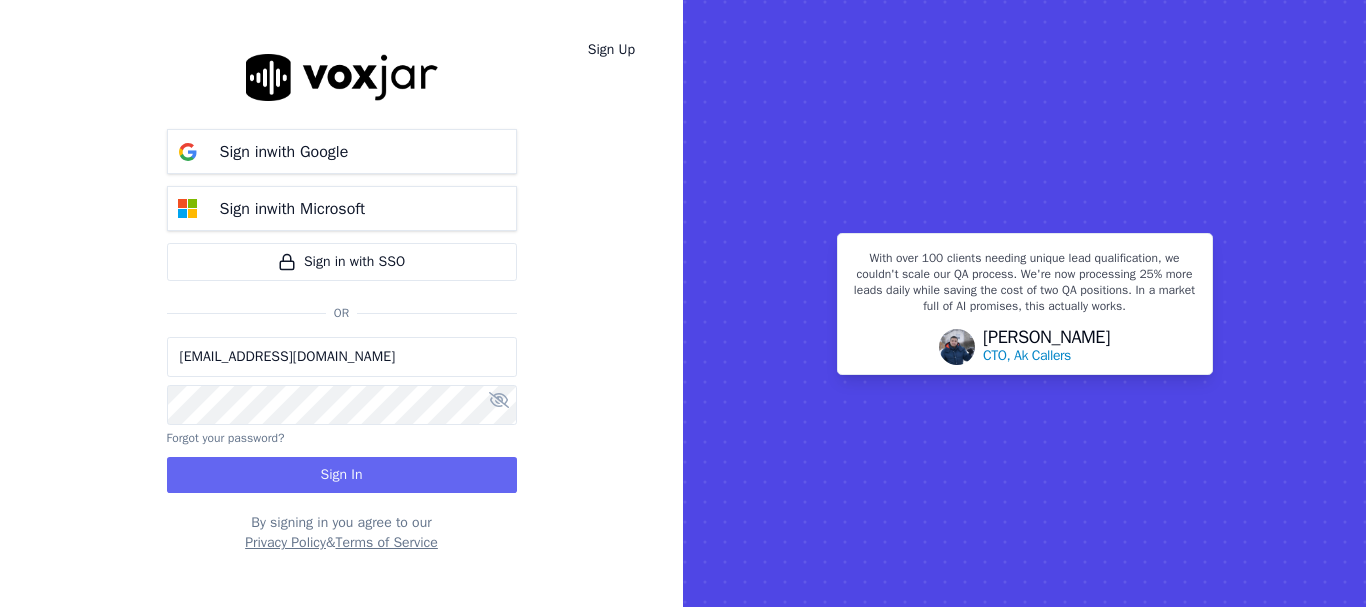 type on "sukhwinderpaygeek@gmail.com" 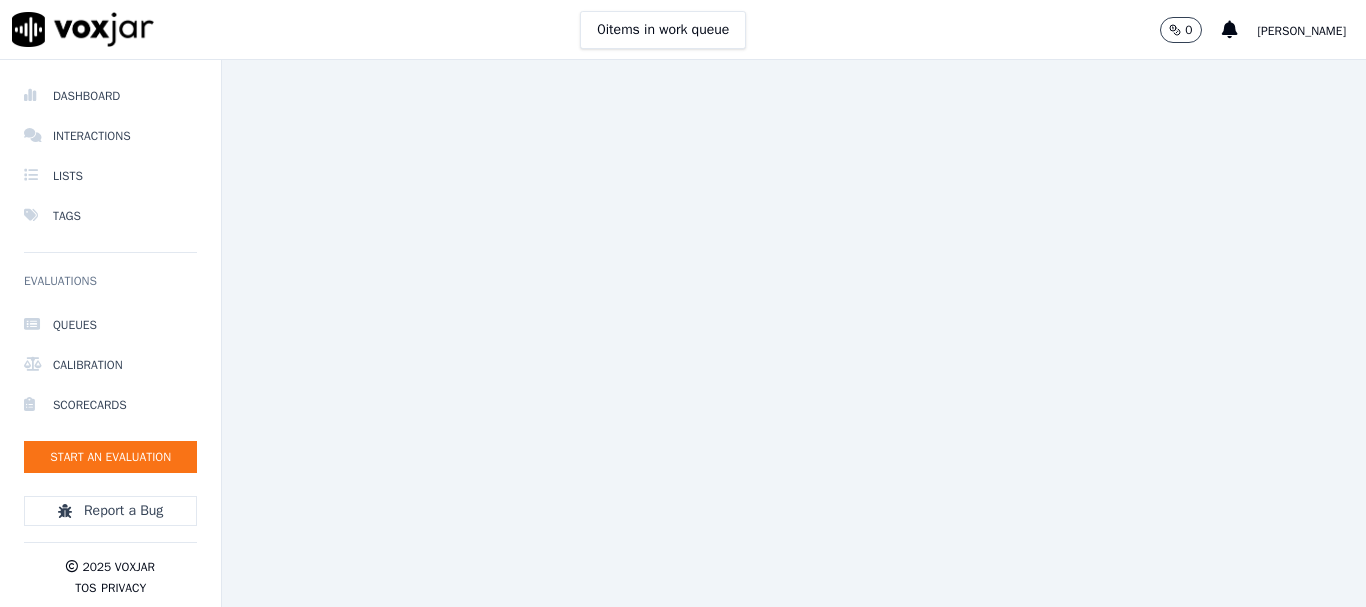 scroll, scrollTop: 0, scrollLeft: 0, axis: both 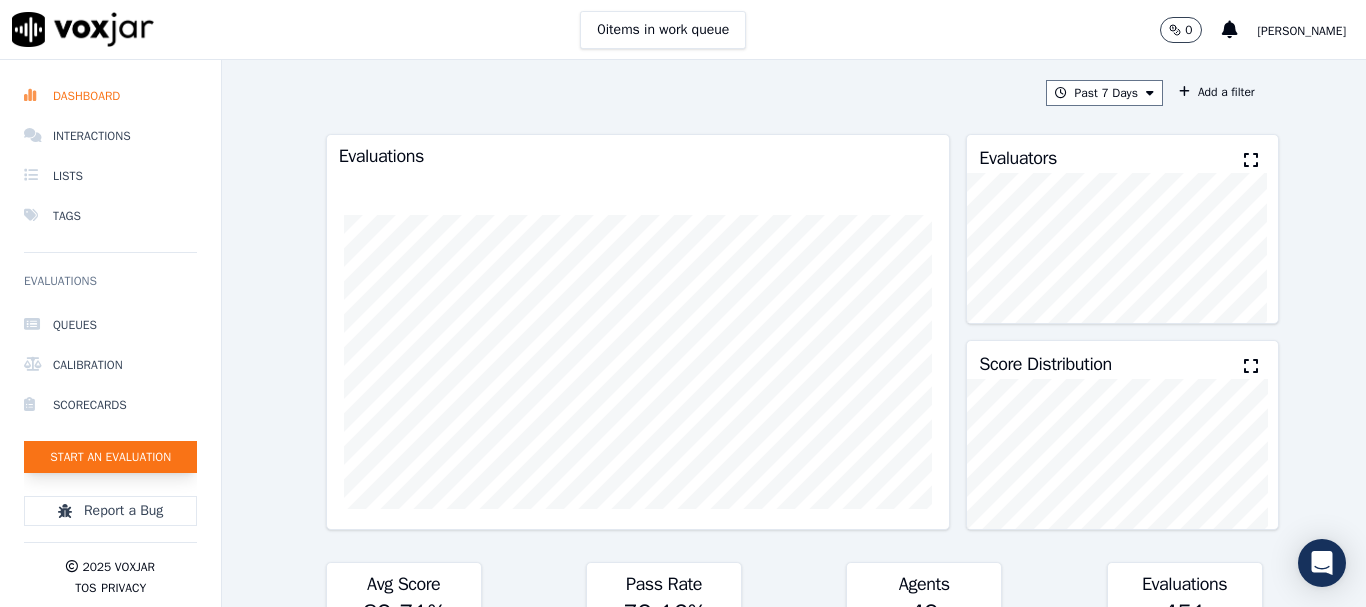click on "Start an Evaluation" 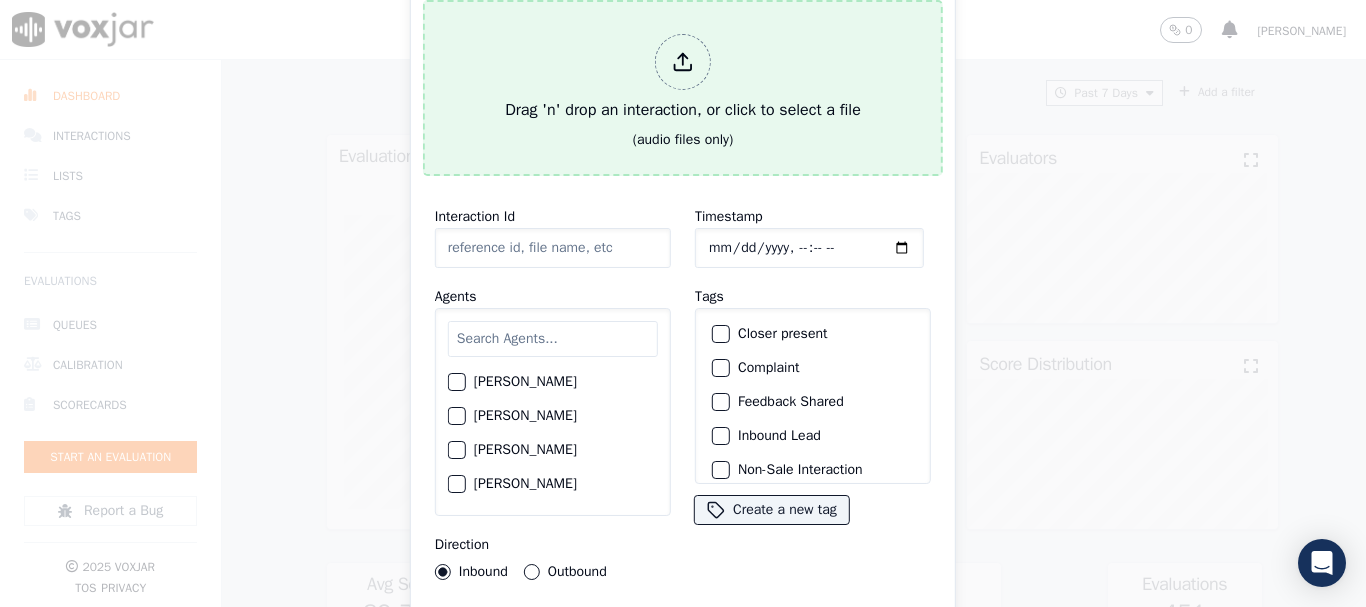 click on "Drag 'n' drop an interaction, or click to select a file" at bounding box center [683, 78] 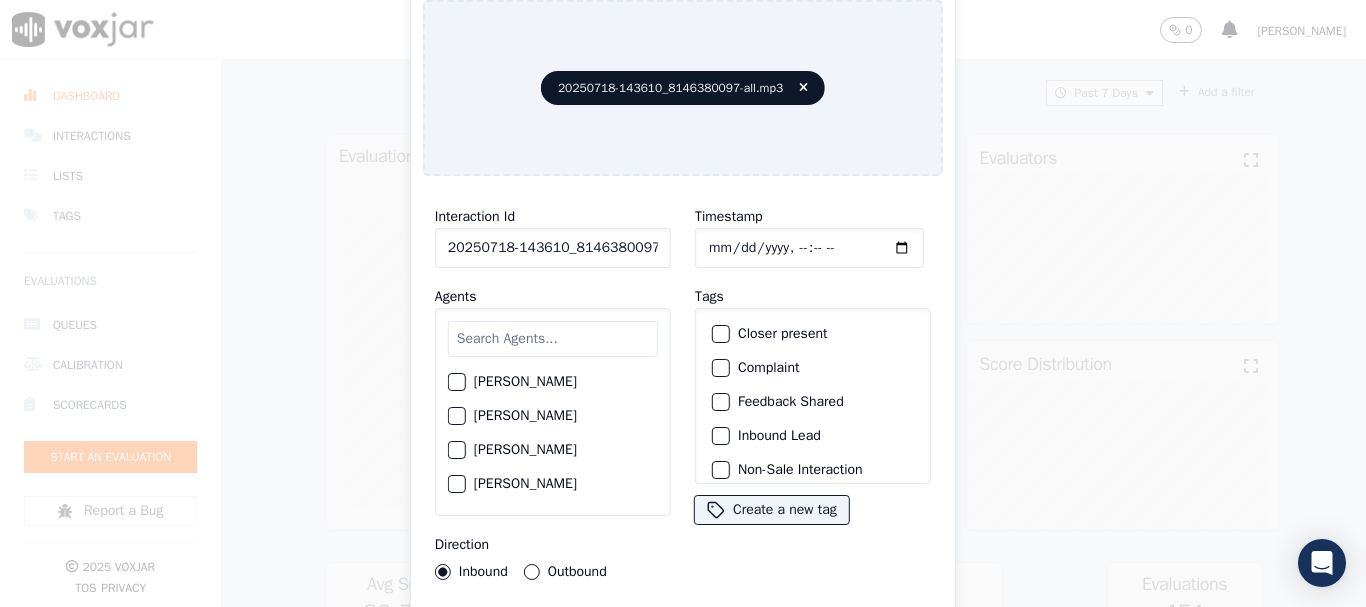 click at bounding box center [553, 339] 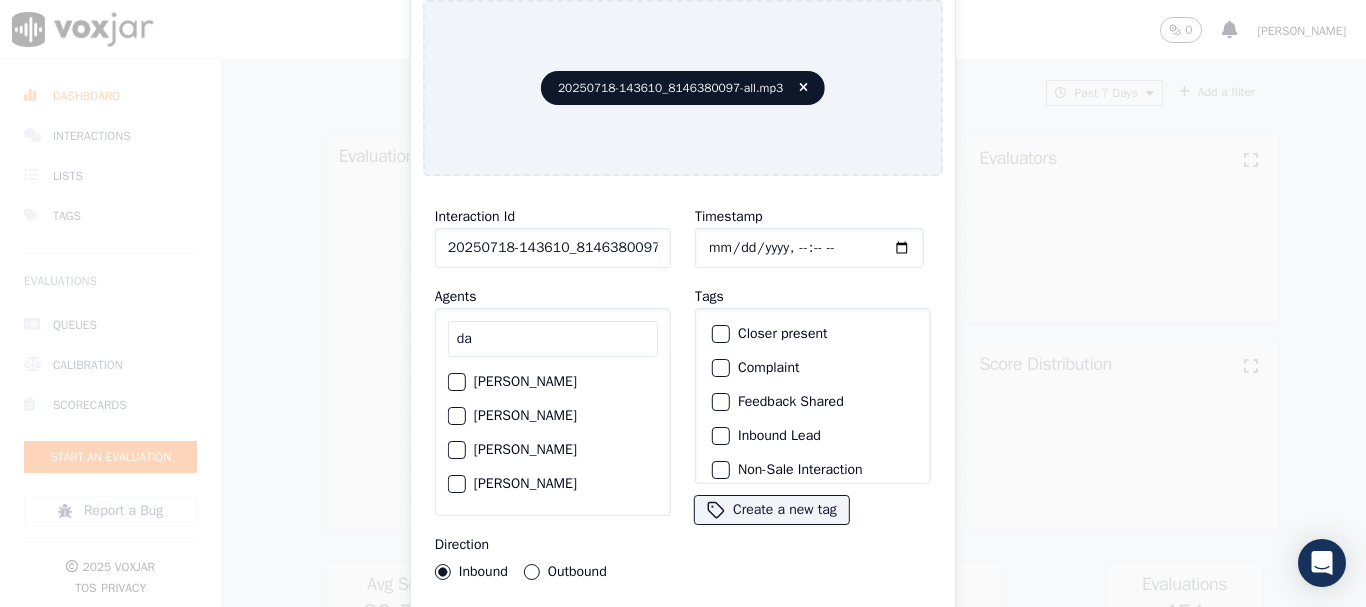 type on "da" 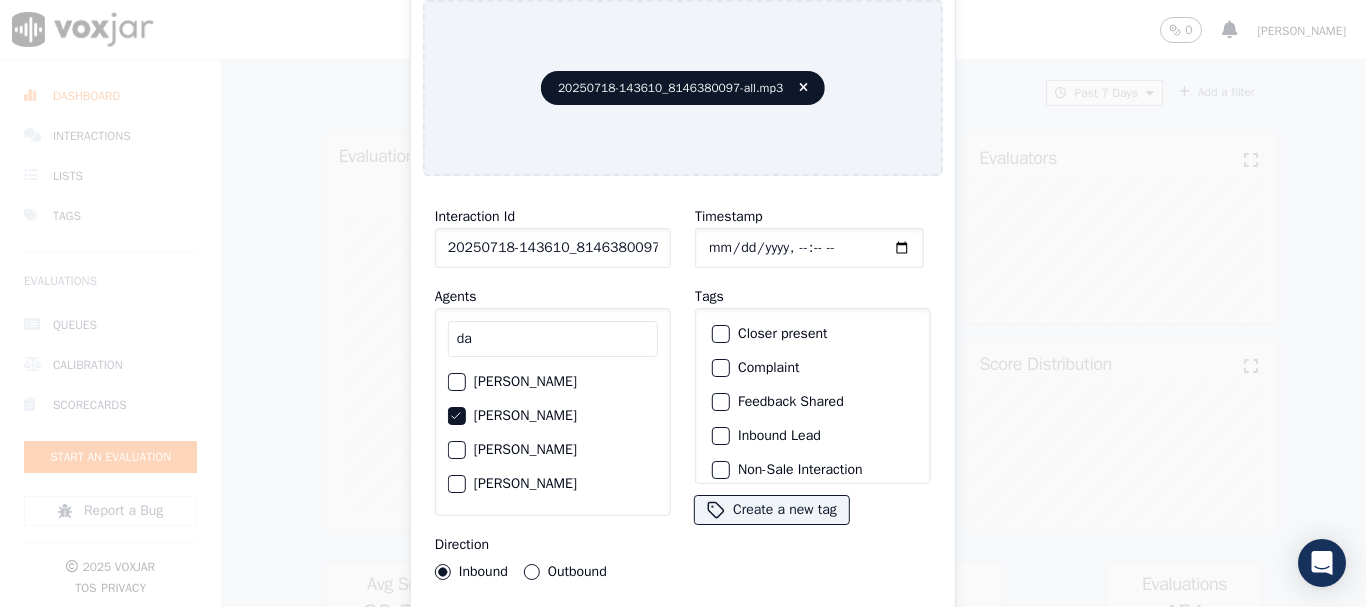 click on "Timestamp" 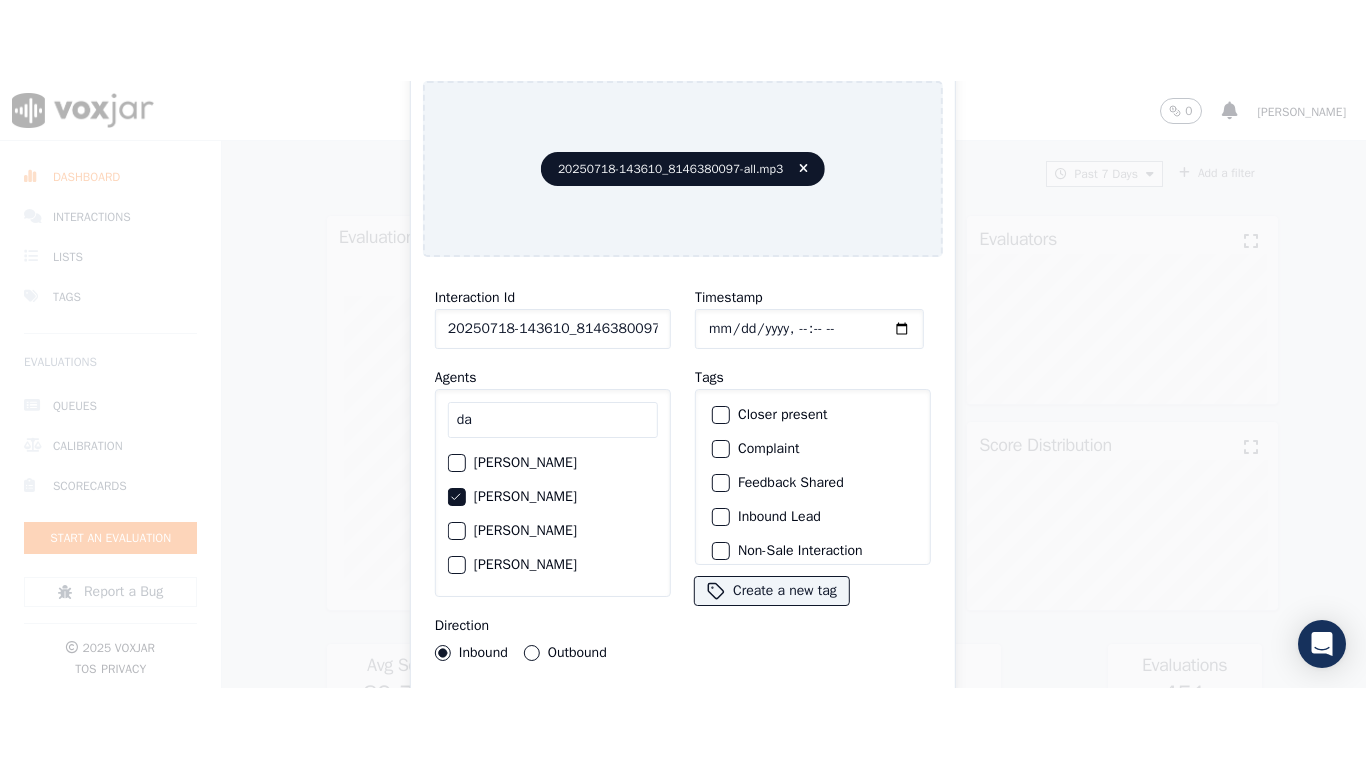 scroll, scrollTop: 175, scrollLeft: 0, axis: vertical 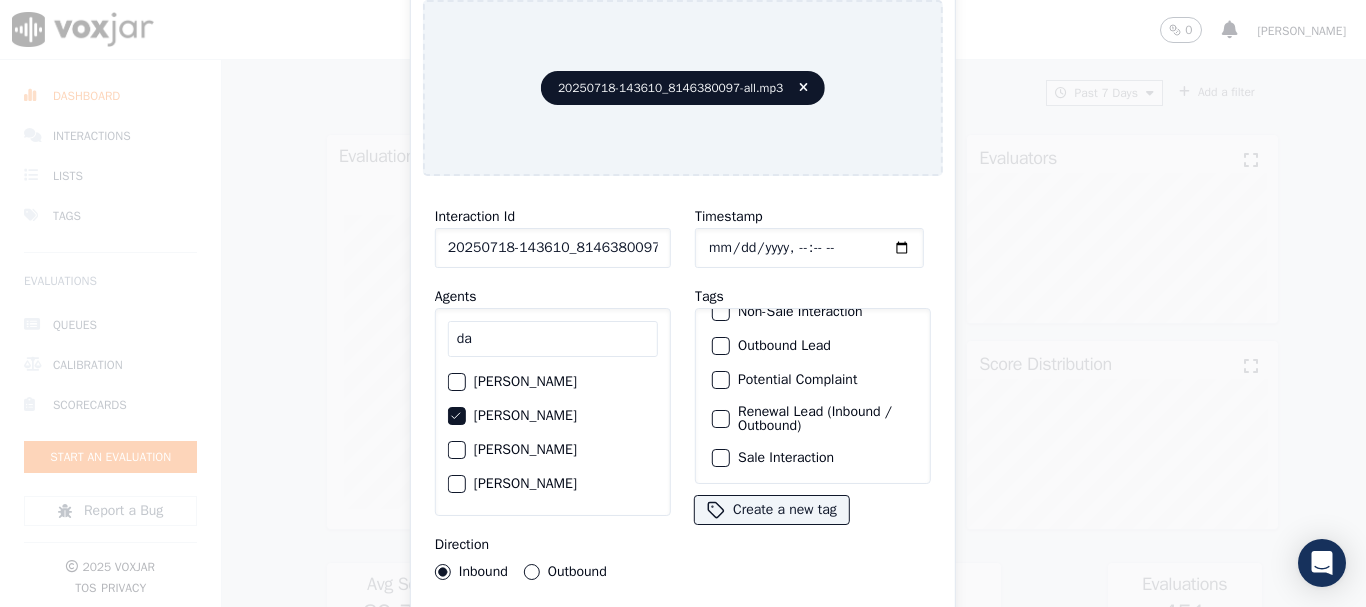 click on "Sale Interaction" 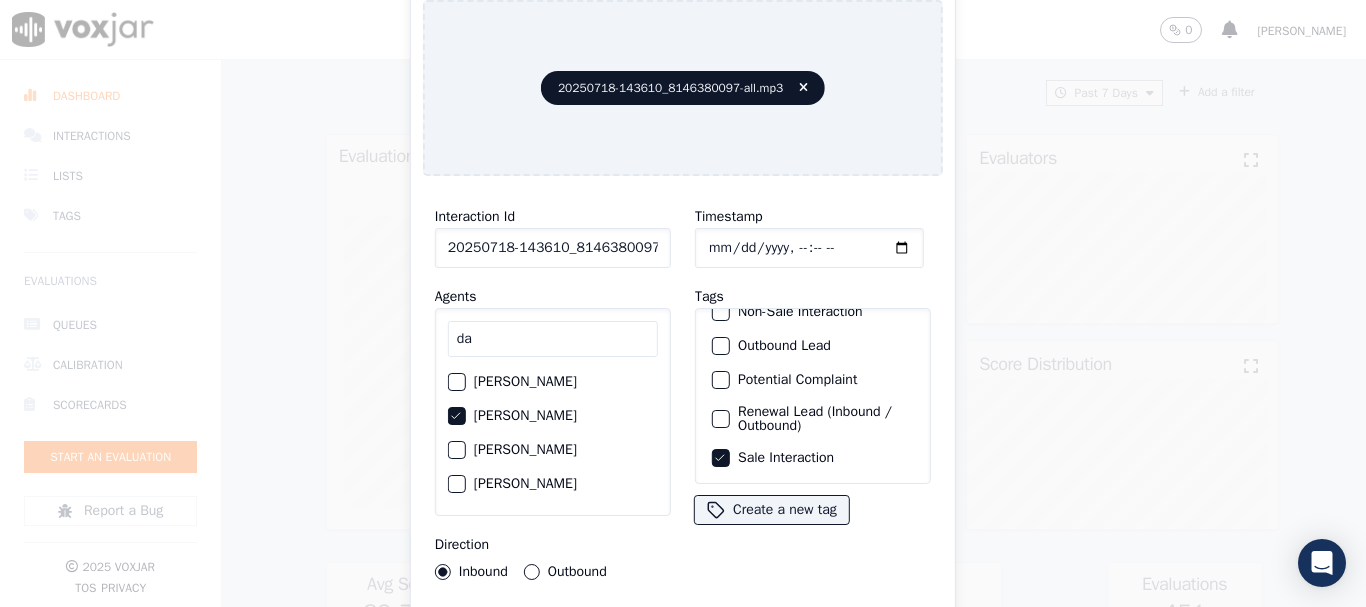 type 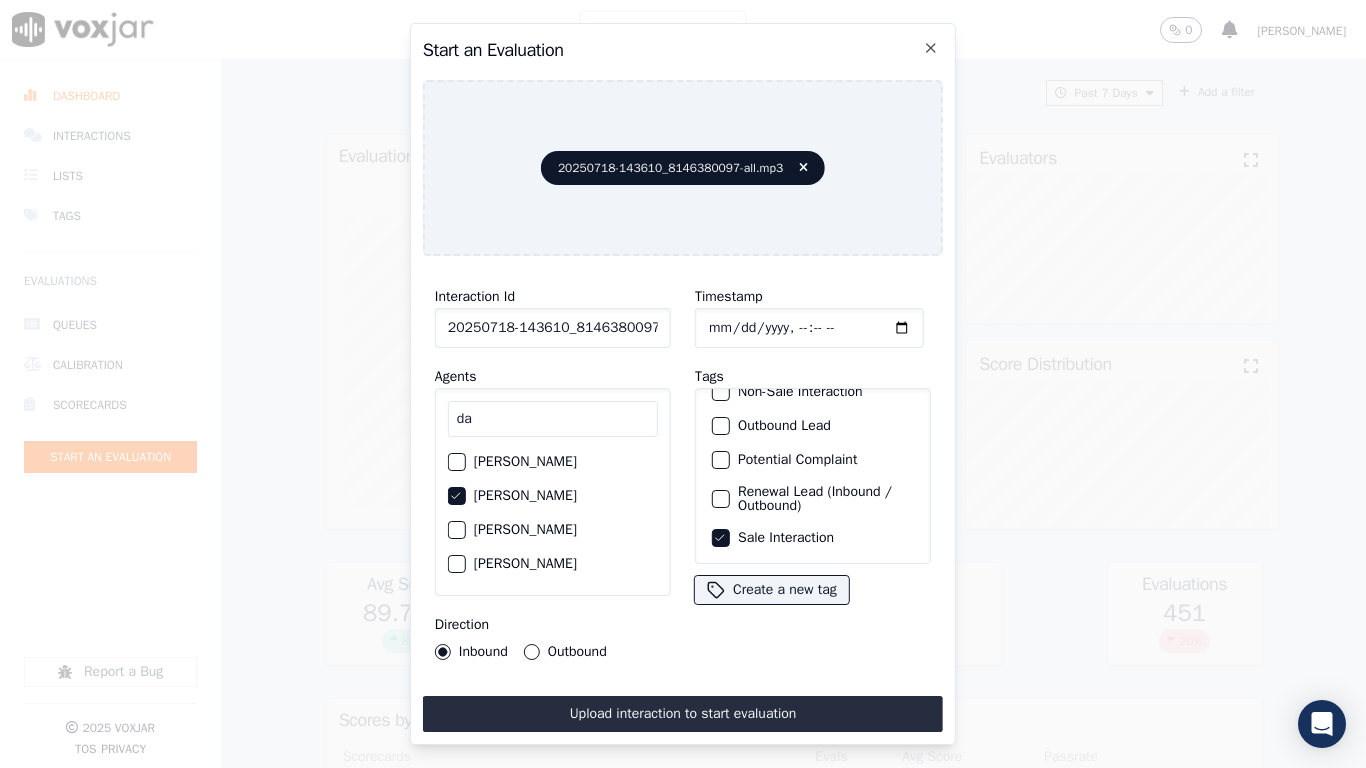 click on "Upload interaction to start evaluation" at bounding box center (683, 714) 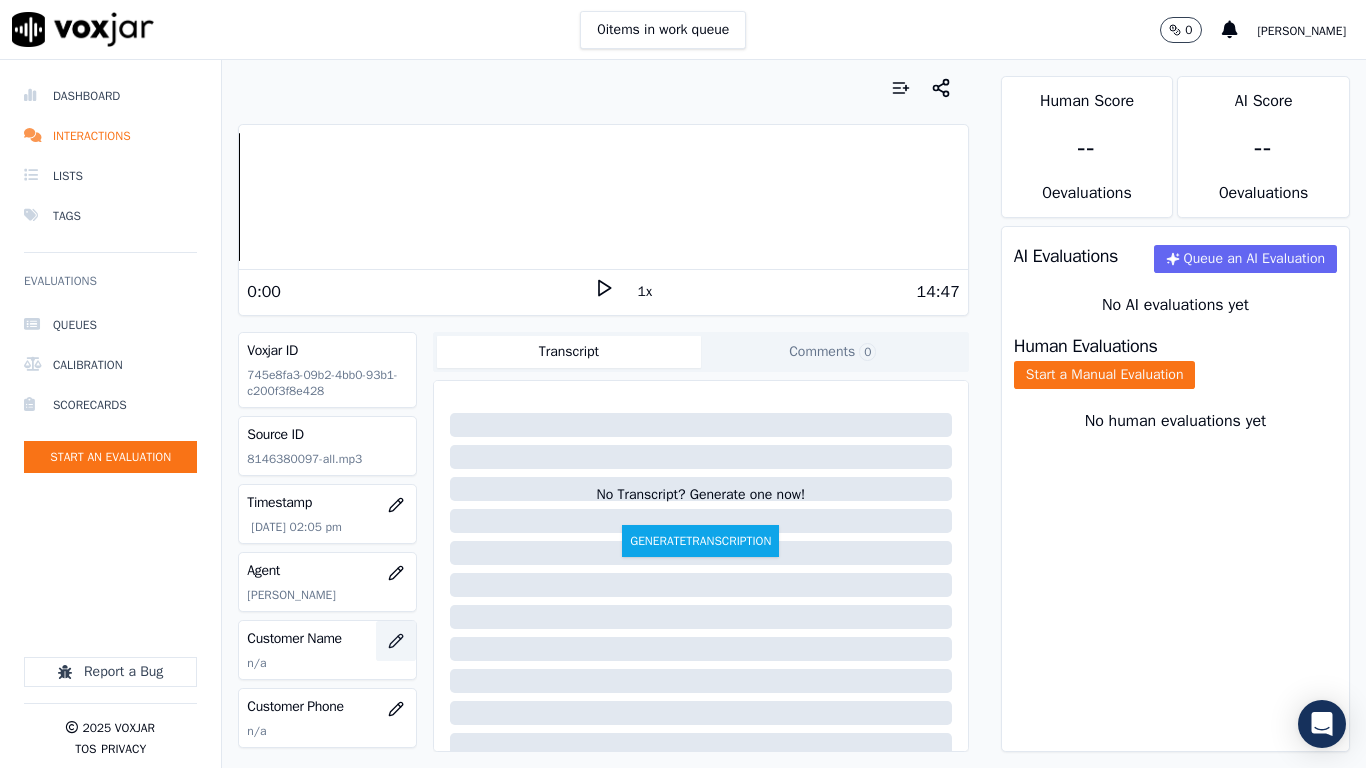 click 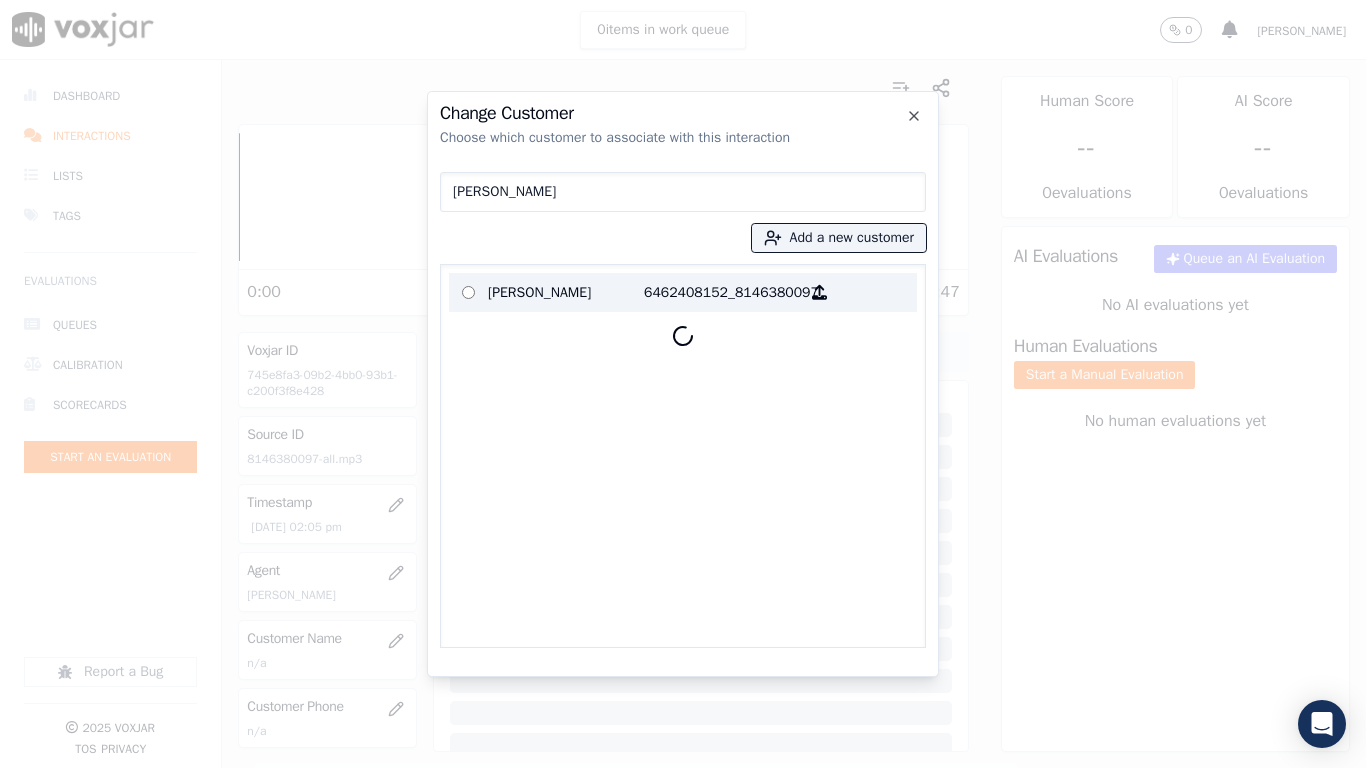 type on "[PERSON_NAME]" 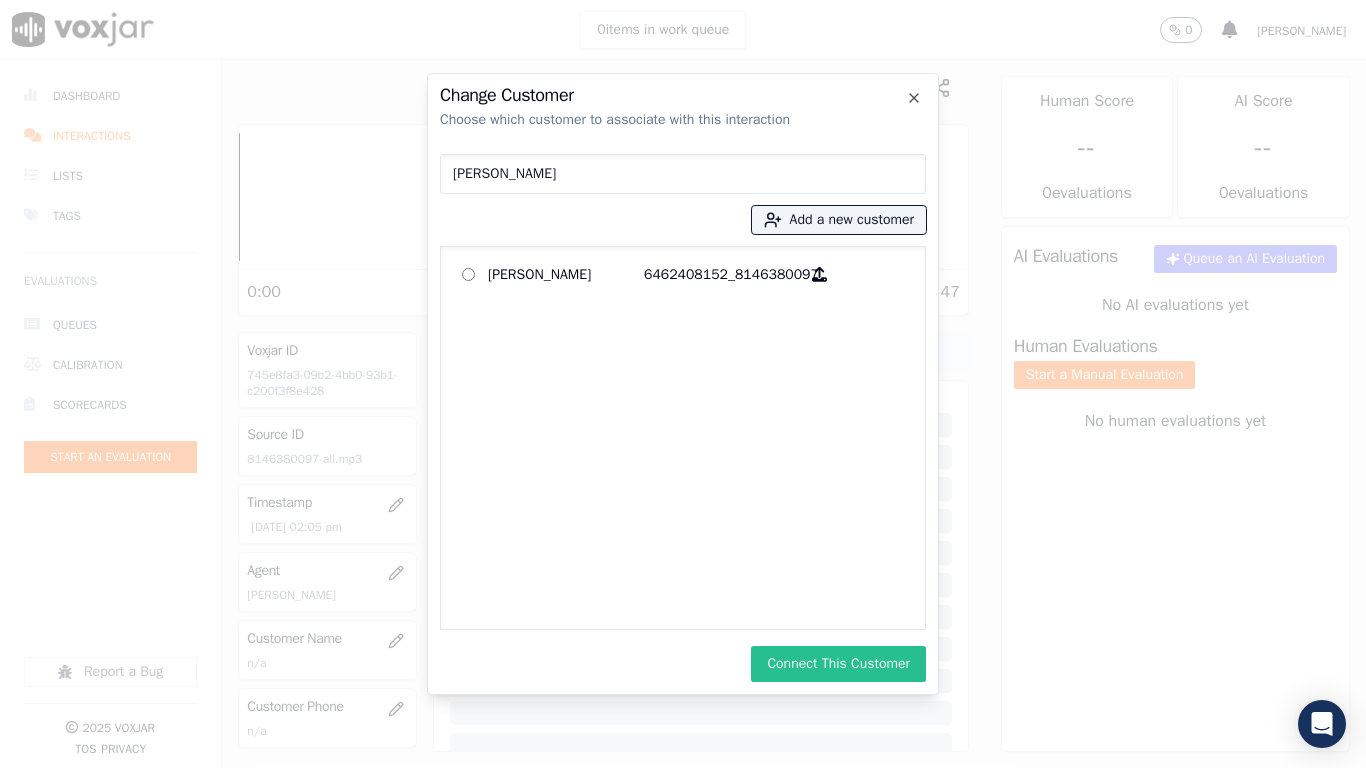 click on "Connect This Customer" at bounding box center [838, 664] 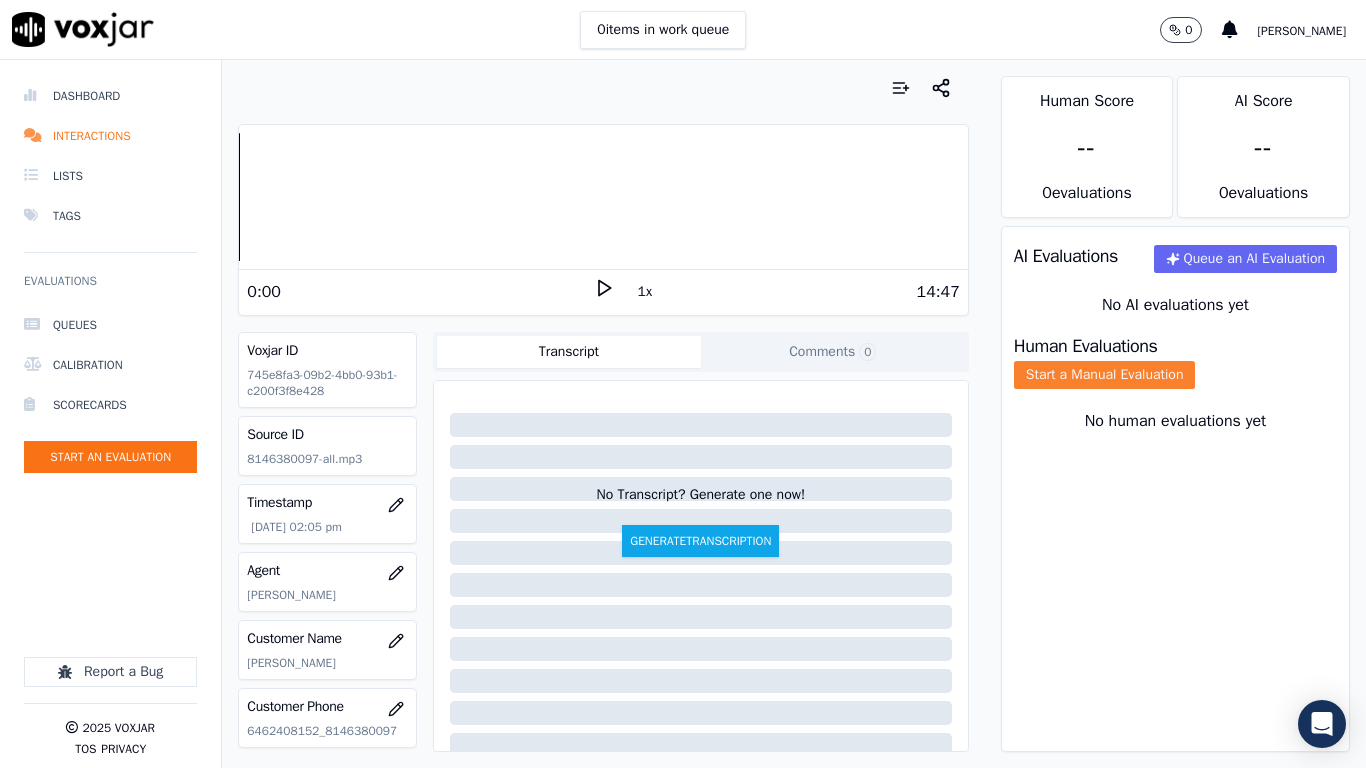 click on "Start a Manual Evaluation" 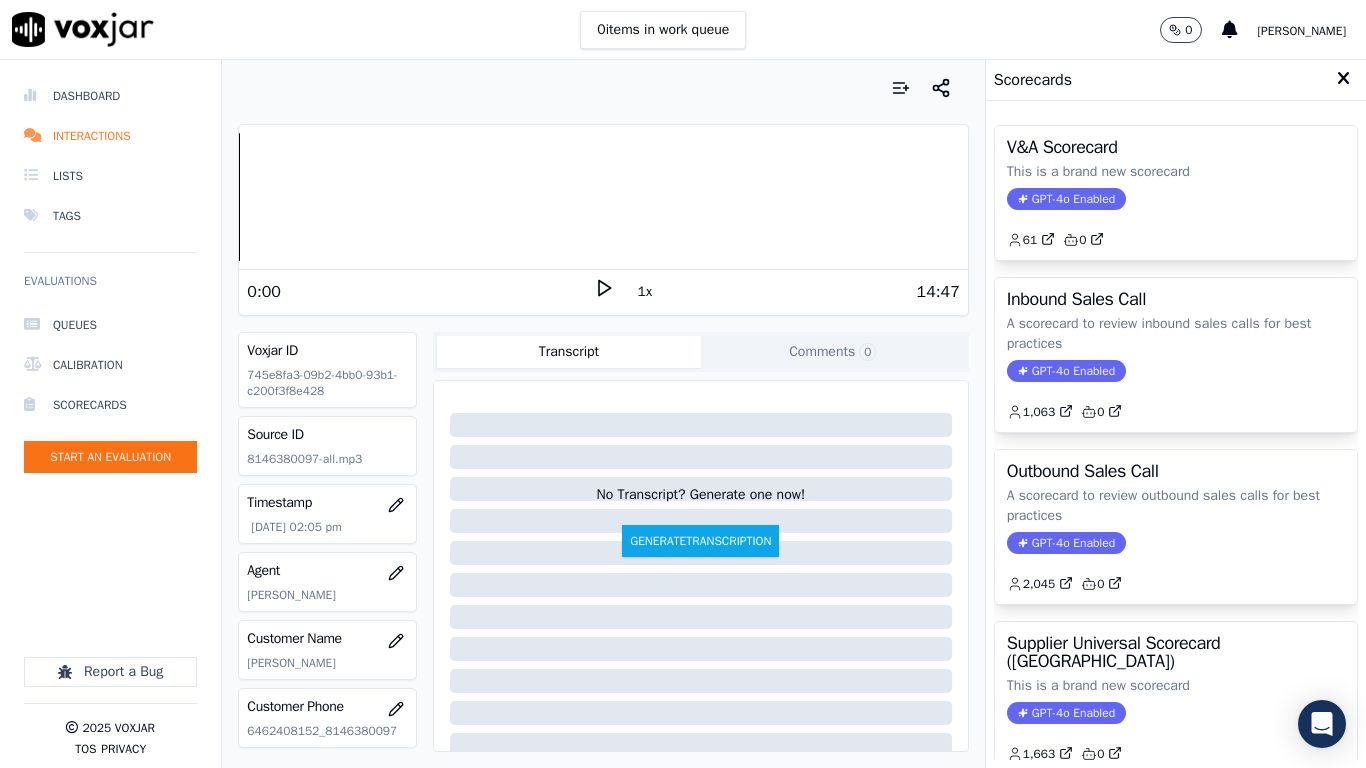 click on "Supplier Universal Scorecard ([GEOGRAPHIC_DATA])" at bounding box center [1176, 652] 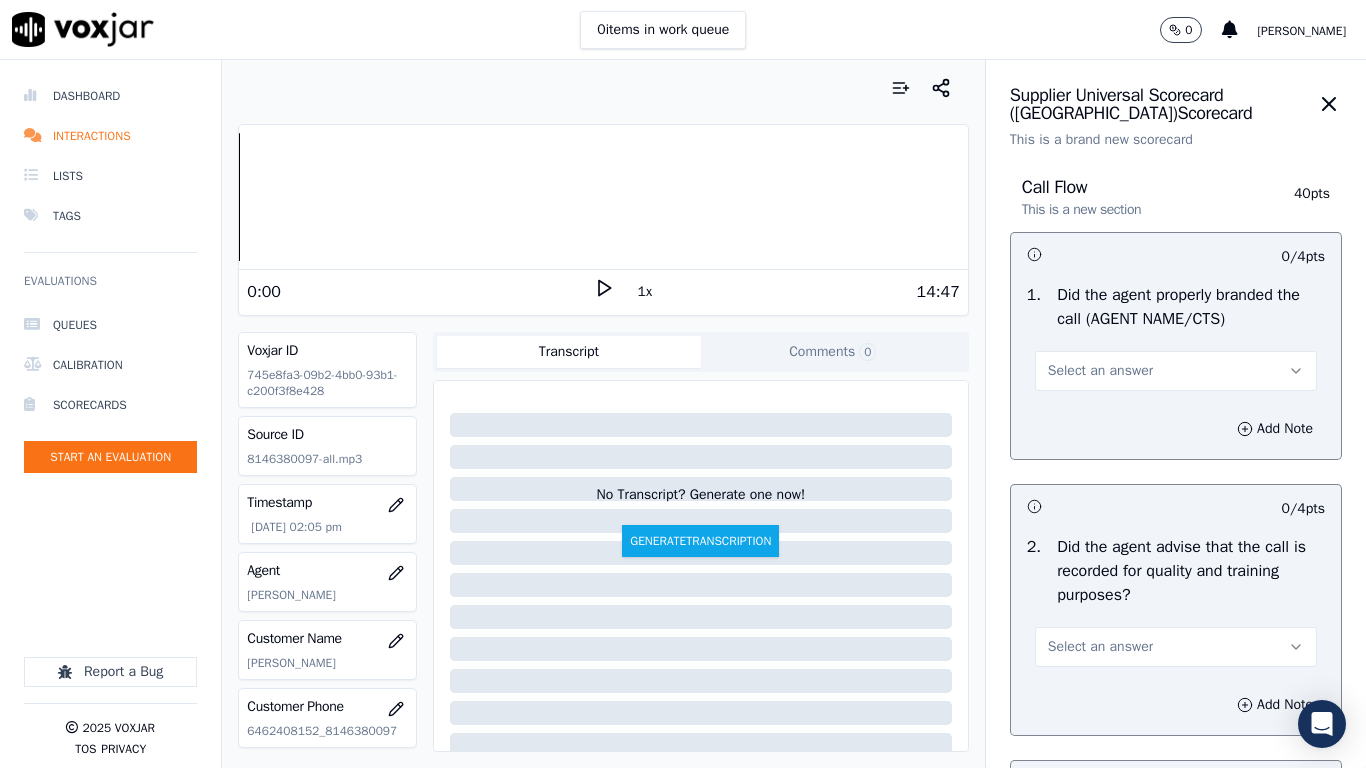 click on "Select an answer" at bounding box center (1100, 371) 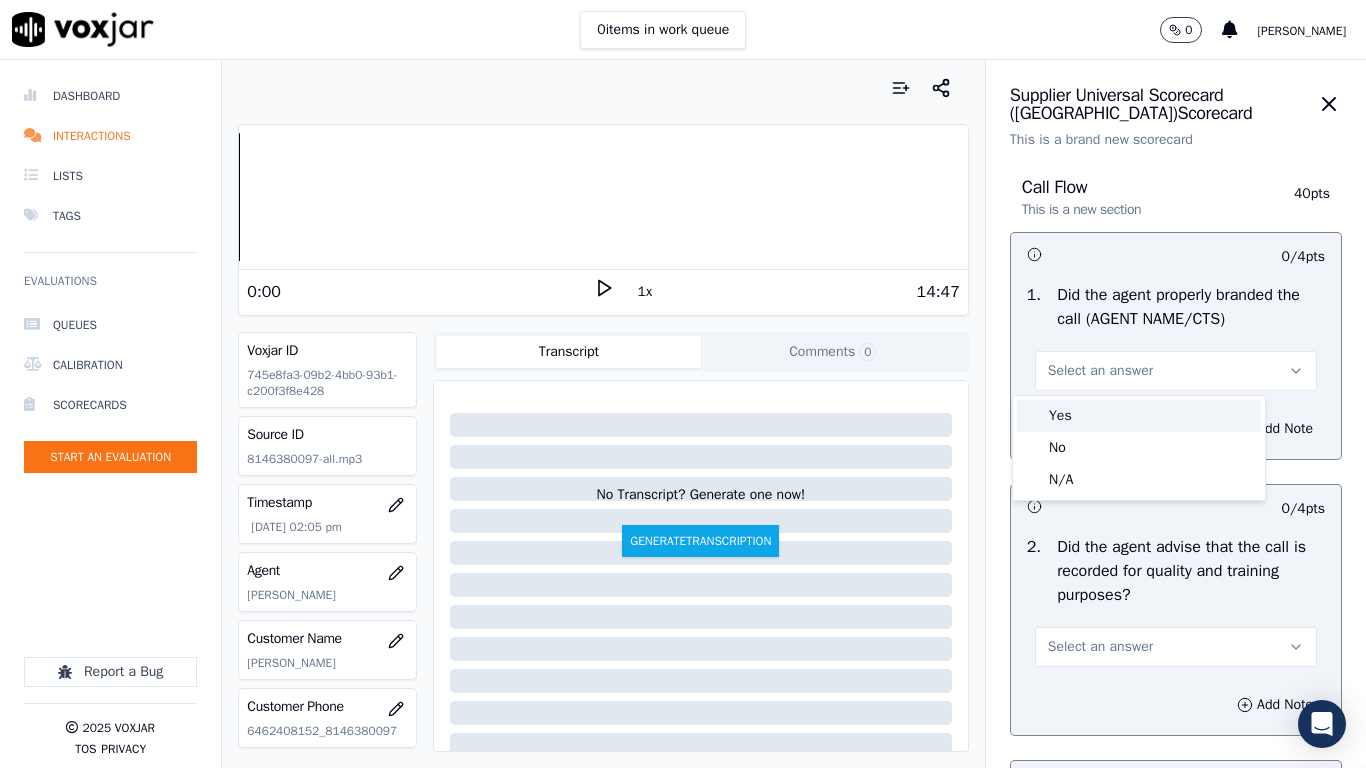 click on "Yes" at bounding box center [1139, 416] 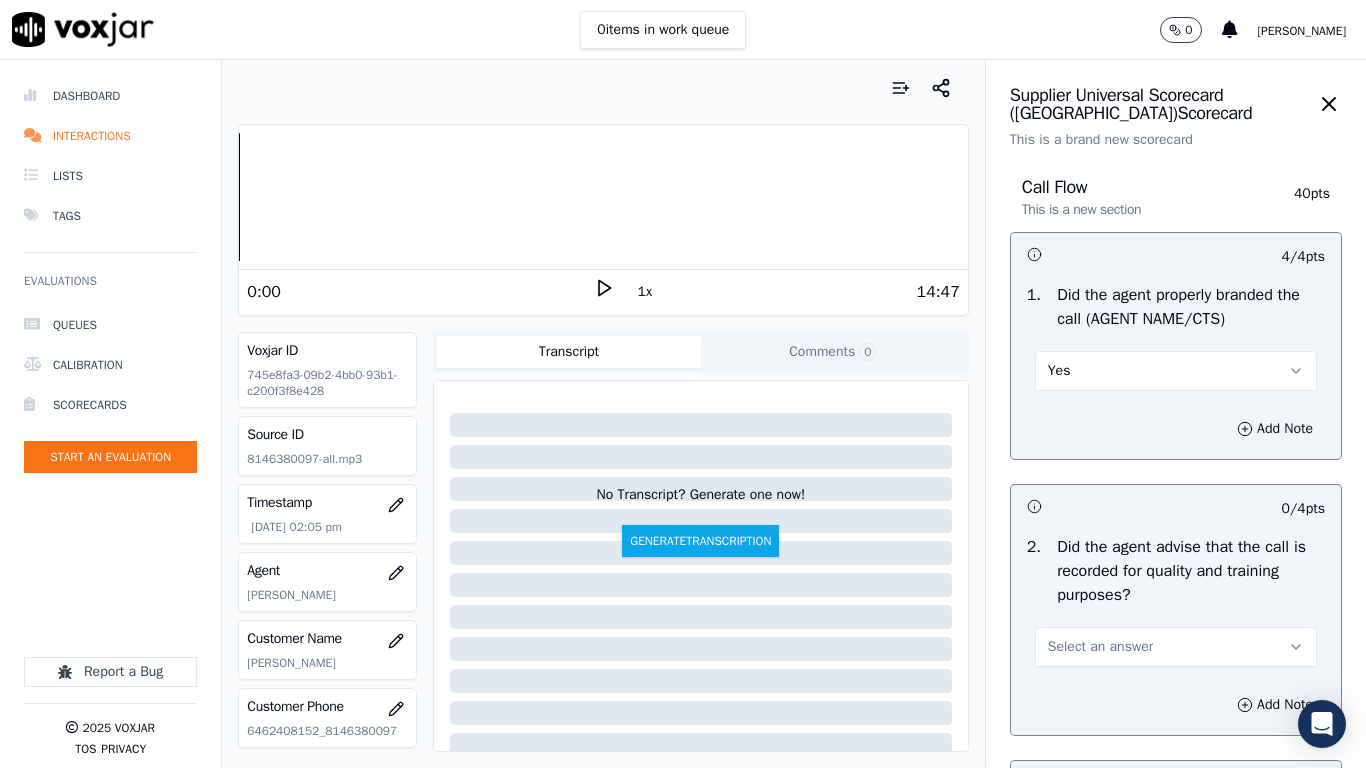 drag, startPoint x: 1083, startPoint y: 653, endPoint x: 1079, endPoint y: 664, distance: 11.7046995 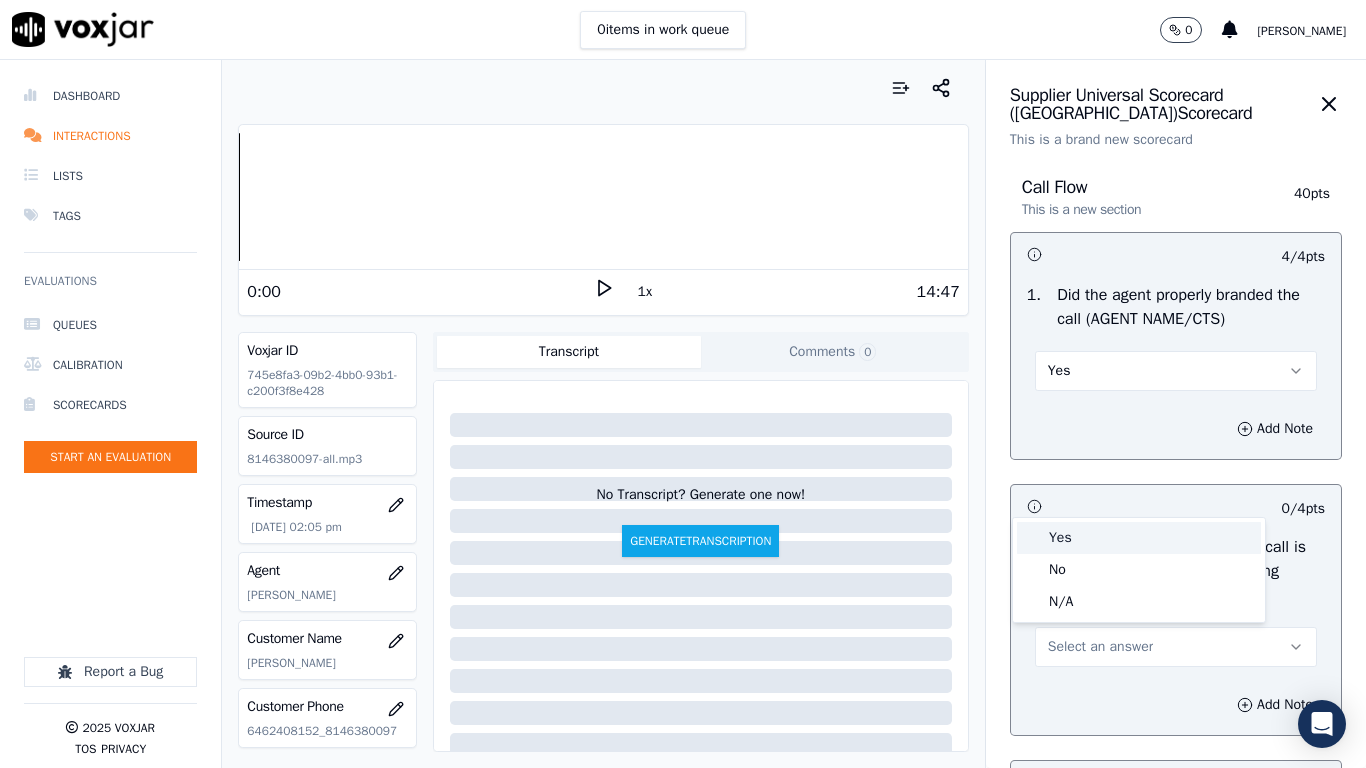 click on "Yes" at bounding box center (1139, 538) 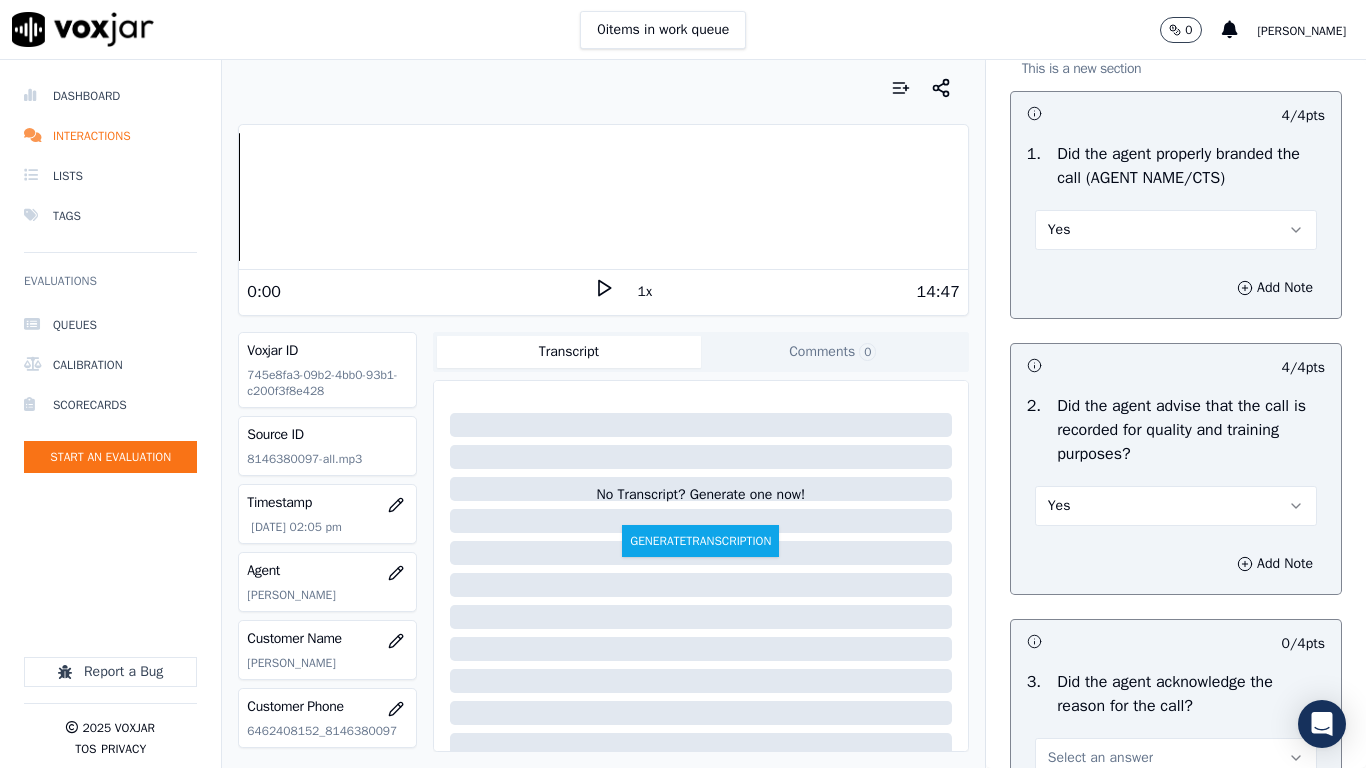 scroll, scrollTop: 400, scrollLeft: 0, axis: vertical 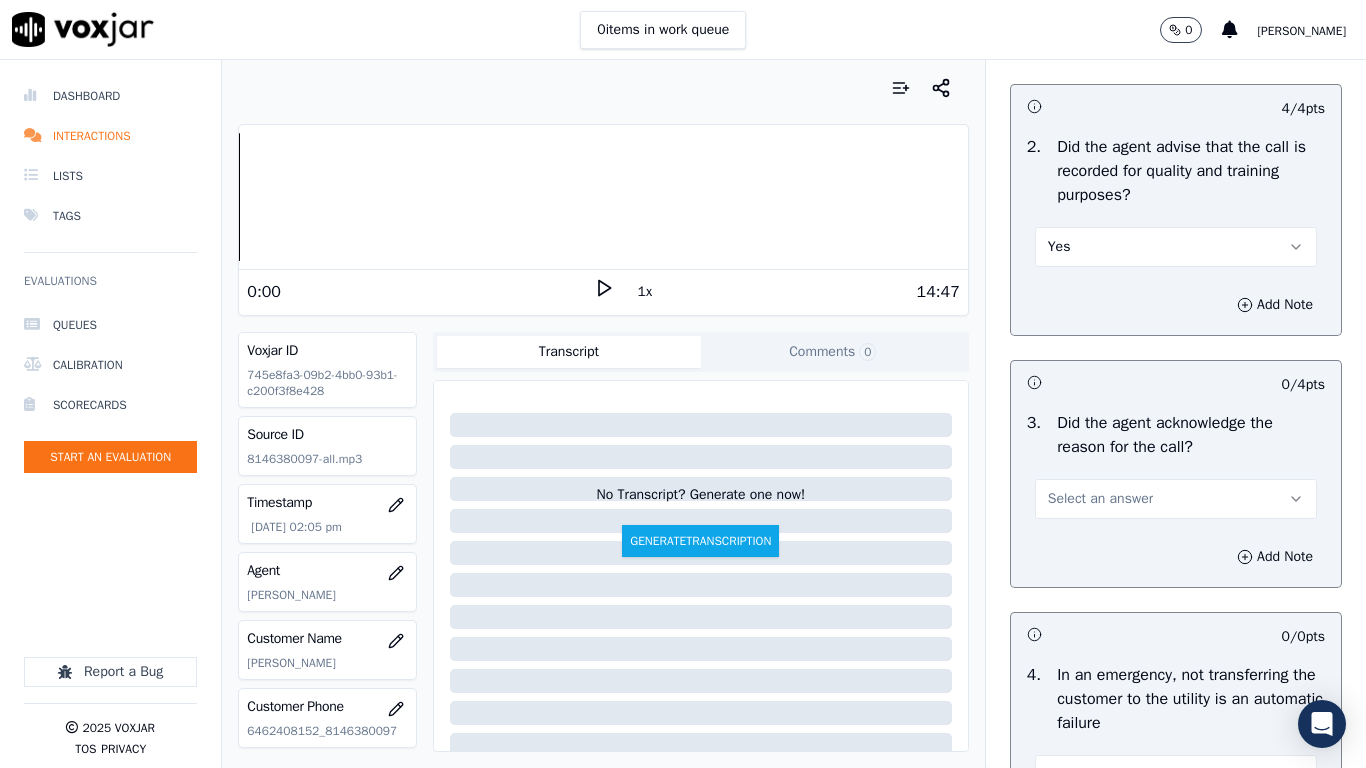 click on "Select an answer" at bounding box center (1100, 499) 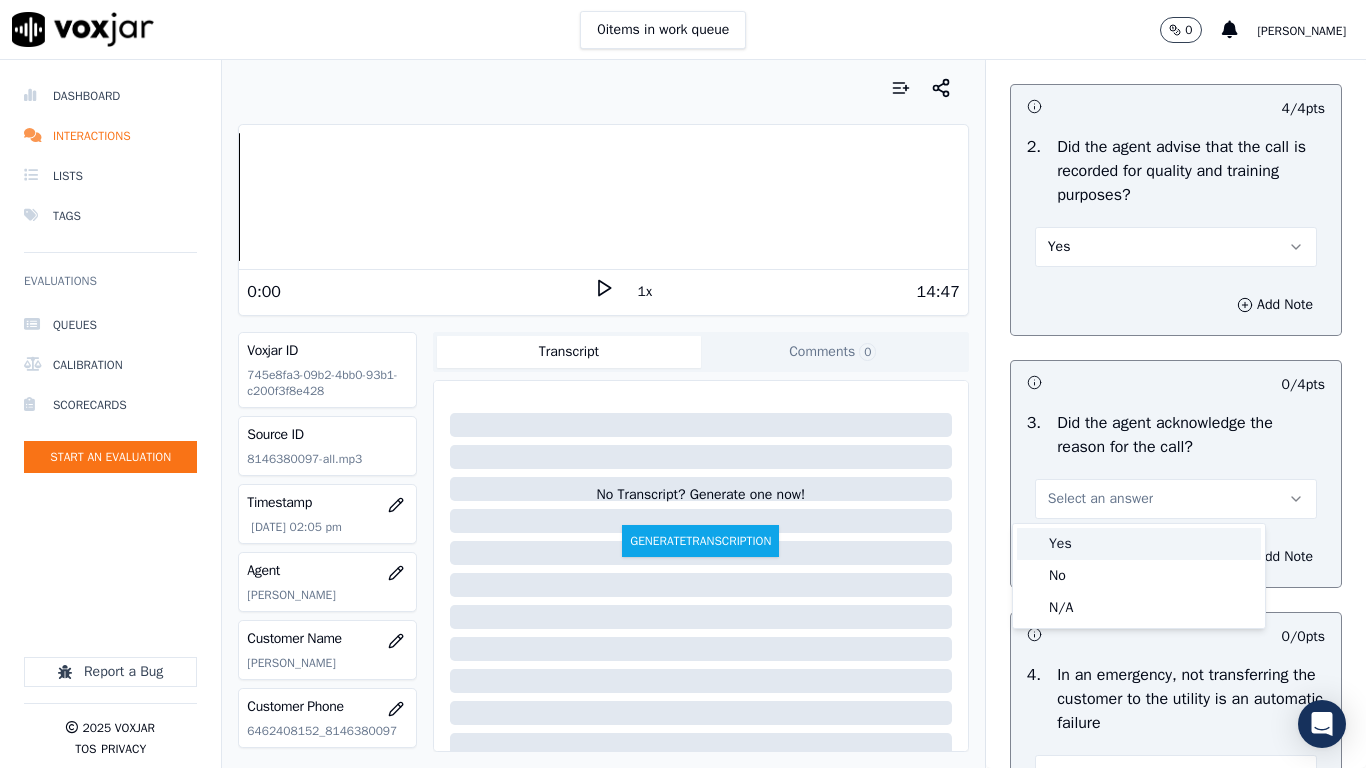 click on "Yes" at bounding box center [1139, 544] 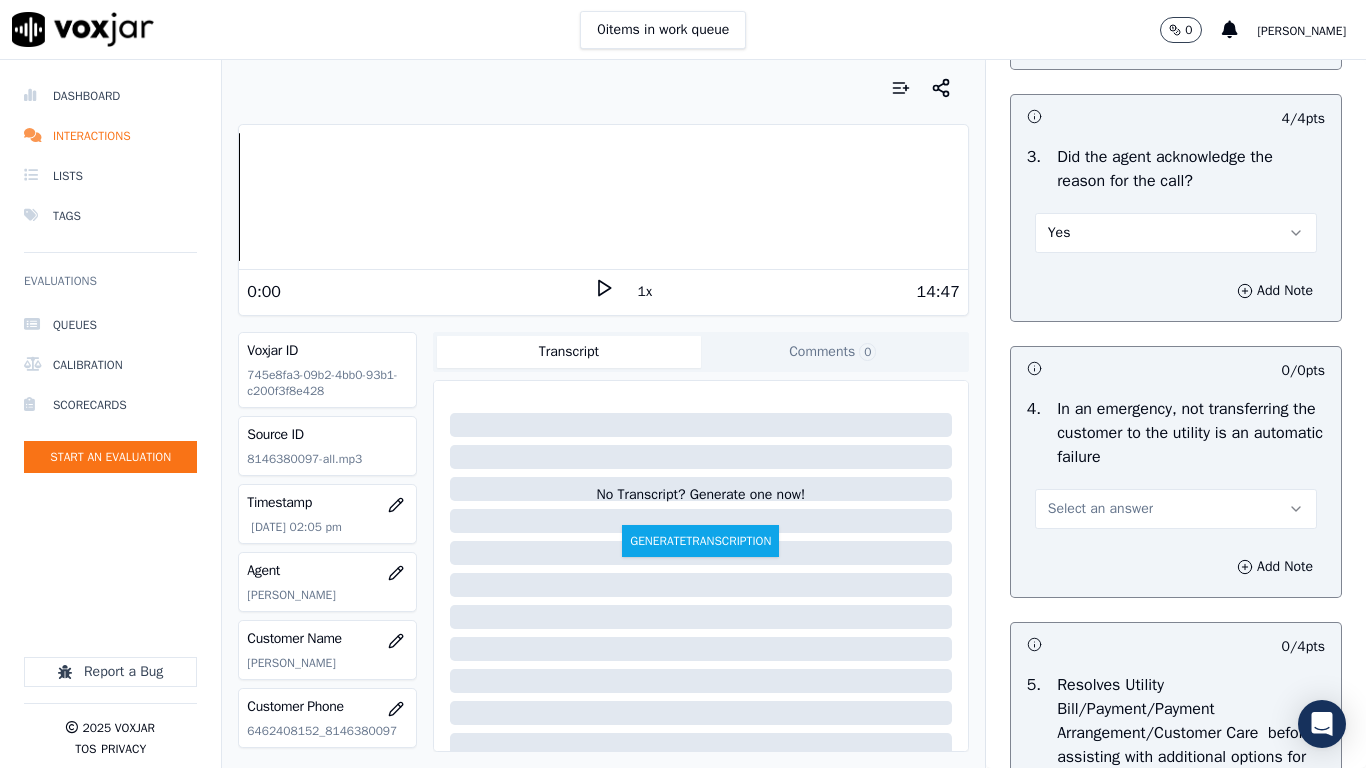 scroll, scrollTop: 800, scrollLeft: 0, axis: vertical 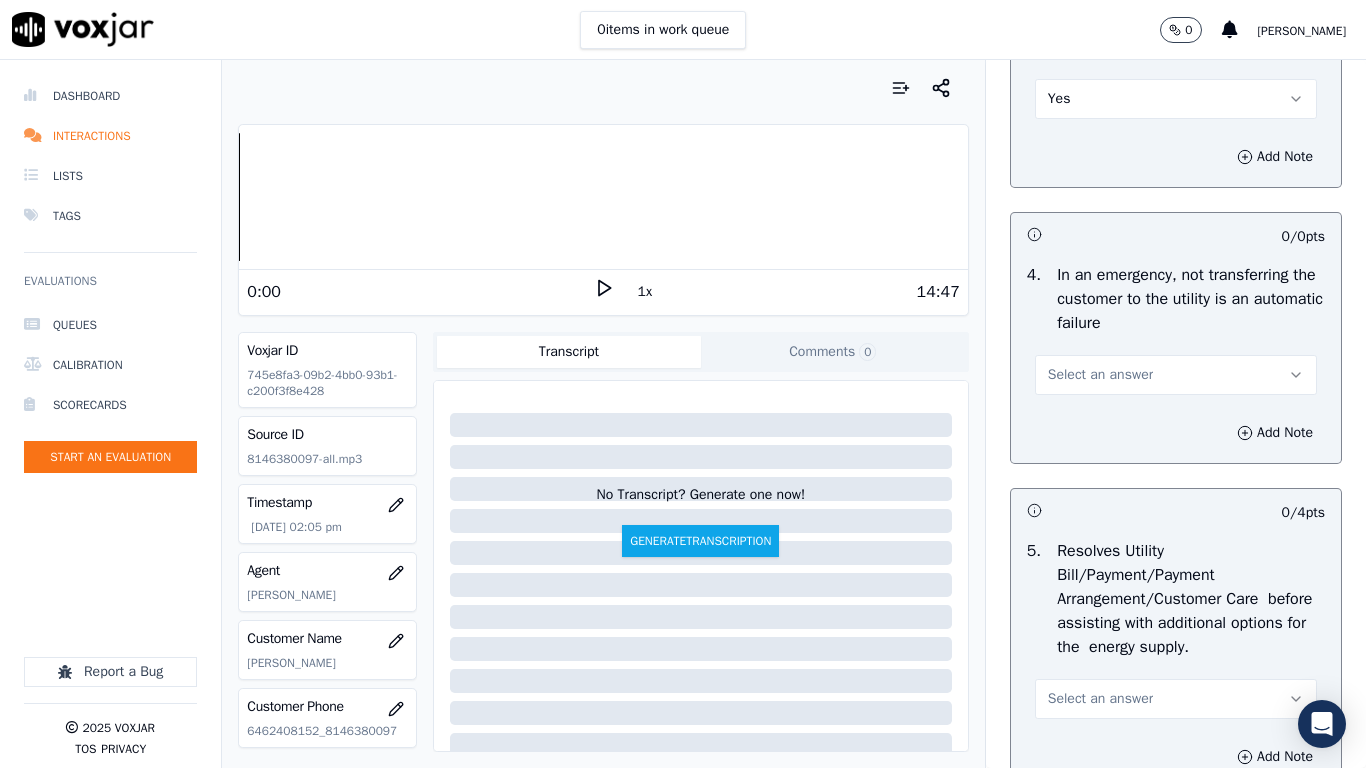 click on "Select an answer" at bounding box center (1100, 375) 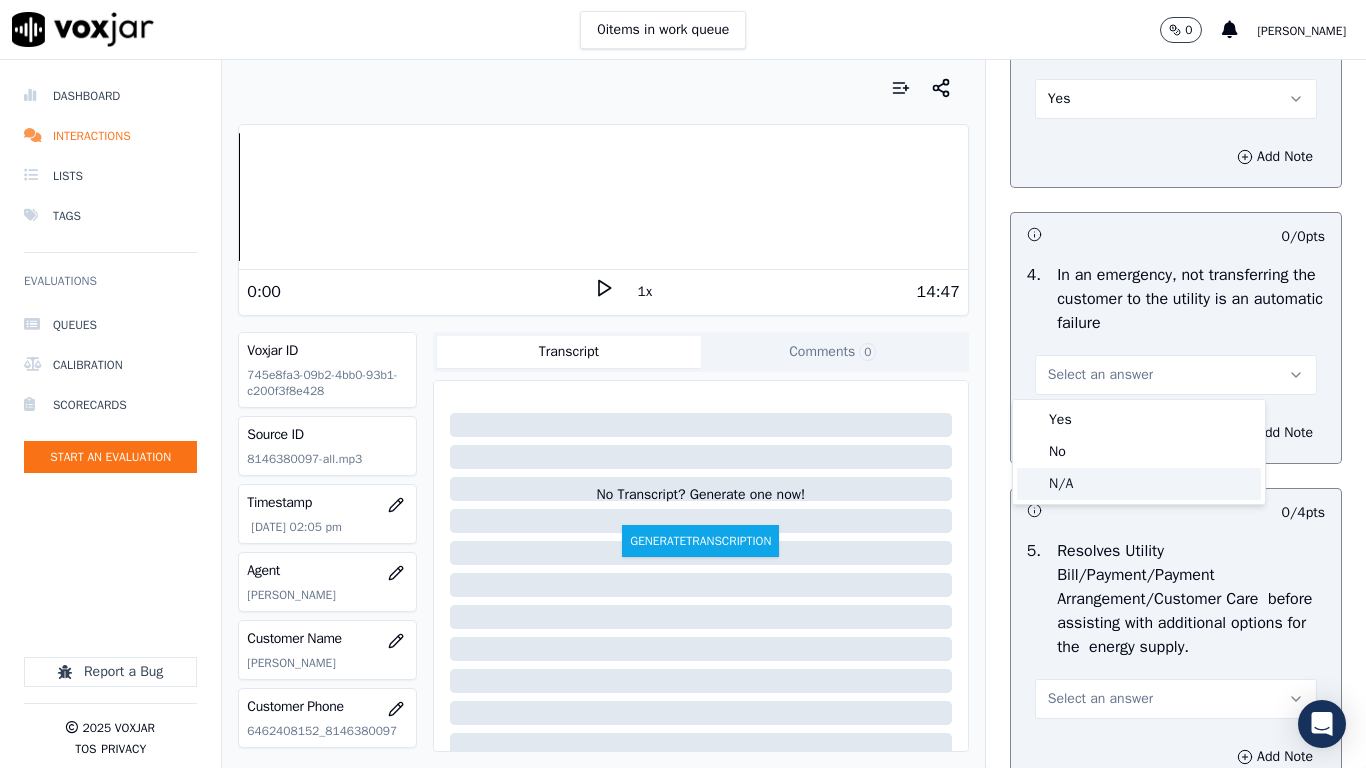 click on "N/A" 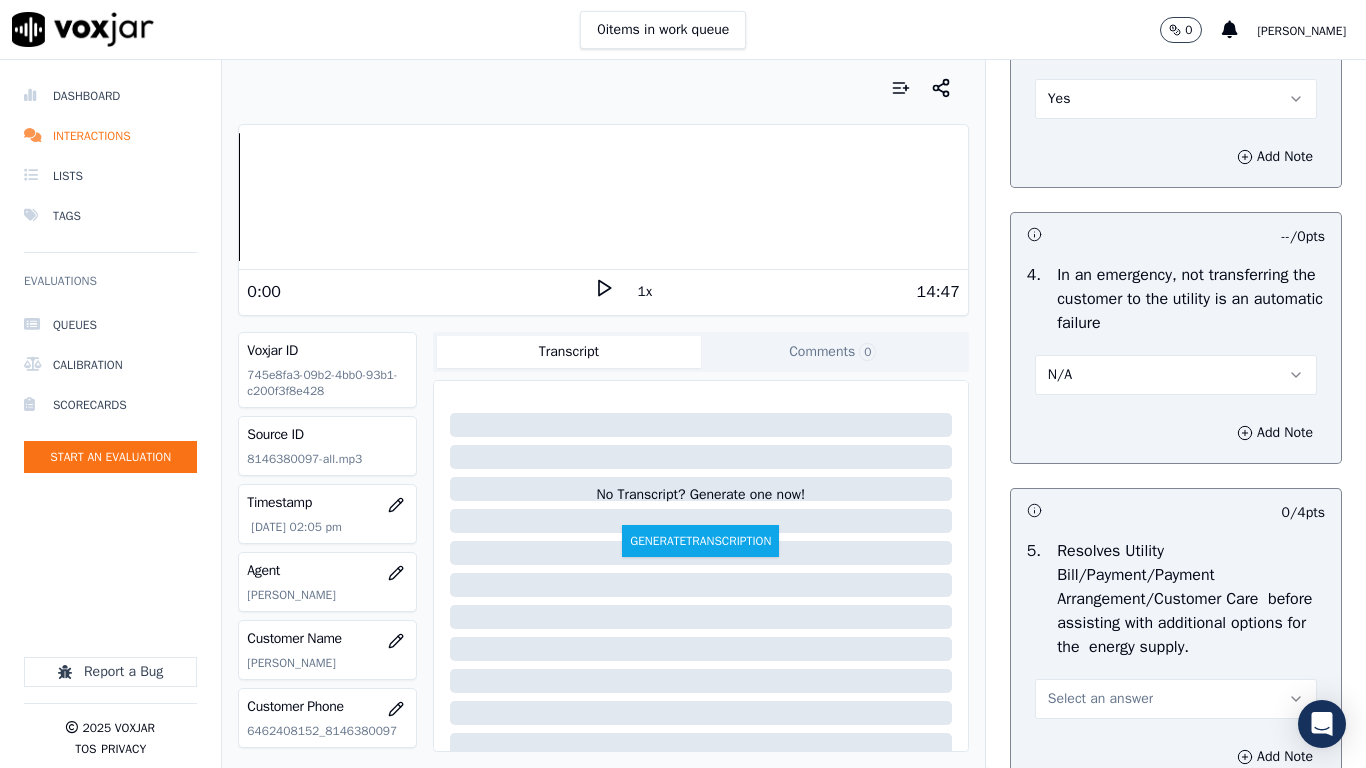 click on "Select an answer" at bounding box center [1100, 699] 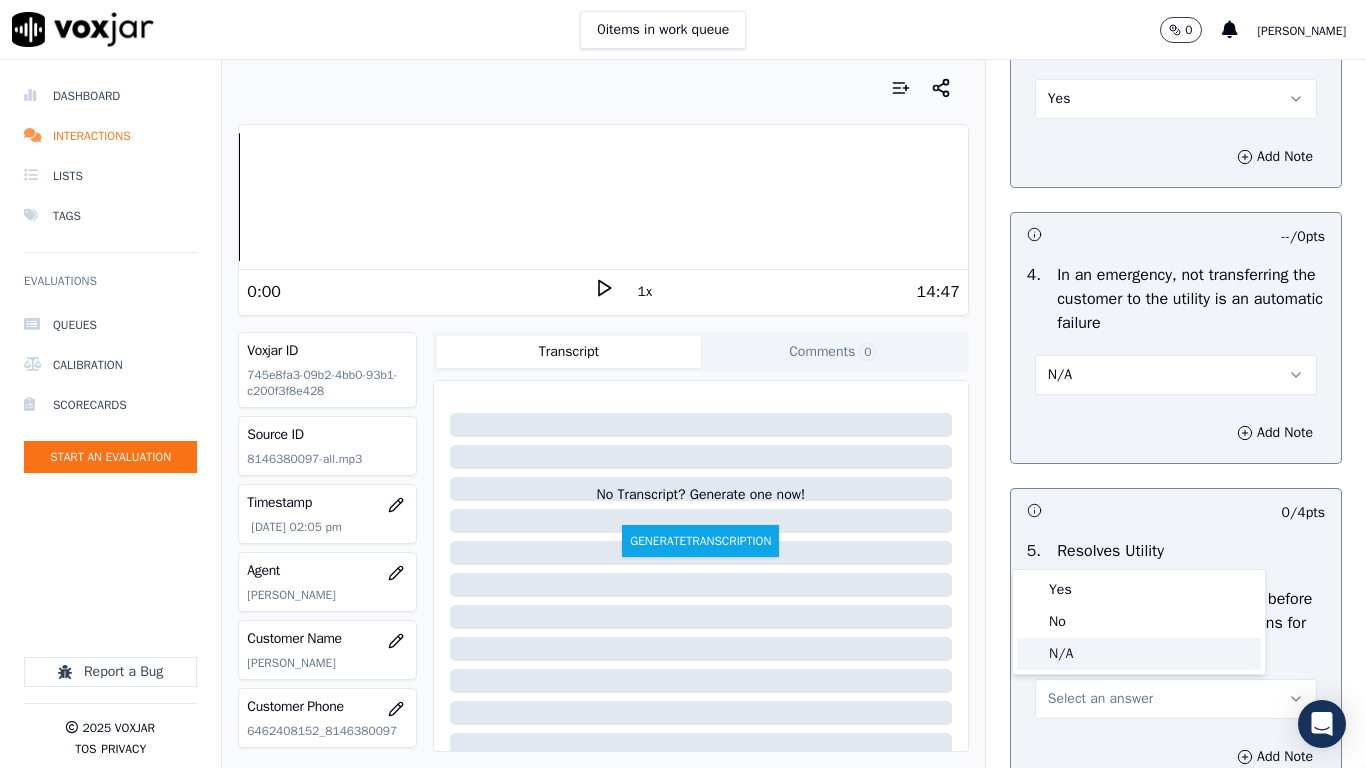 click on "N/A" 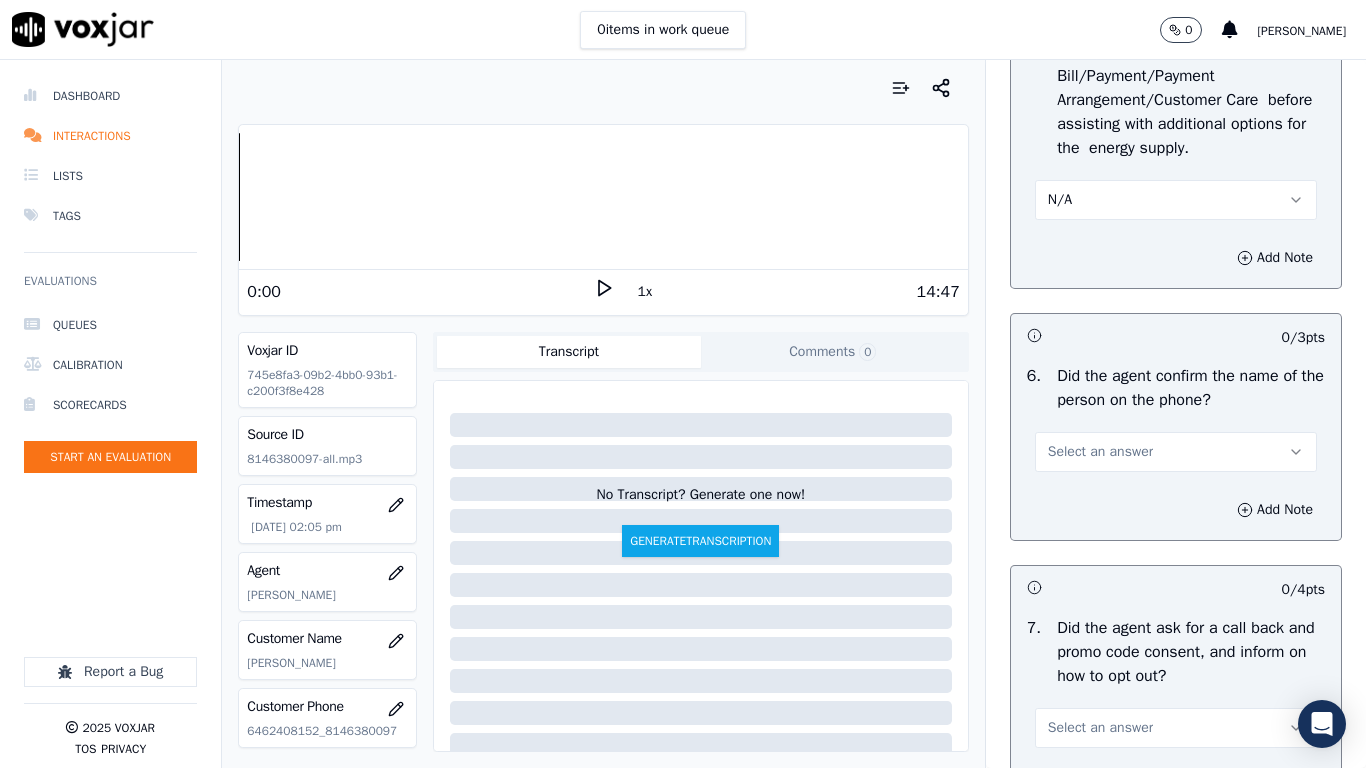 scroll, scrollTop: 1300, scrollLeft: 0, axis: vertical 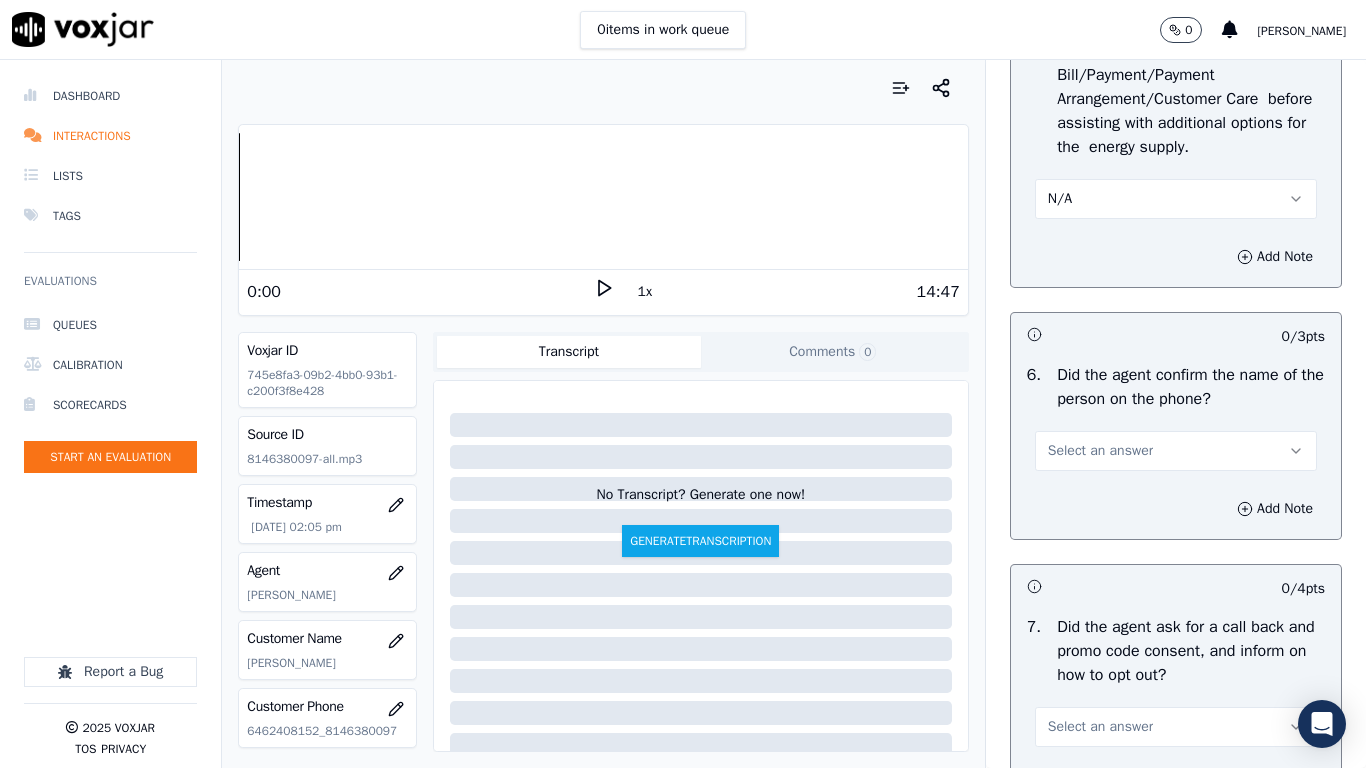 click on "Select an answer" at bounding box center [1176, 451] 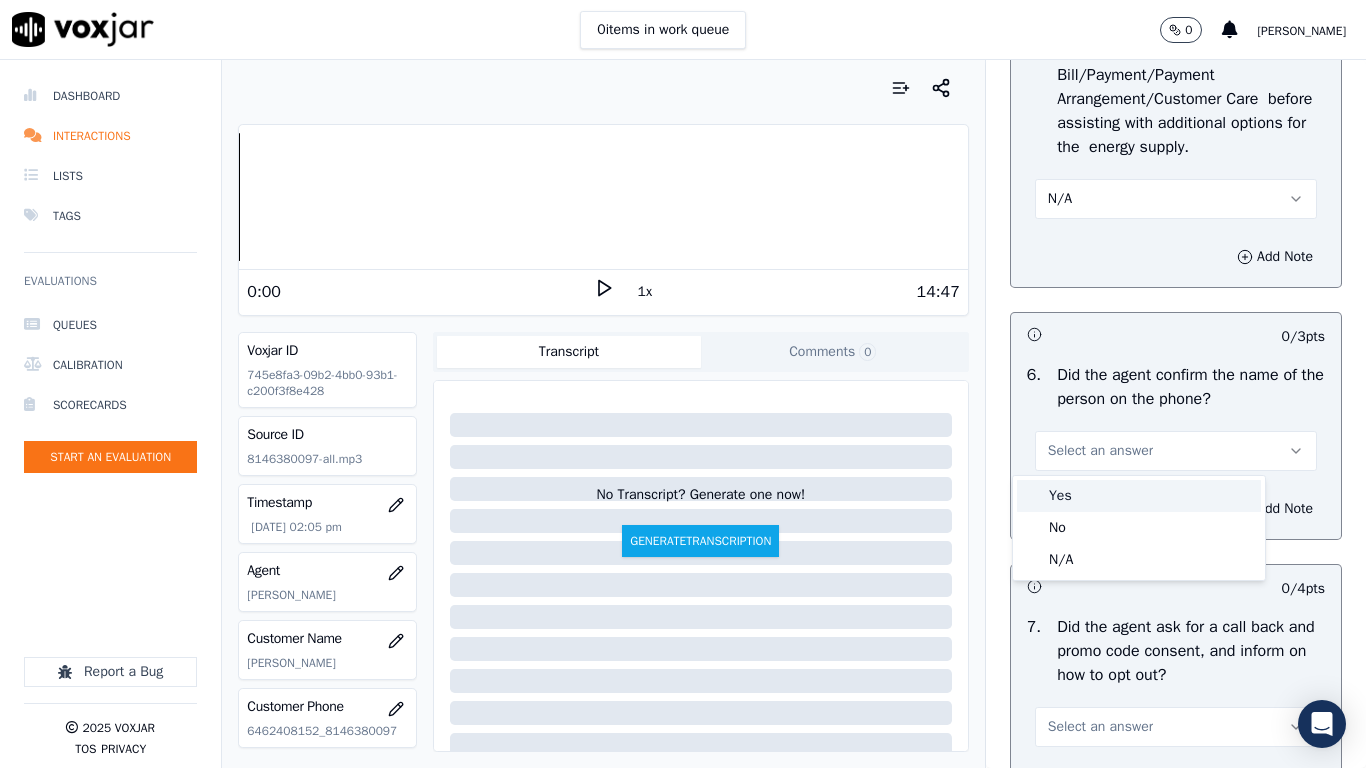 click on "Yes" at bounding box center (1139, 496) 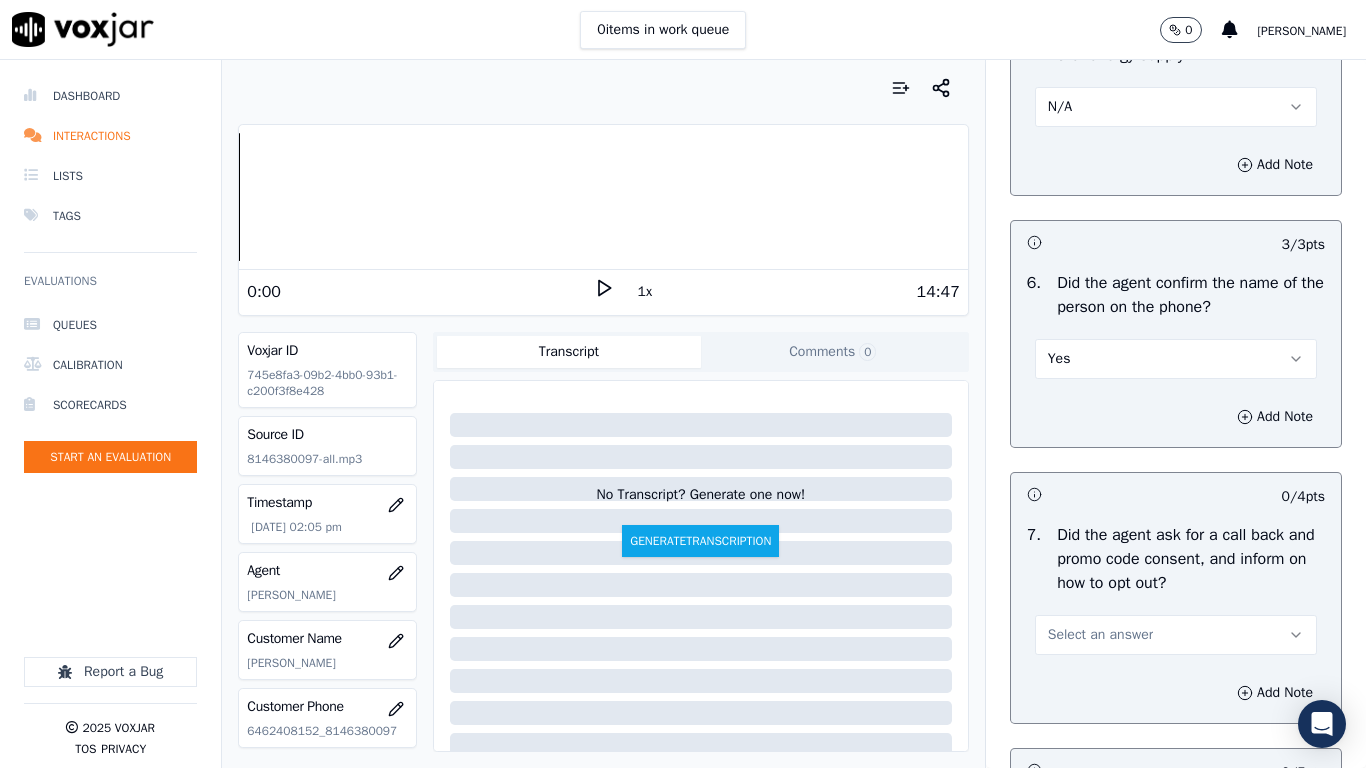 scroll, scrollTop: 1800, scrollLeft: 0, axis: vertical 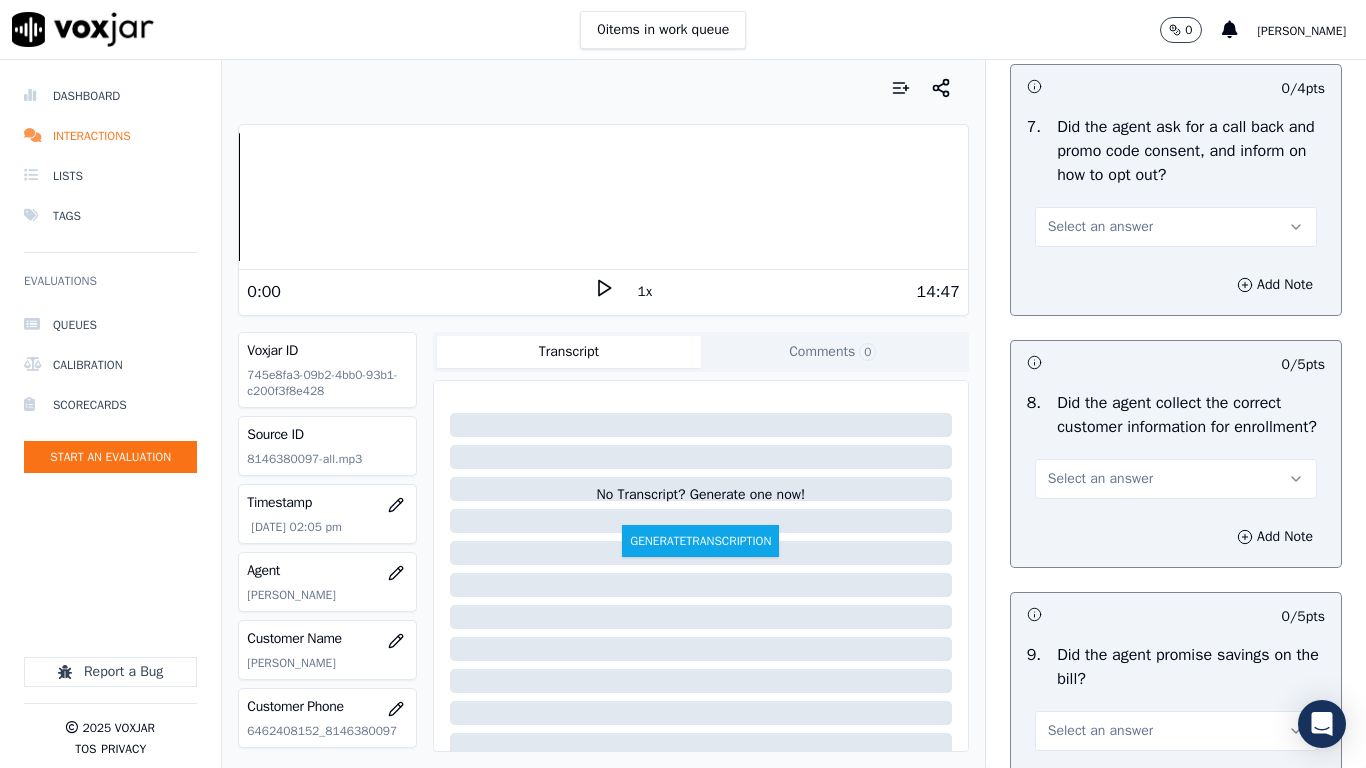 click on "Select an answer" at bounding box center [1100, 227] 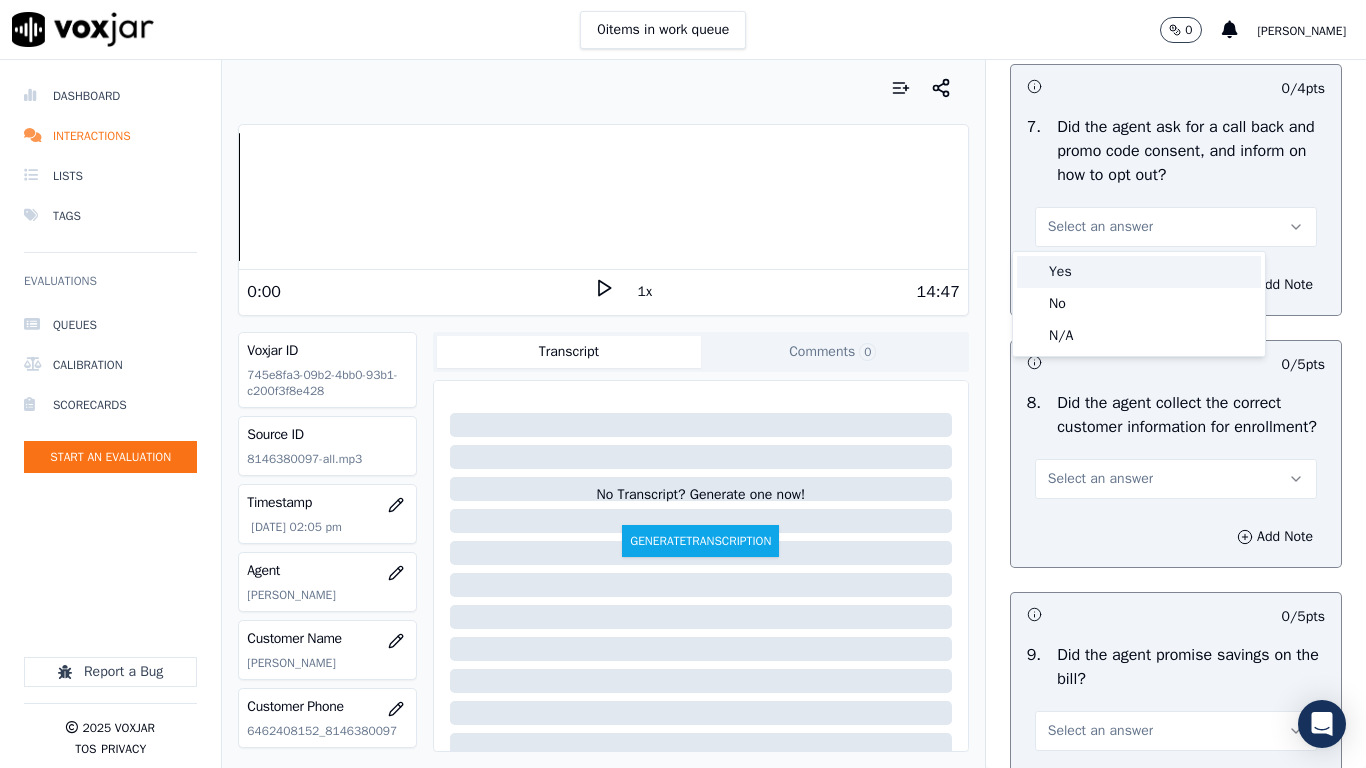 drag, startPoint x: 1103, startPoint y: 281, endPoint x: 1102, endPoint y: 301, distance: 20.024984 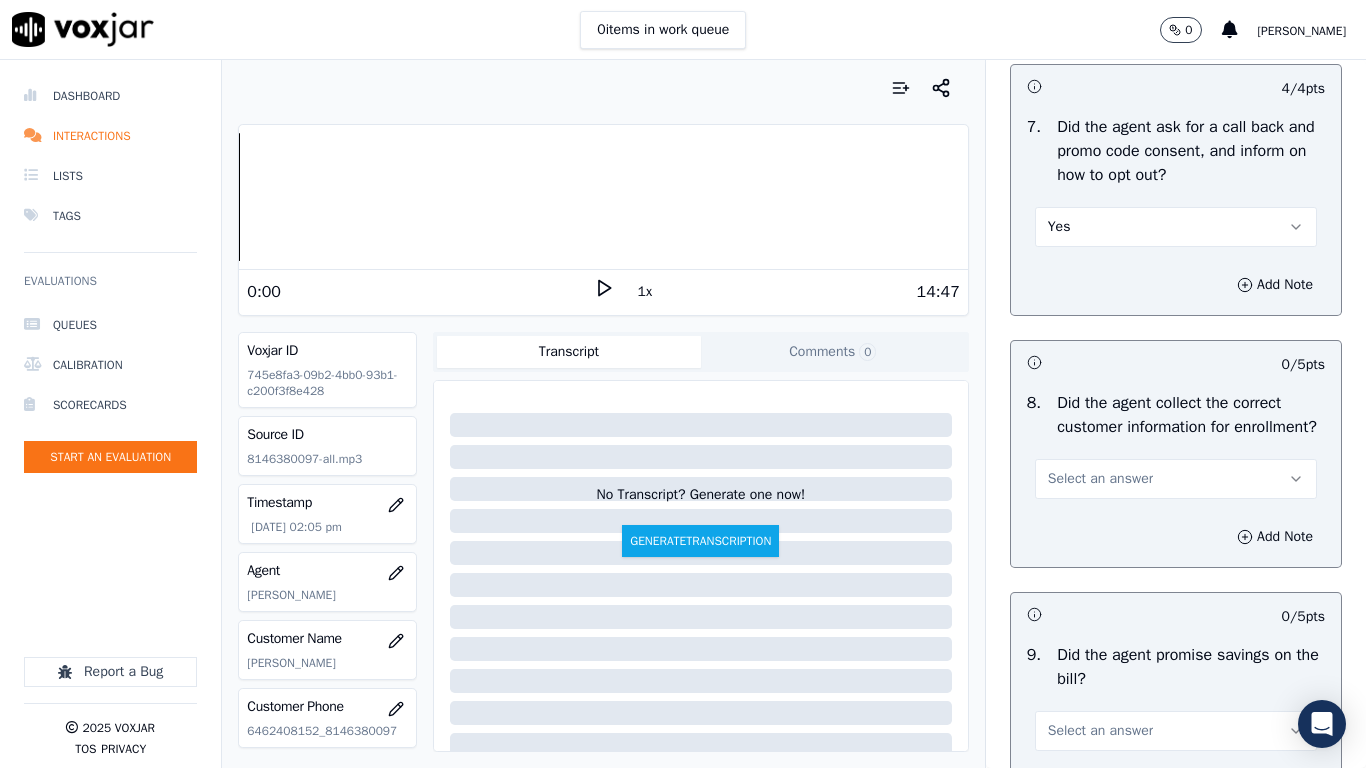 click on "Select an answer" at bounding box center (1100, 479) 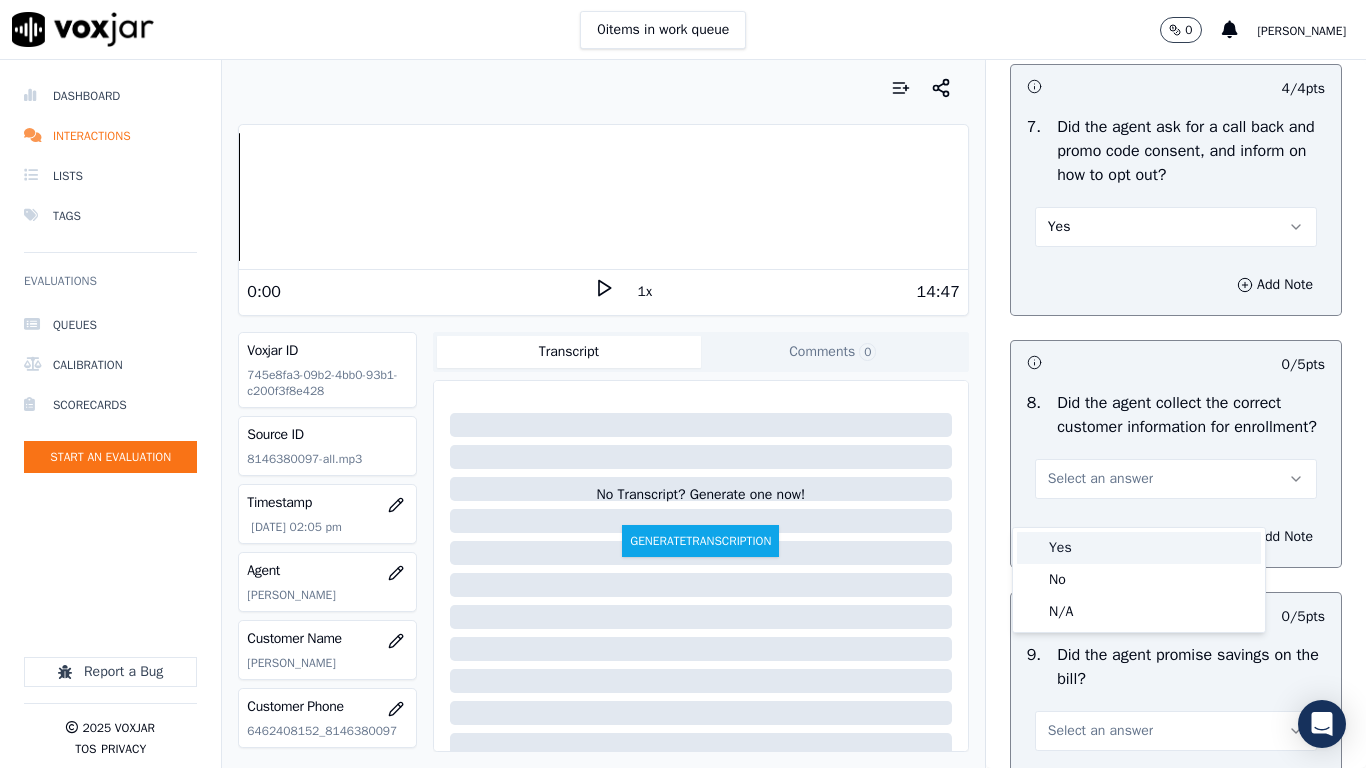 click on "Yes" at bounding box center [1139, 548] 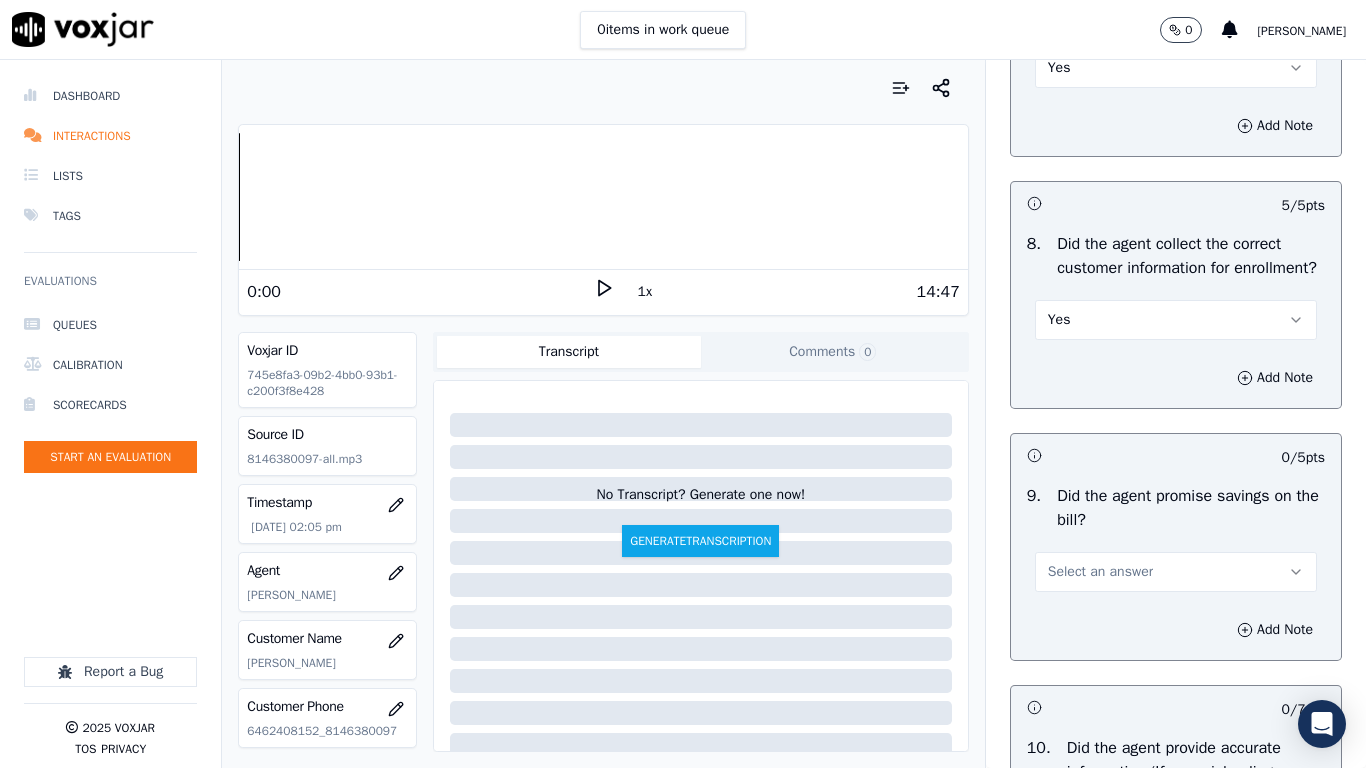 scroll, scrollTop: 2200, scrollLeft: 0, axis: vertical 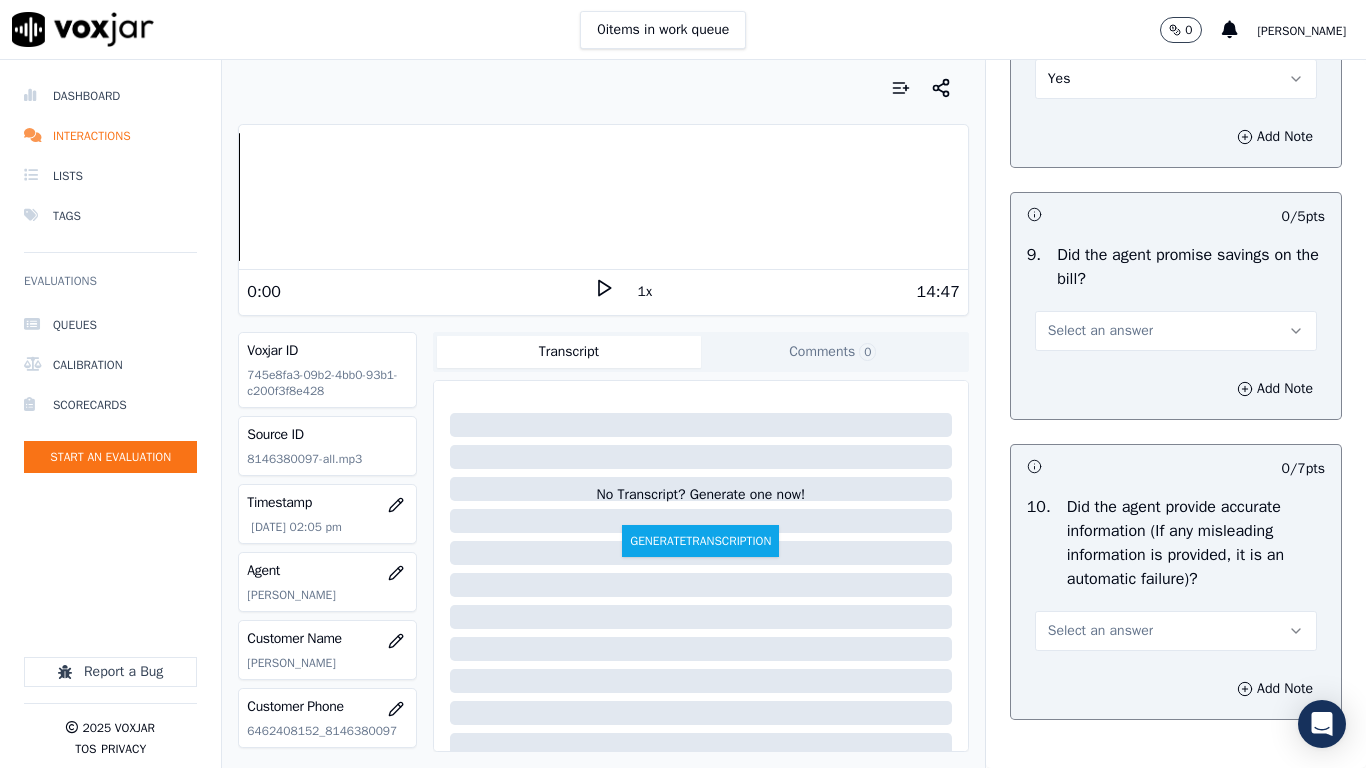 click on "Select an answer" at bounding box center [1100, 331] 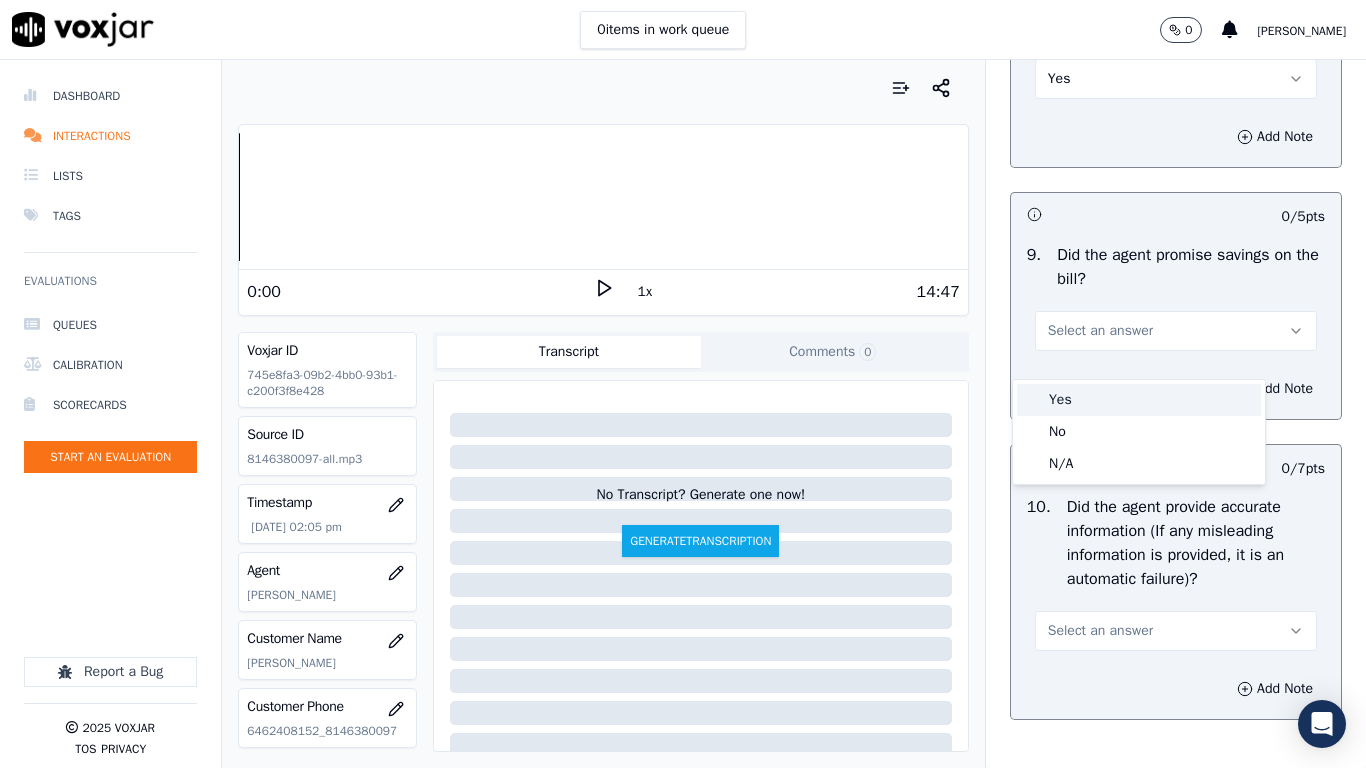 click on "Yes" at bounding box center [1139, 400] 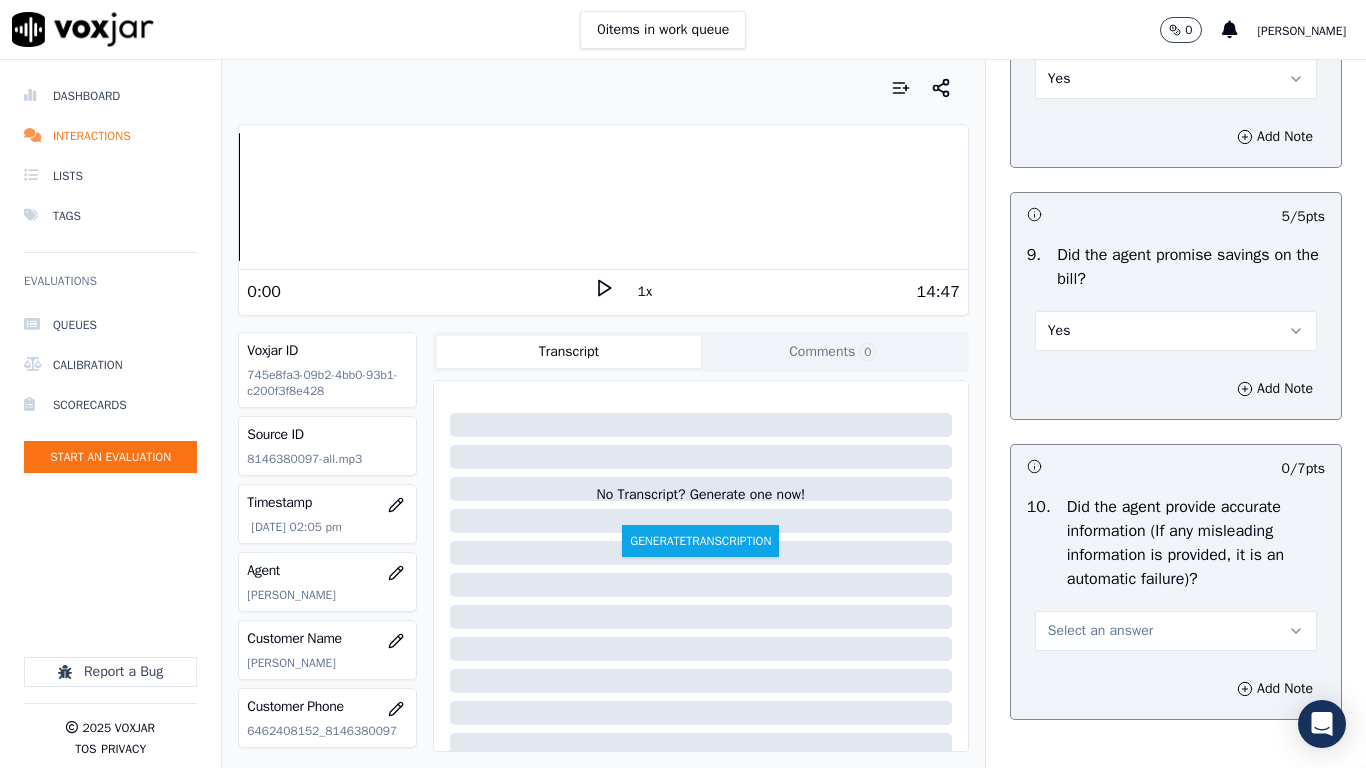 click on "Select an answer" at bounding box center [1100, 631] 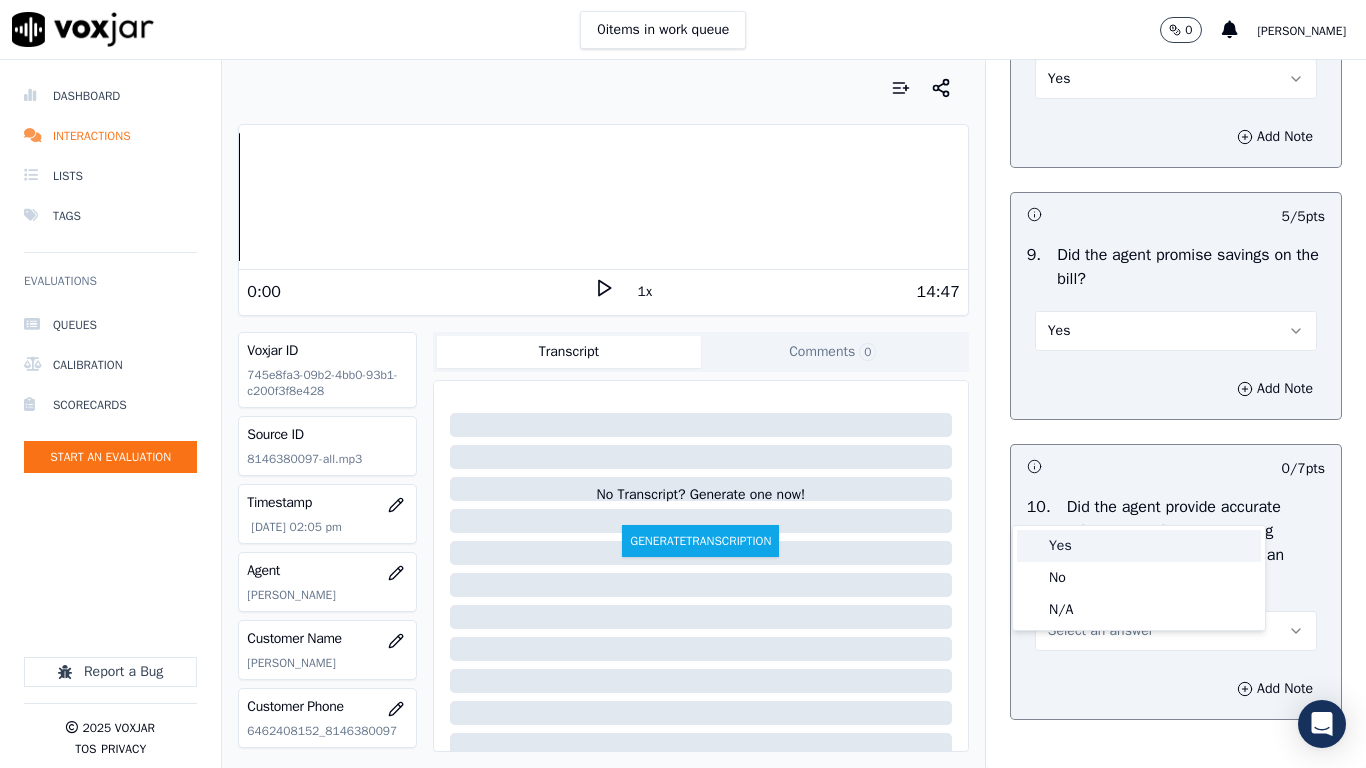 click on "Yes" at bounding box center [1139, 546] 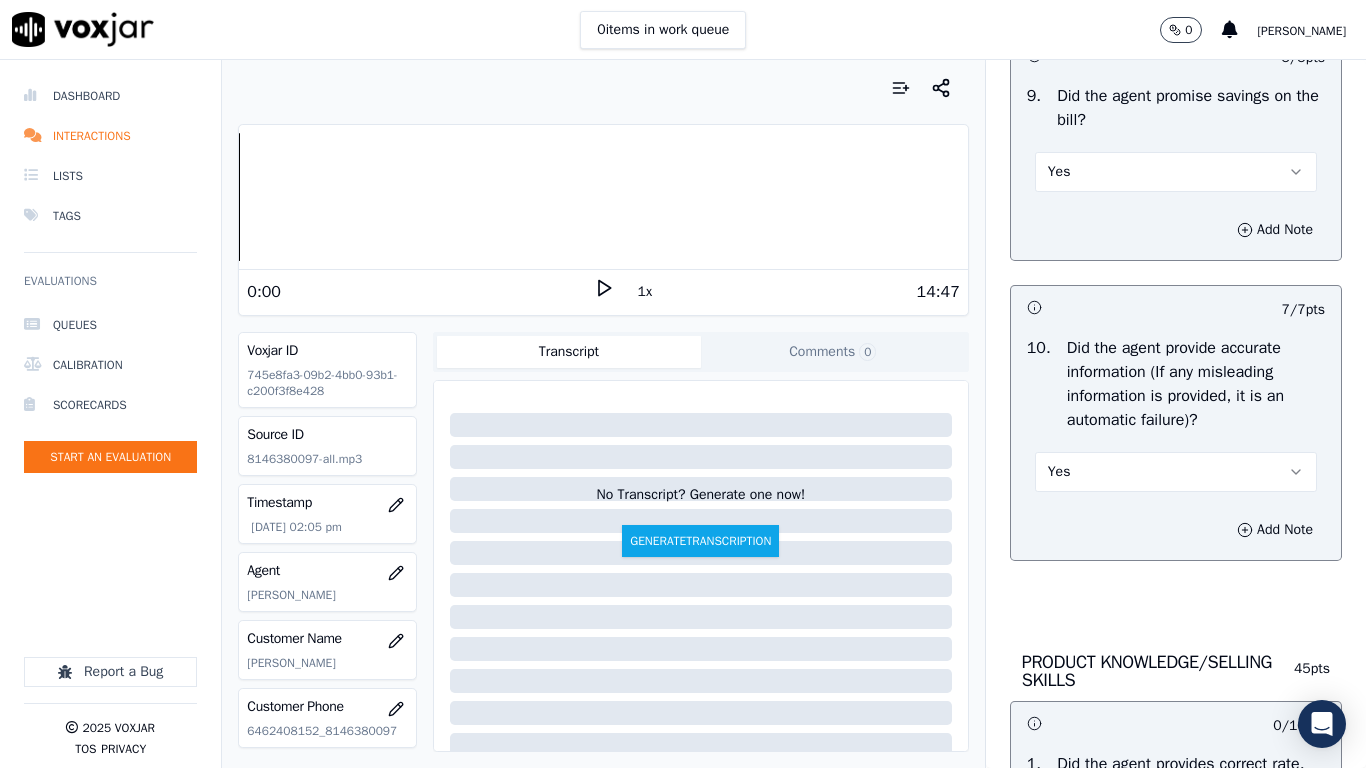 scroll, scrollTop: 2900, scrollLeft: 0, axis: vertical 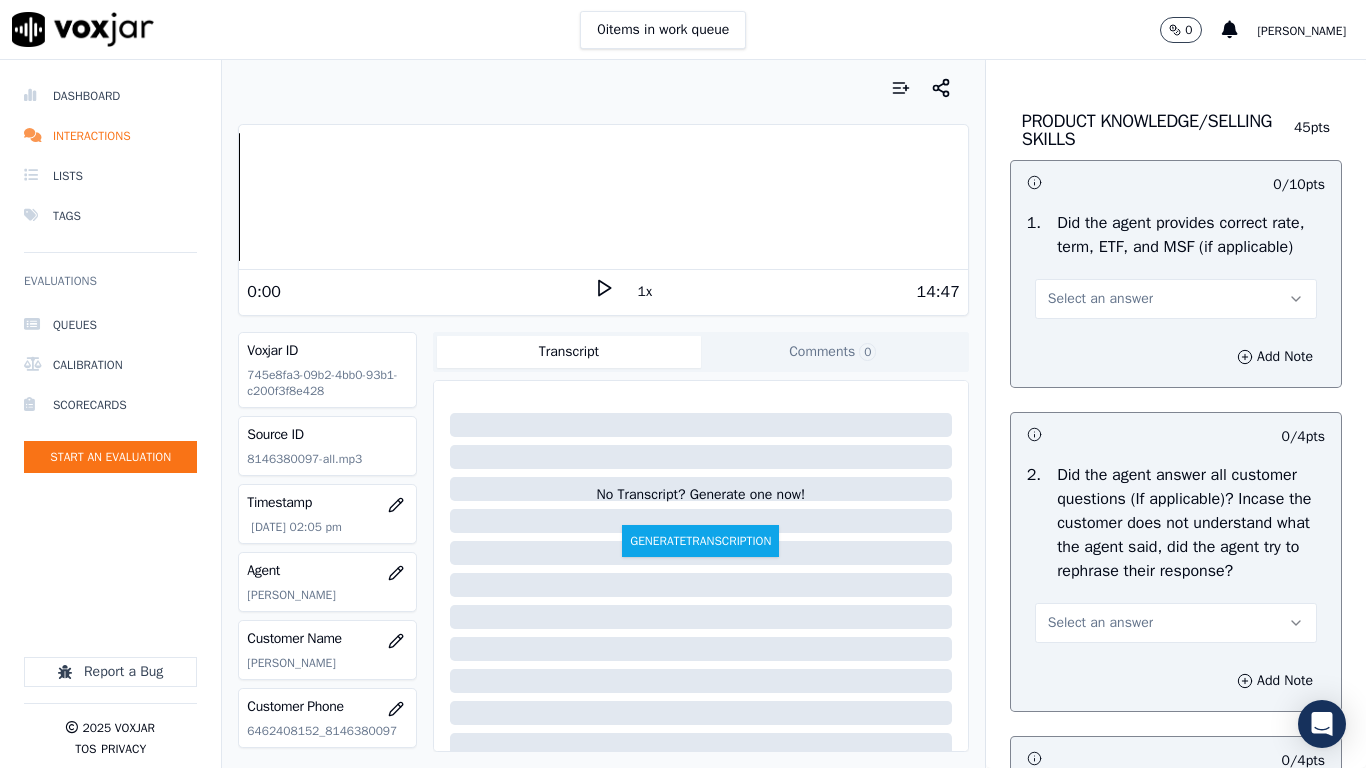 click on "Select an answer" at bounding box center (1100, 299) 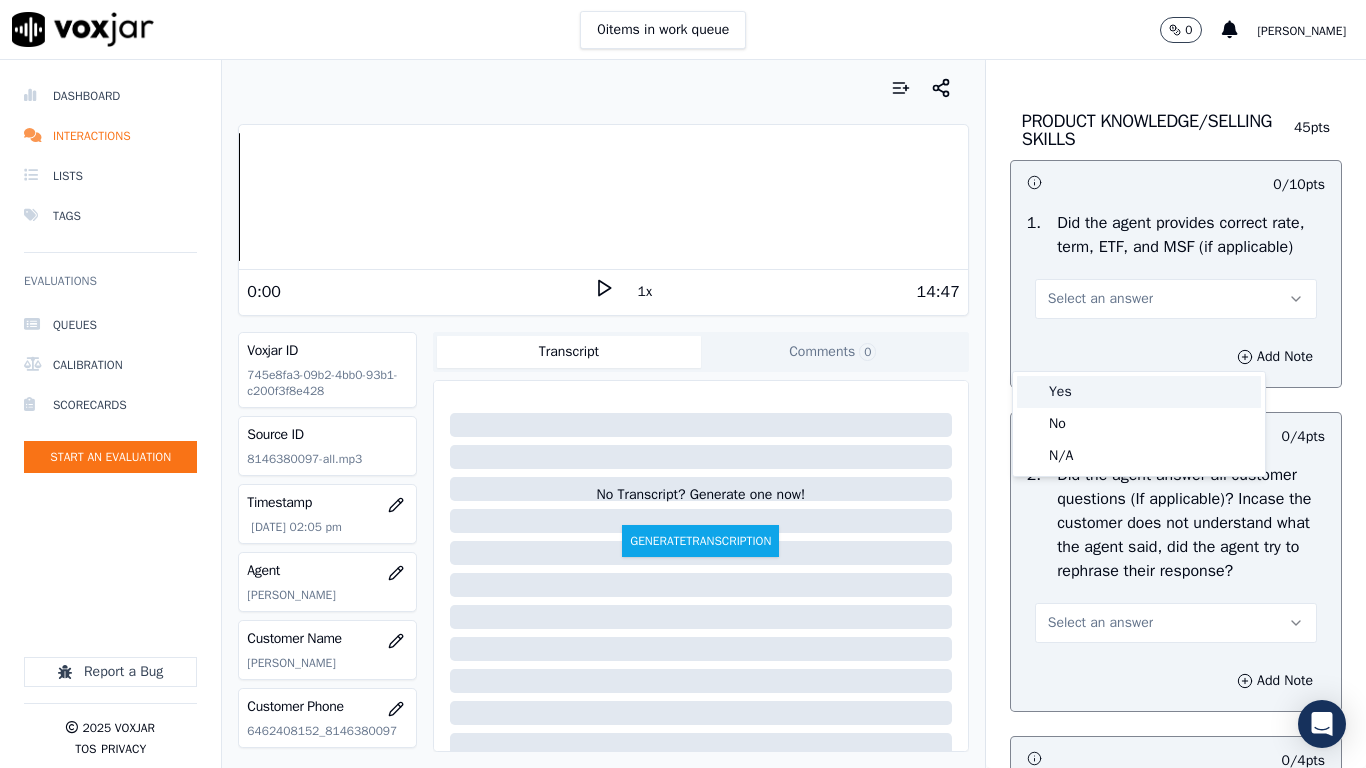 click on "Yes" at bounding box center [1139, 392] 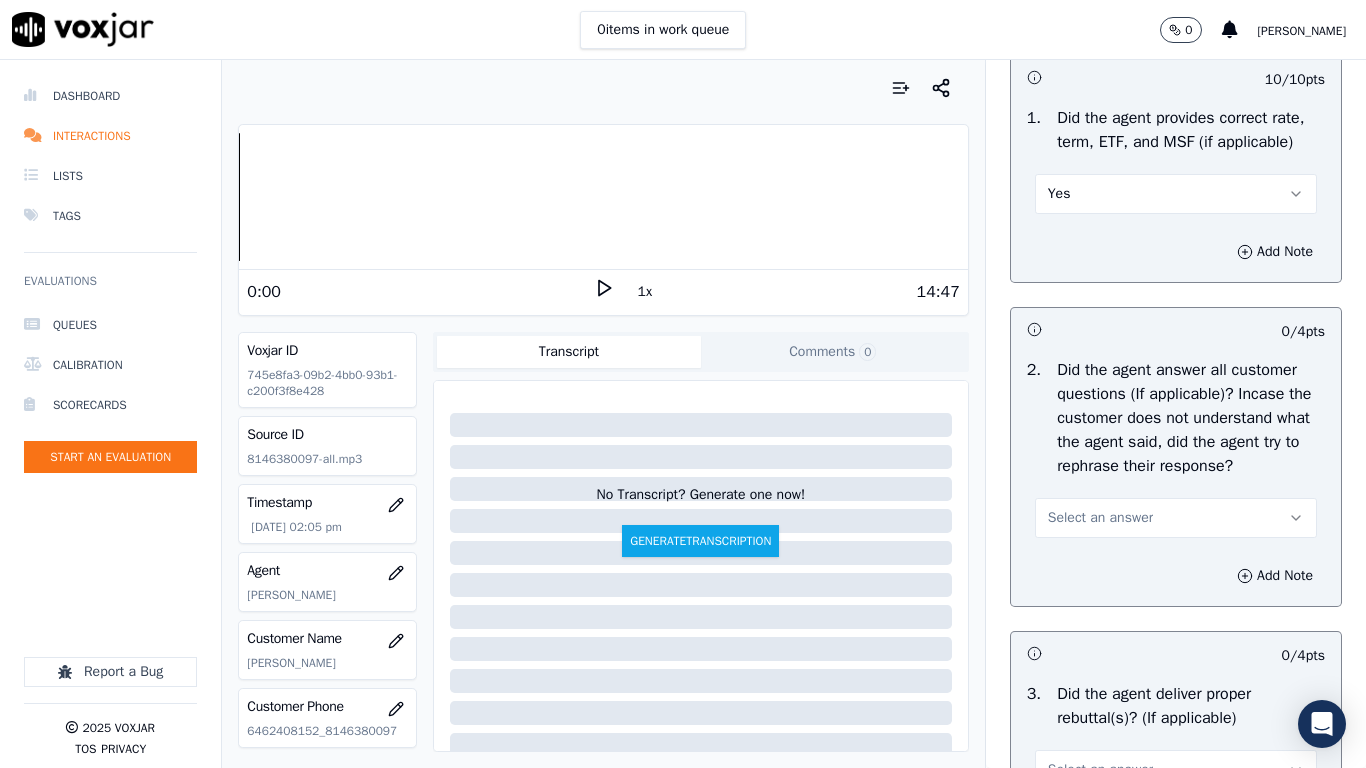 scroll, scrollTop: 3200, scrollLeft: 0, axis: vertical 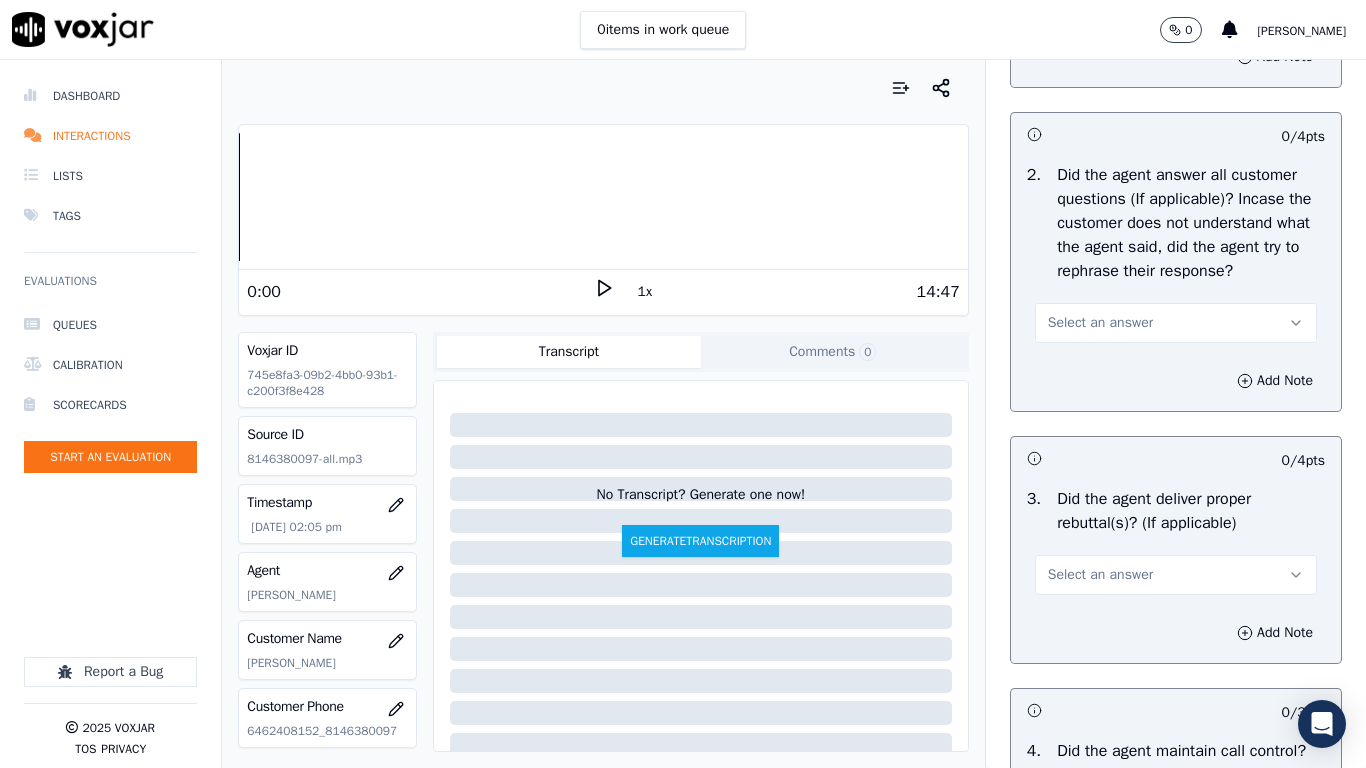 click on "Select an answer" at bounding box center [1100, 323] 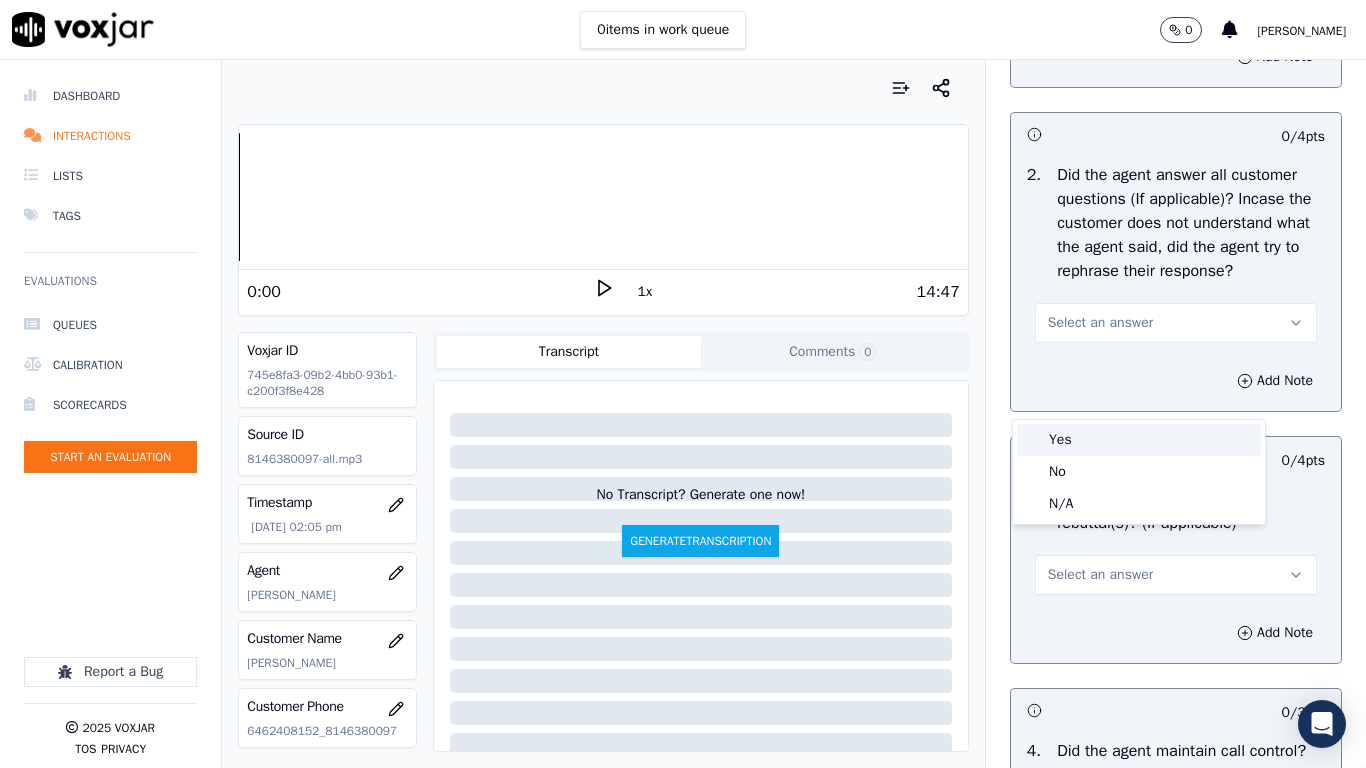 click on "Yes" at bounding box center [1139, 440] 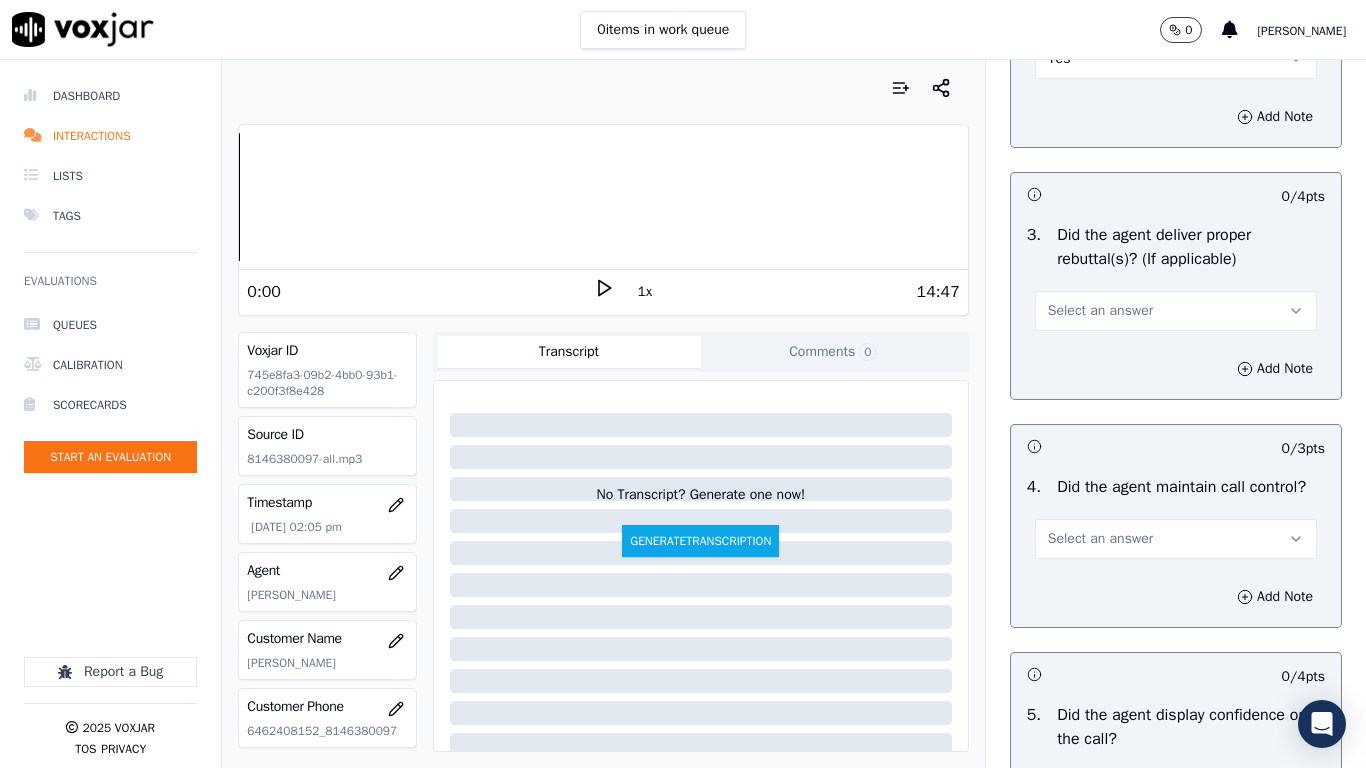 scroll, scrollTop: 3500, scrollLeft: 0, axis: vertical 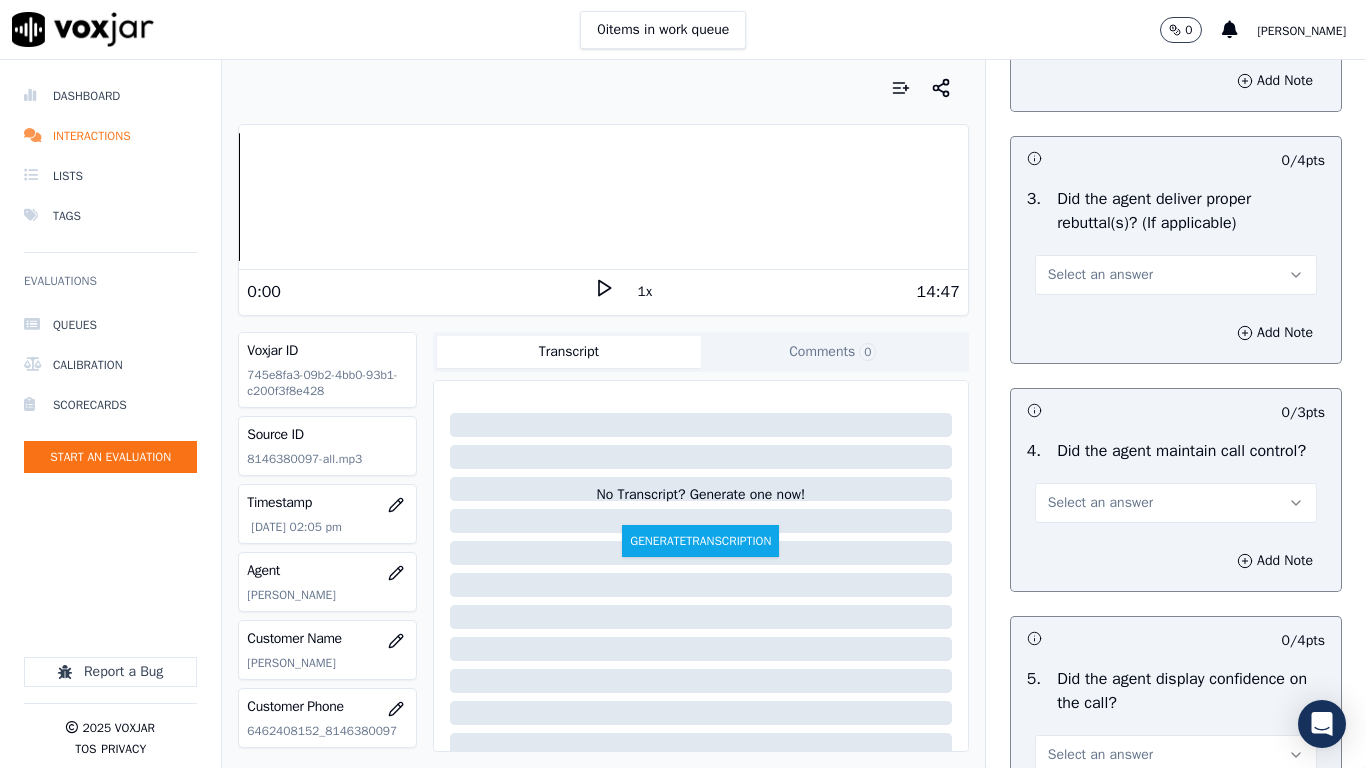 click on "Select an answer" at bounding box center (1100, 275) 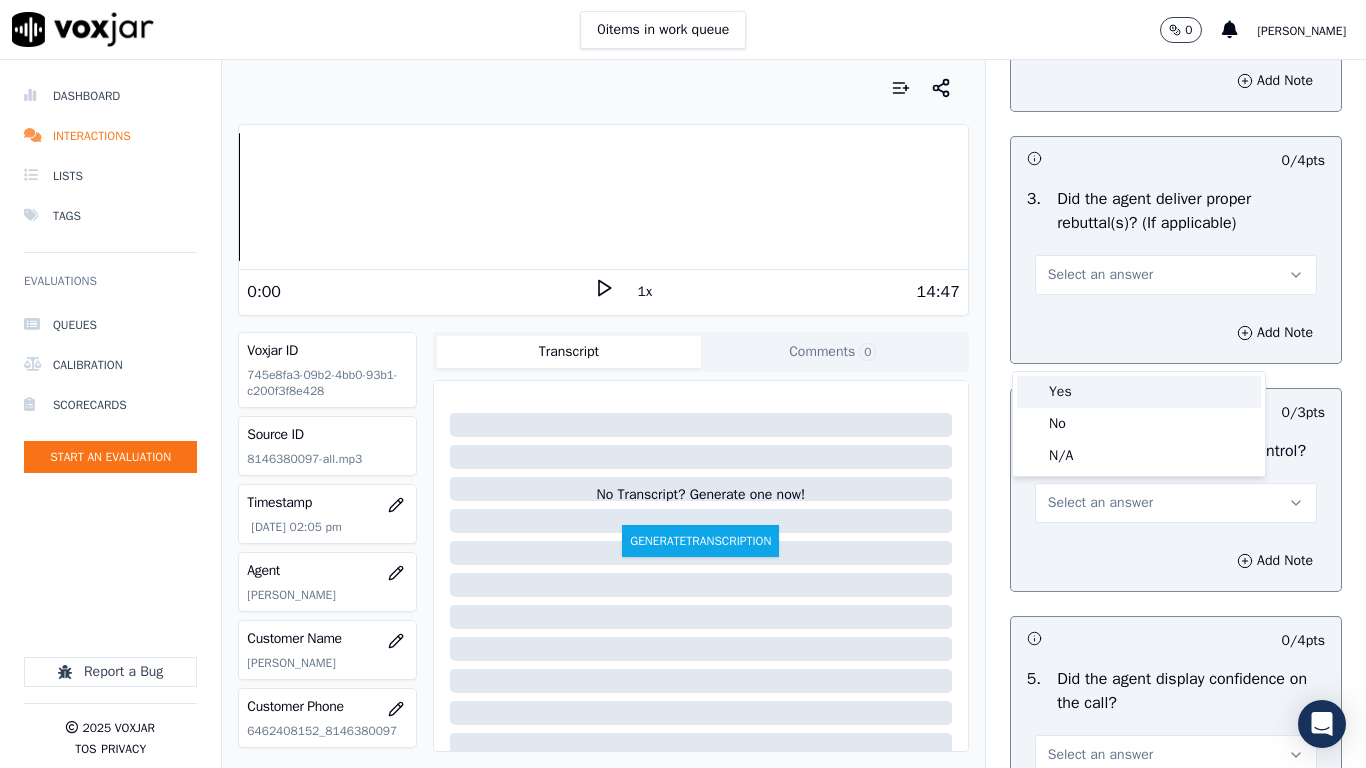 click on "Yes" at bounding box center (1139, 392) 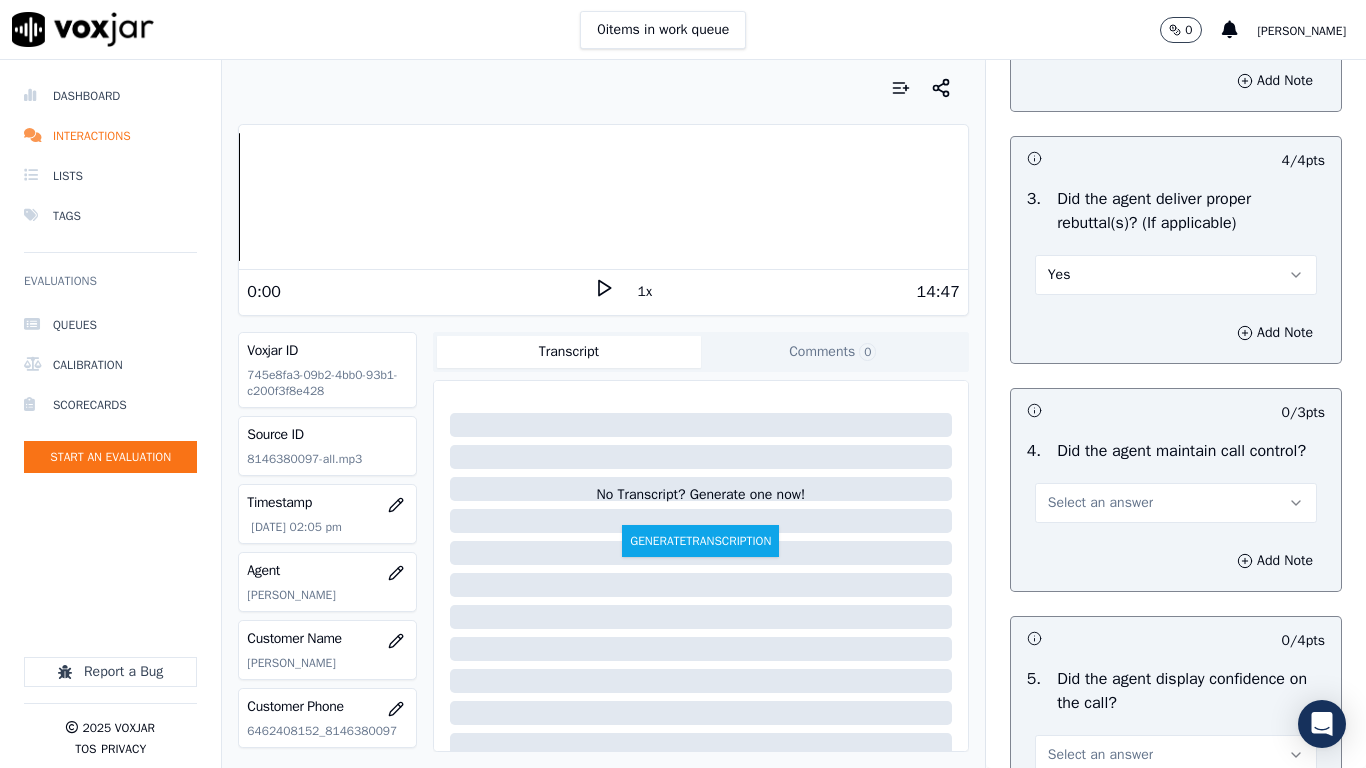 drag, startPoint x: 1098, startPoint y: 595, endPoint x: 1091, endPoint y: 616, distance: 22.135944 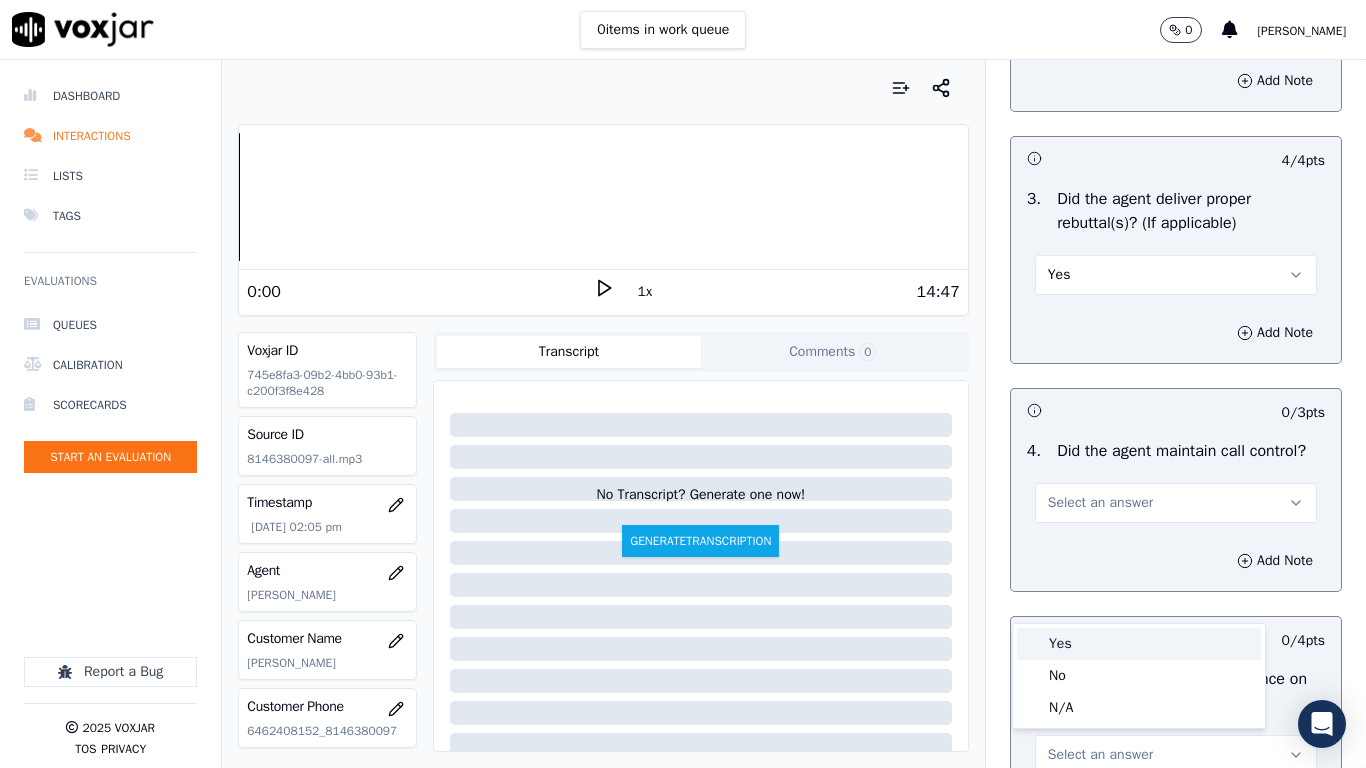 click on "Yes" at bounding box center [1139, 644] 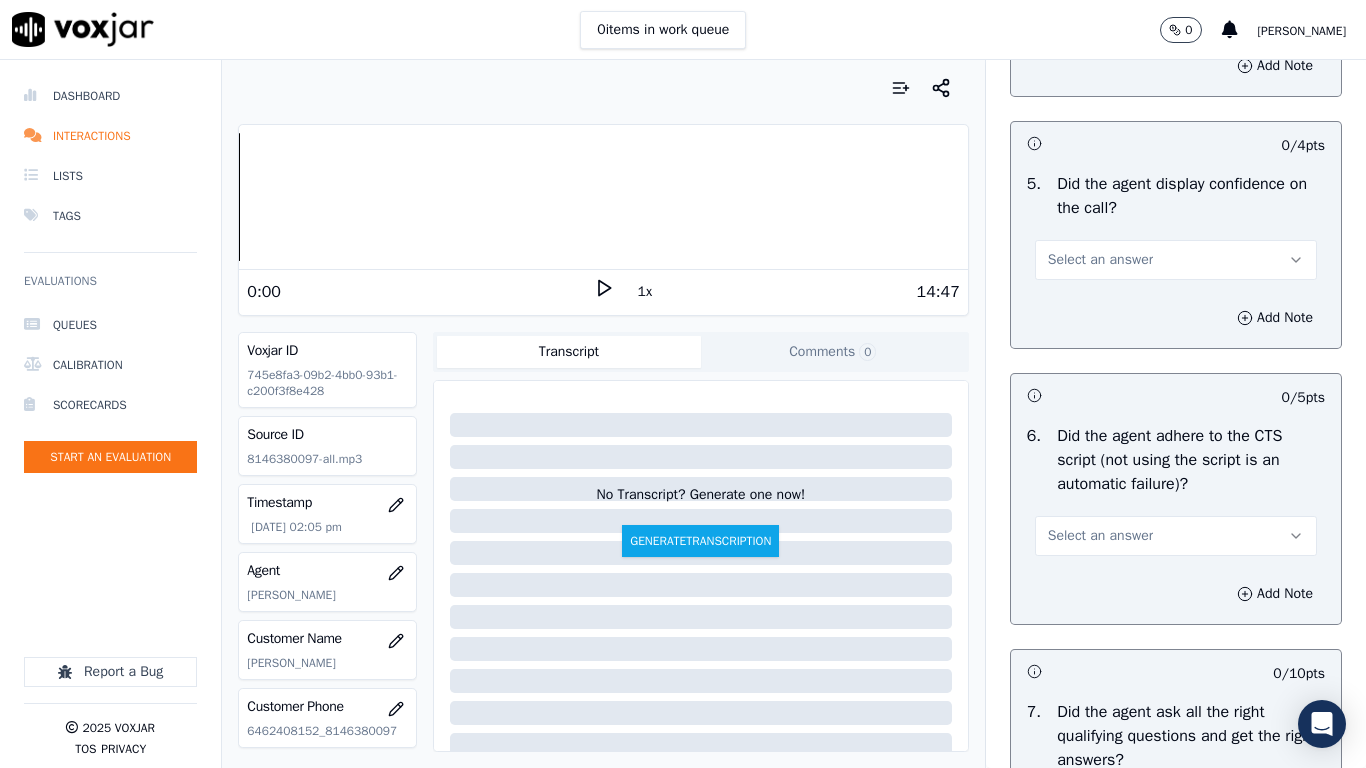 scroll, scrollTop: 4000, scrollLeft: 0, axis: vertical 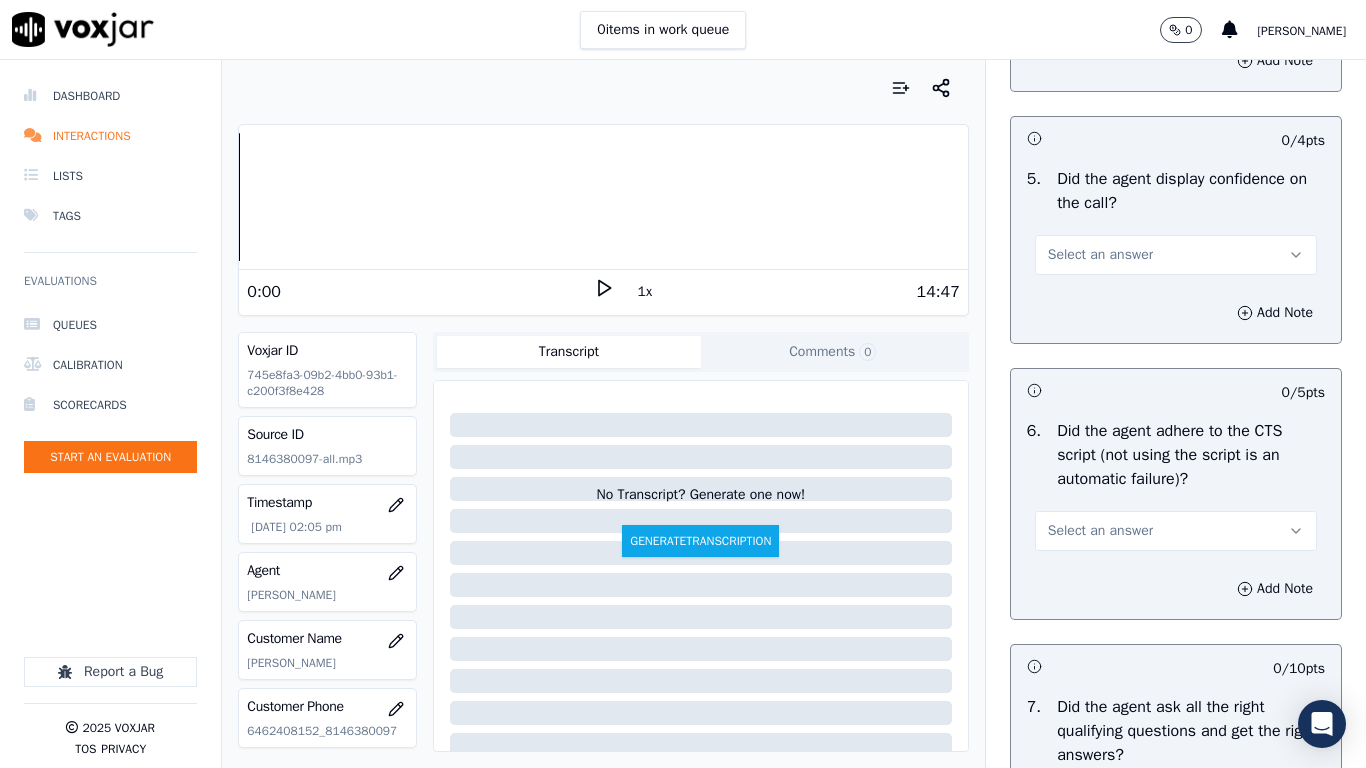 click on "Select an answer" at bounding box center (1100, 255) 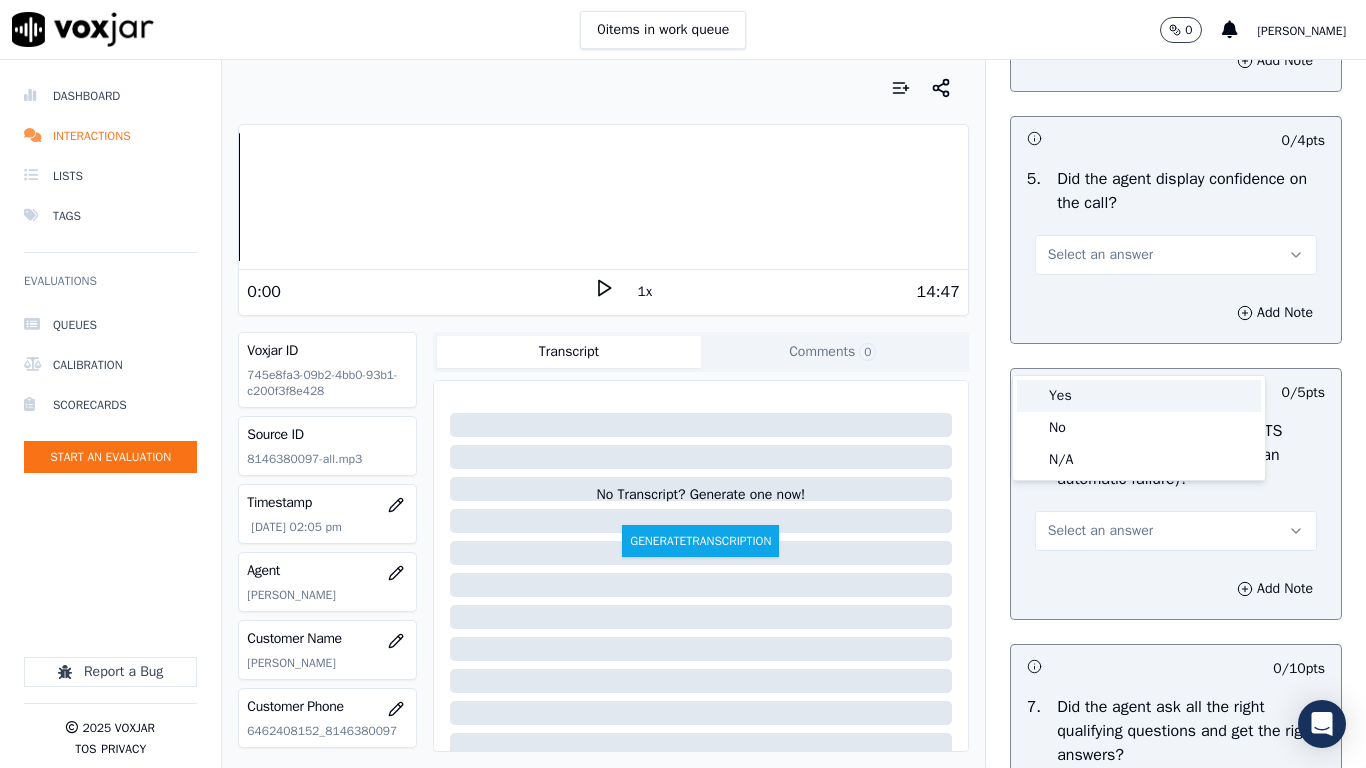 click on "Yes" at bounding box center (1139, 396) 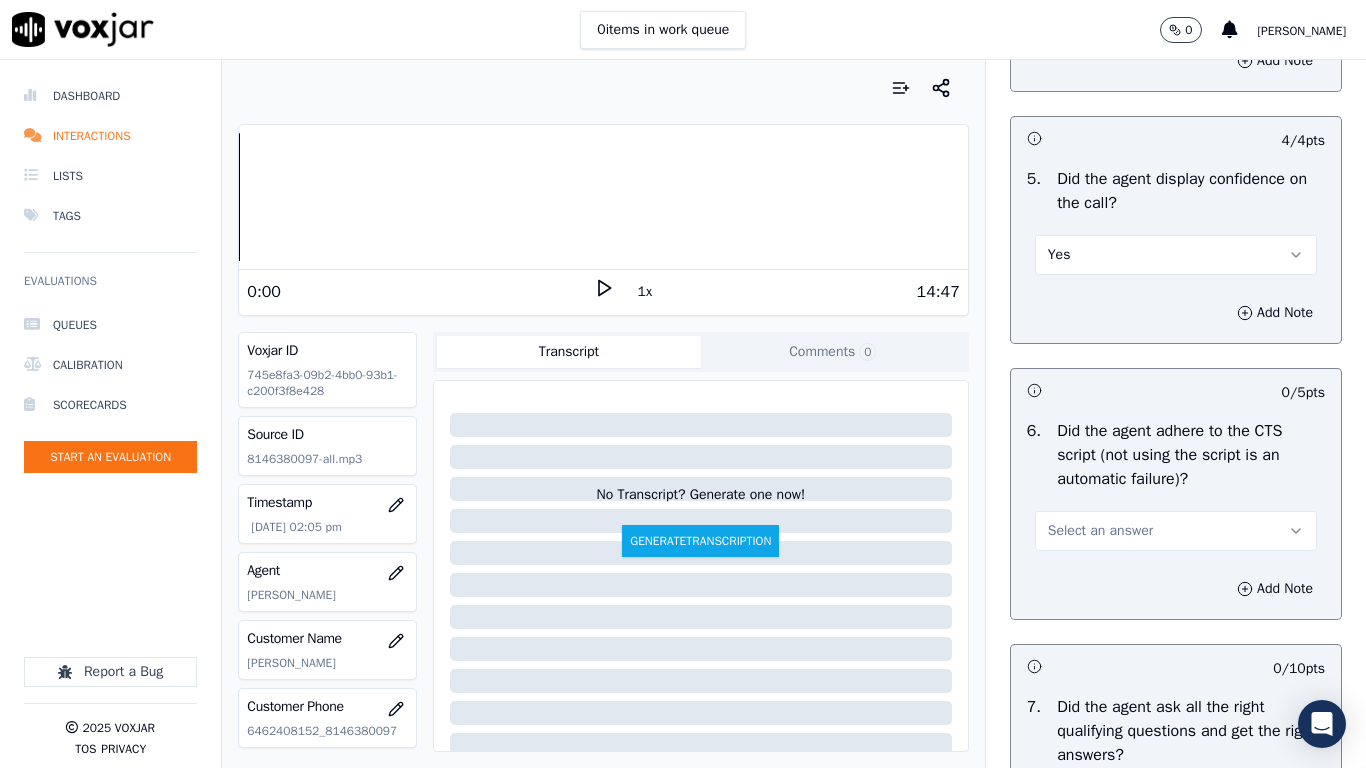 click on "Select an answer" at bounding box center [1176, 531] 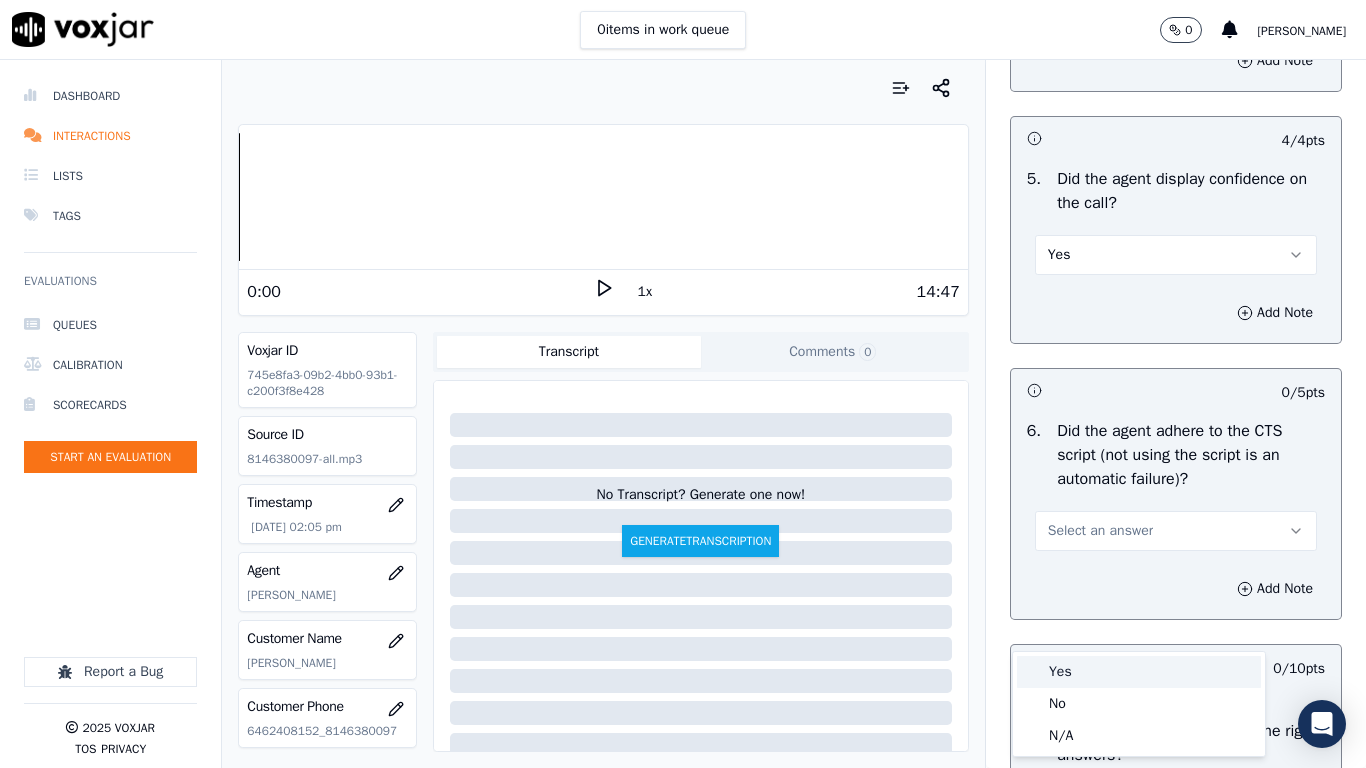 click on "Yes" at bounding box center [1139, 672] 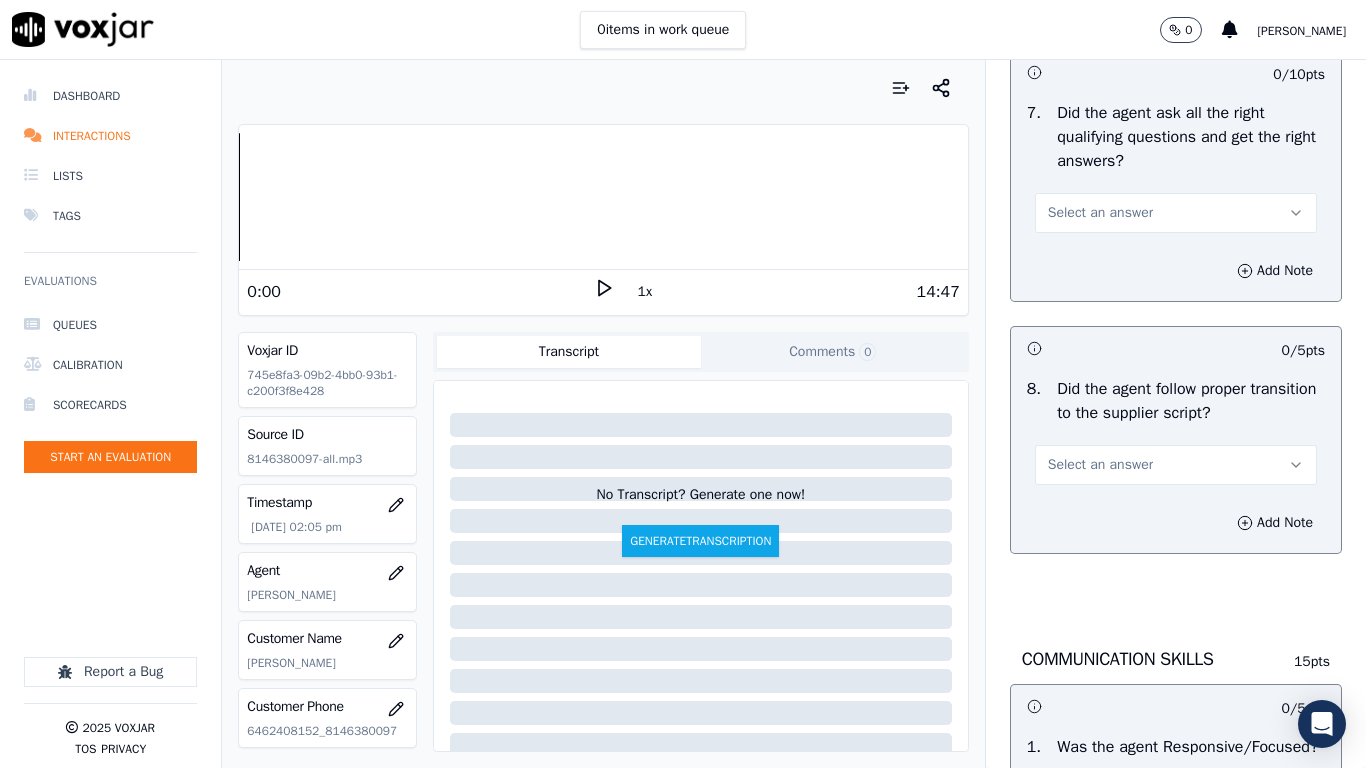 scroll, scrollTop: 4600, scrollLeft: 0, axis: vertical 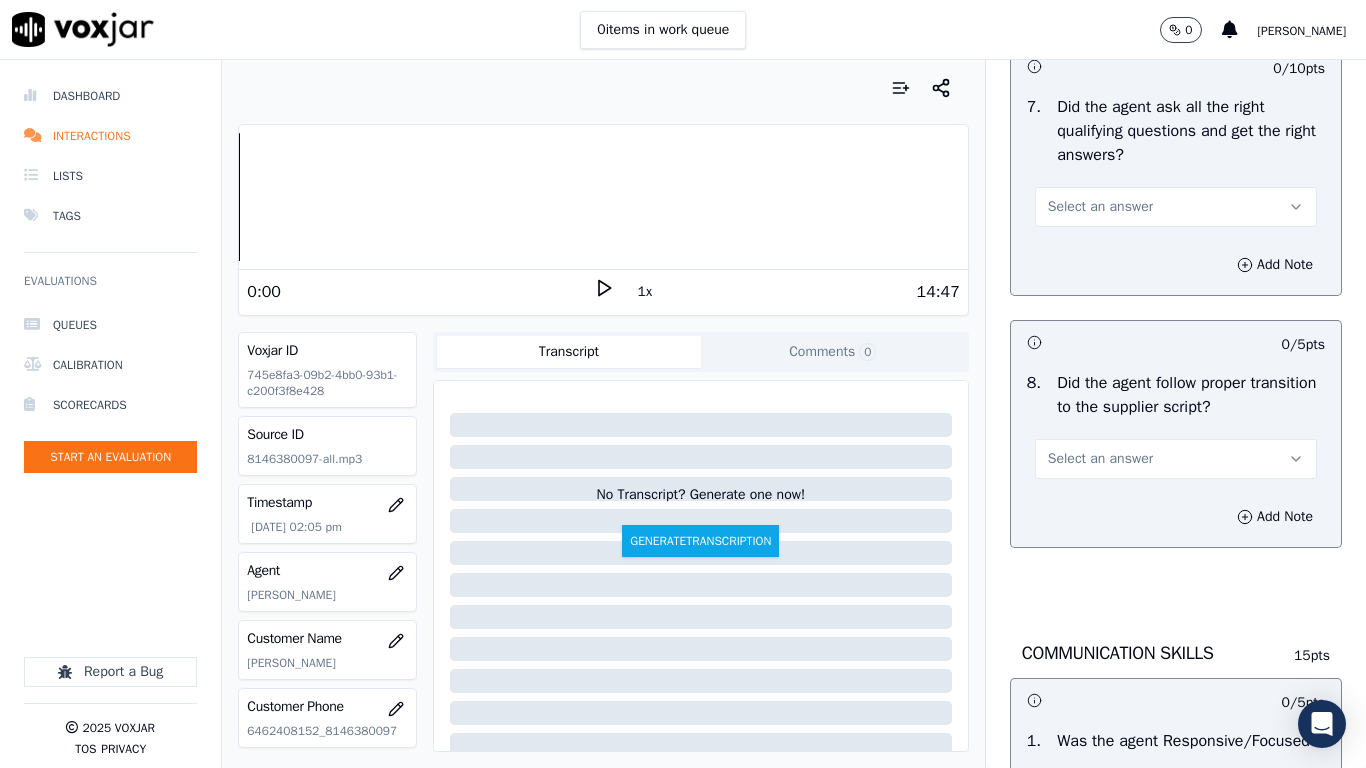 drag, startPoint x: 1056, startPoint y: 294, endPoint x: 1060, endPoint y: 315, distance: 21.377558 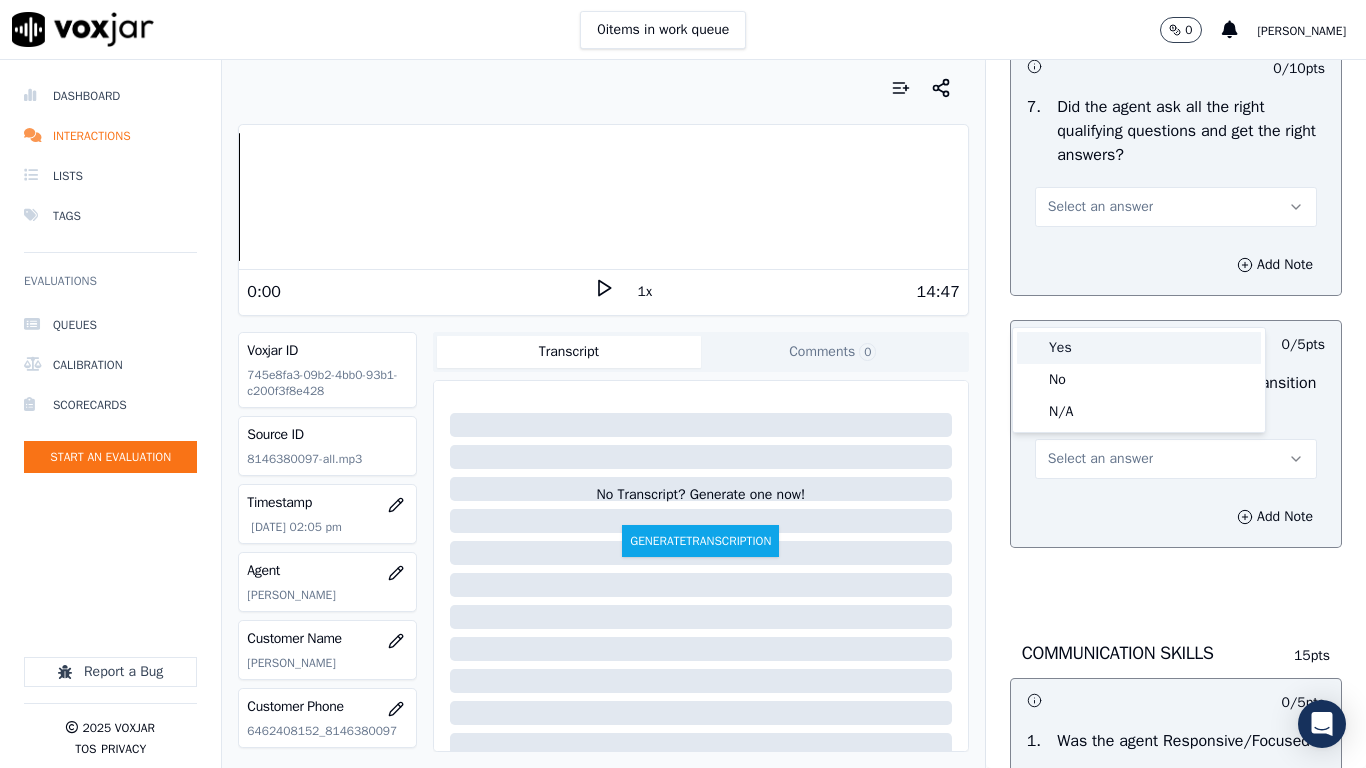 drag, startPoint x: 1068, startPoint y: 357, endPoint x: 1105, endPoint y: 497, distance: 144.80676 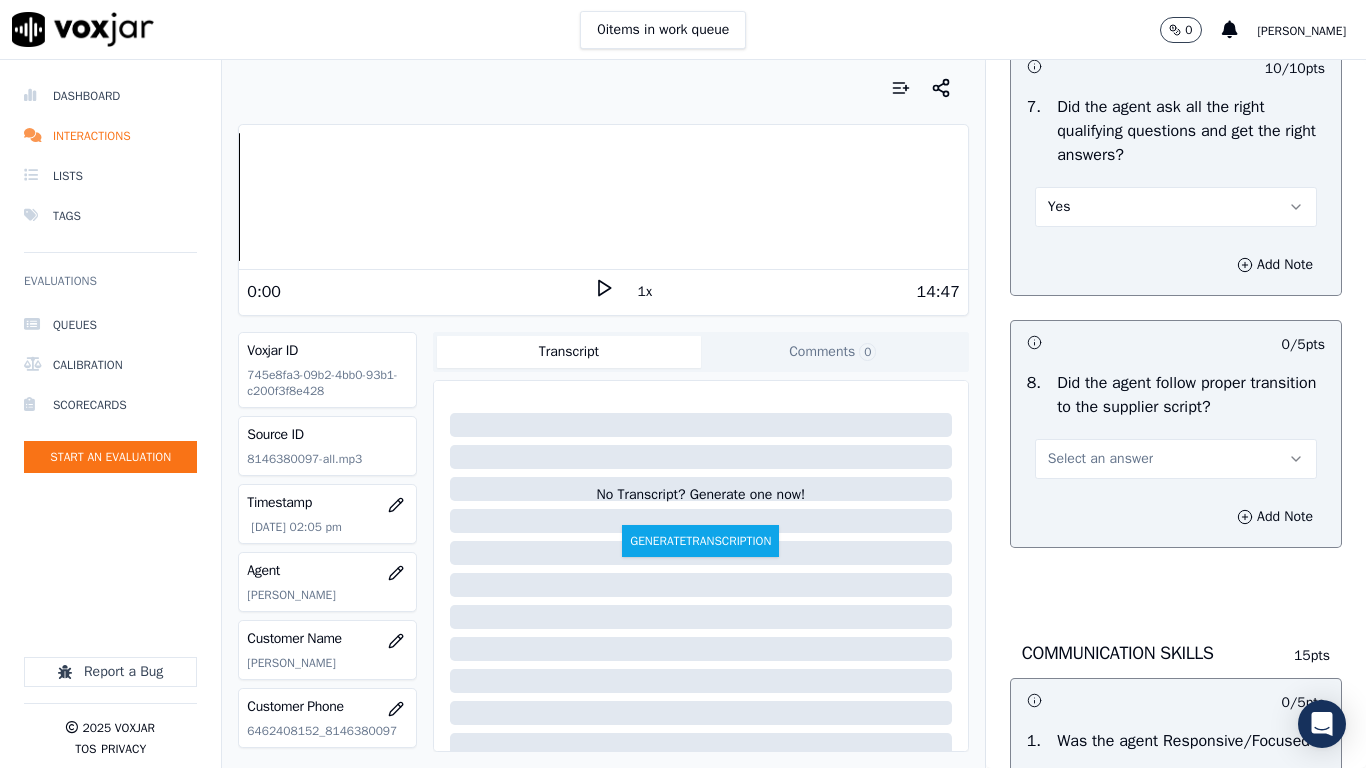 click on "Select an answer" at bounding box center [1176, 459] 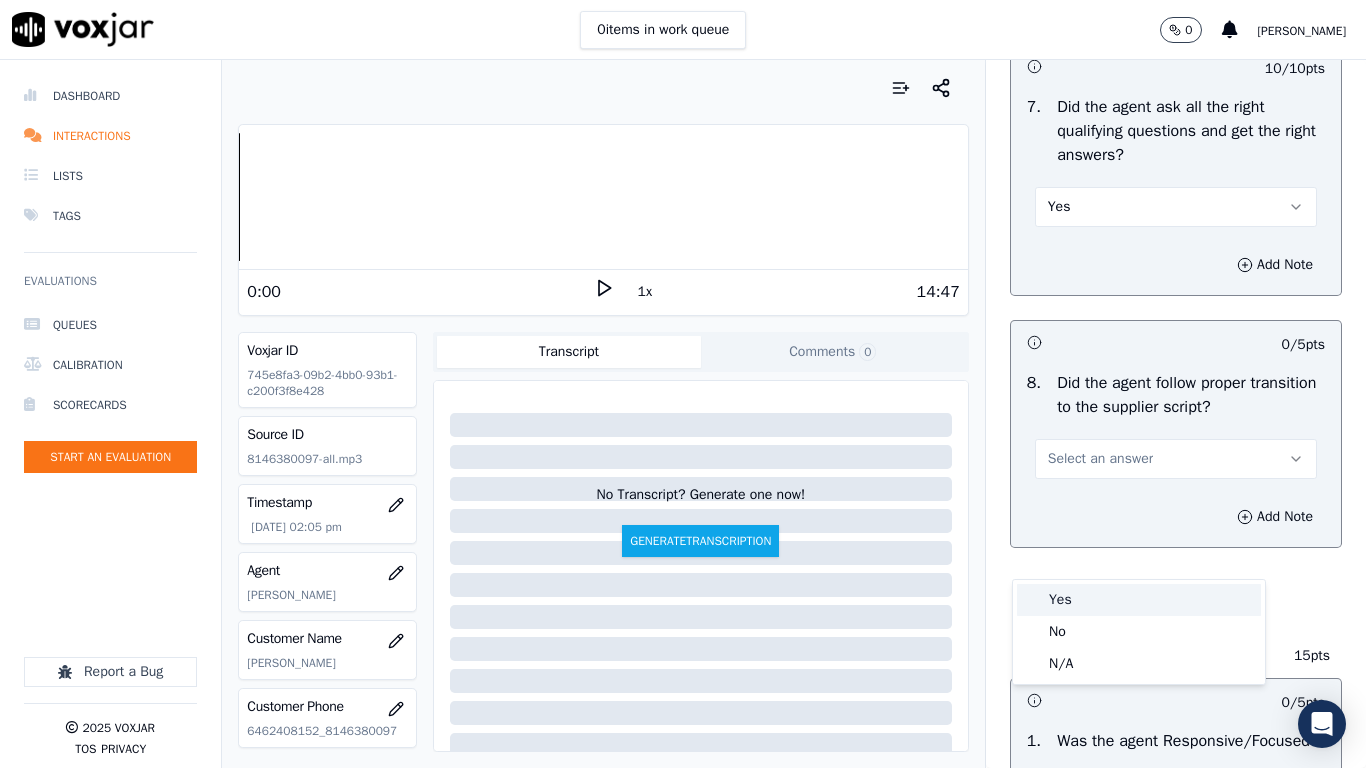 click on "Yes" at bounding box center [1139, 600] 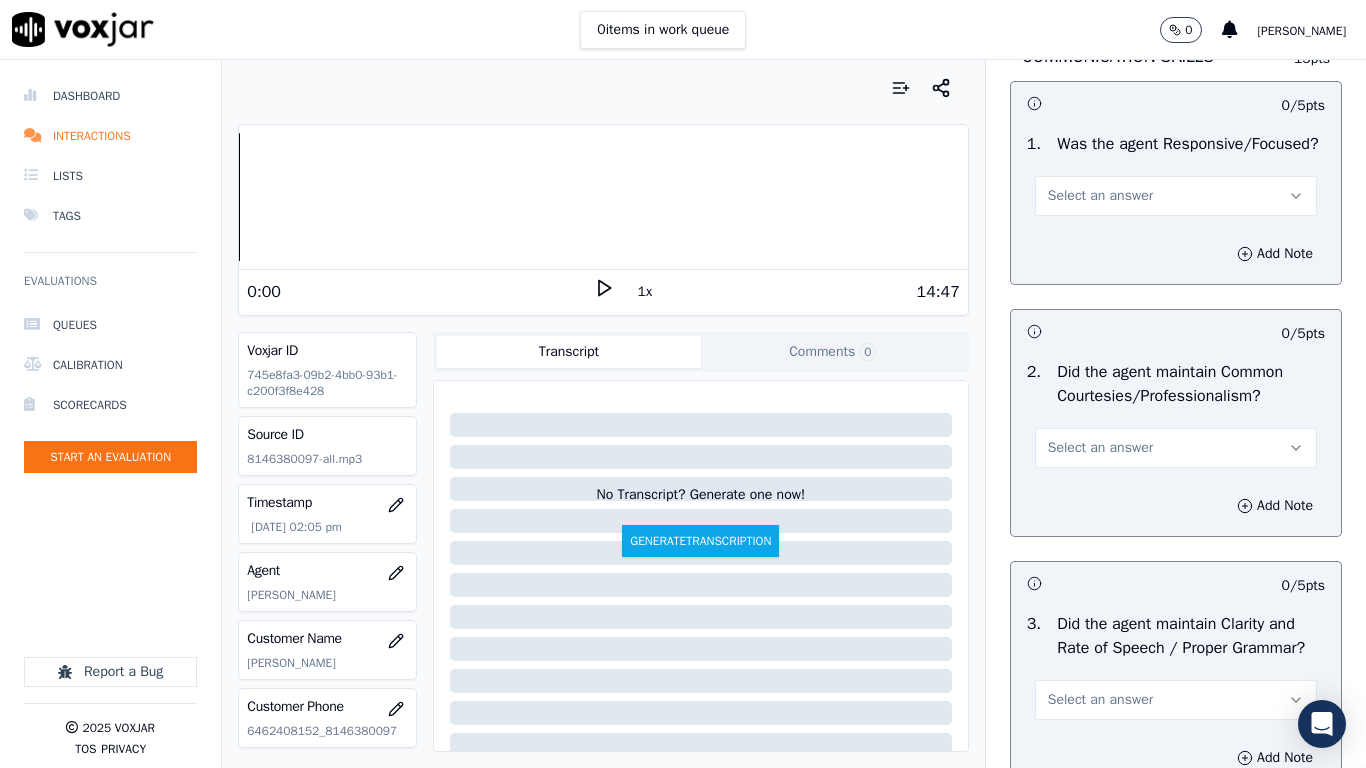 scroll, scrollTop: 5200, scrollLeft: 0, axis: vertical 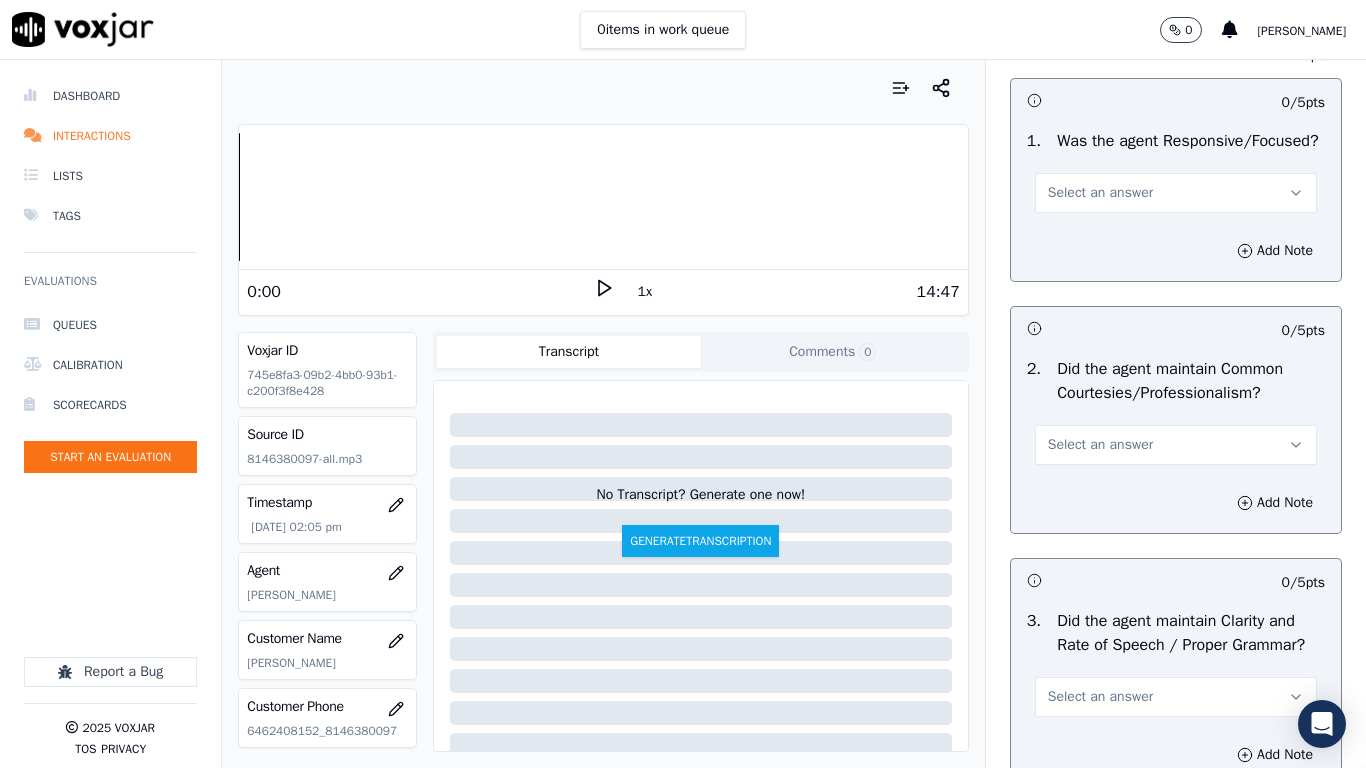 click on "Select an answer" at bounding box center (1100, 193) 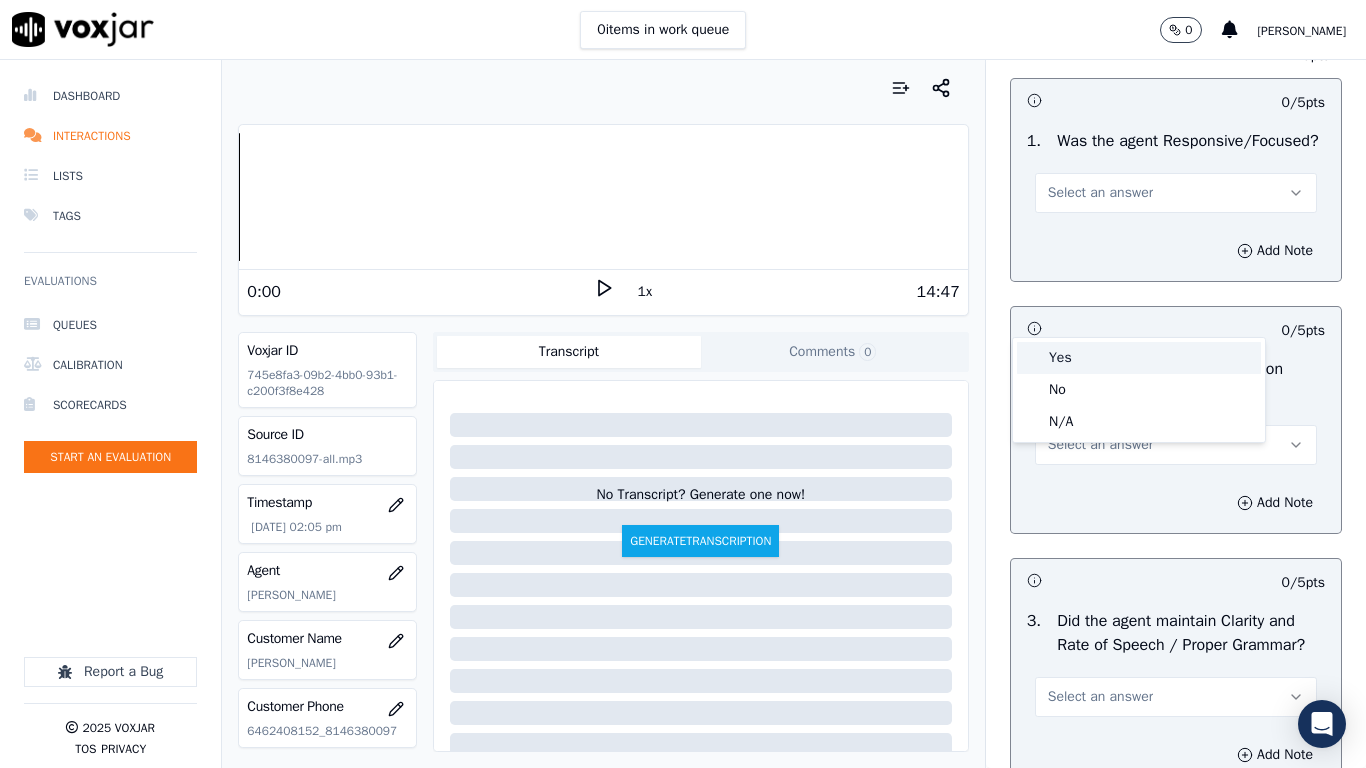drag, startPoint x: 1107, startPoint y: 315, endPoint x: 1111, endPoint y: 506, distance: 191.04189 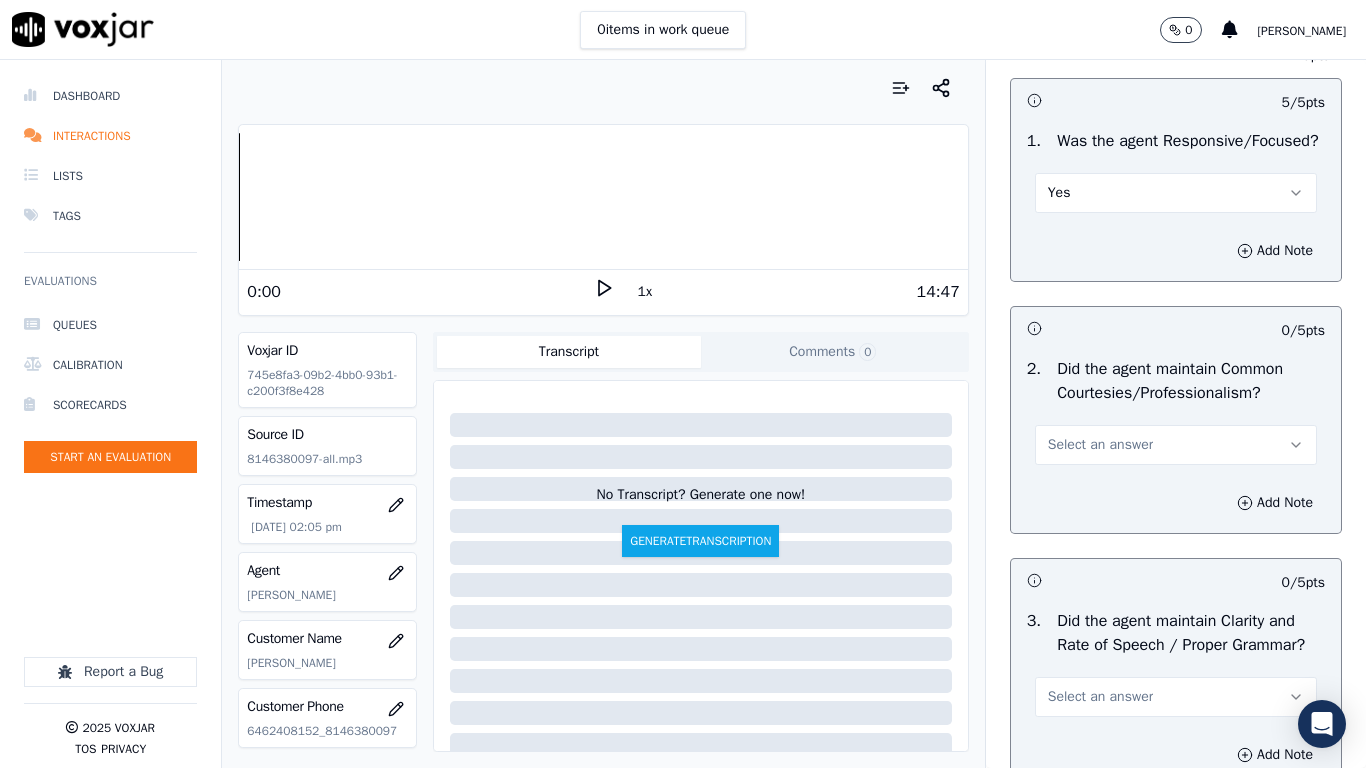 click on "Select an answer" at bounding box center (1176, 445) 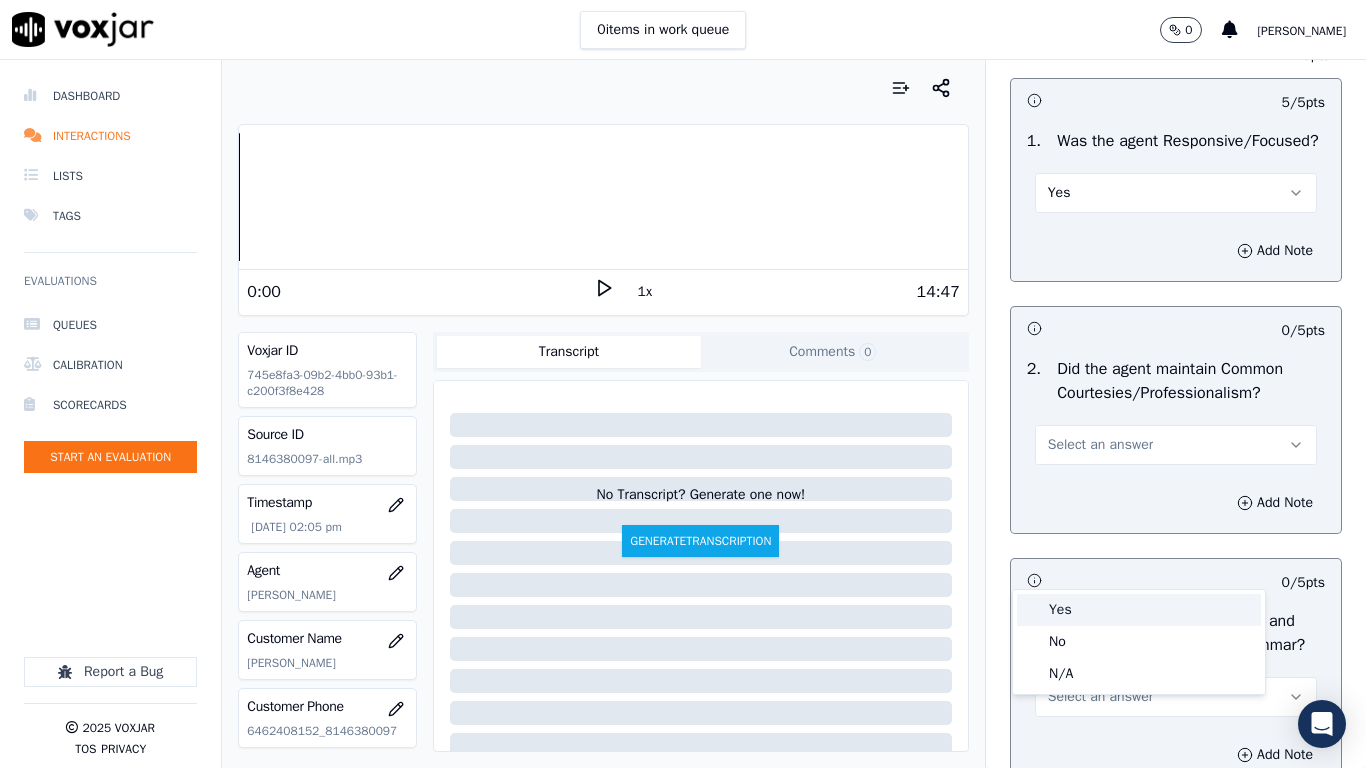 click on "Yes" at bounding box center (1139, 610) 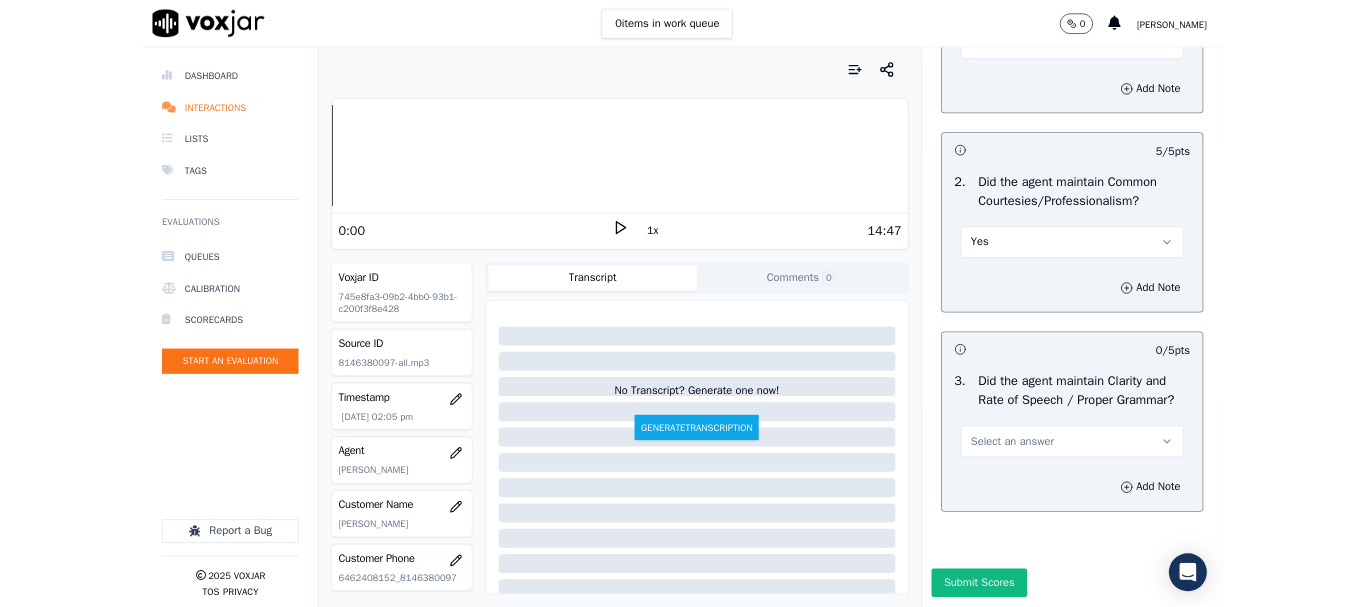 scroll, scrollTop: 5533, scrollLeft: 0, axis: vertical 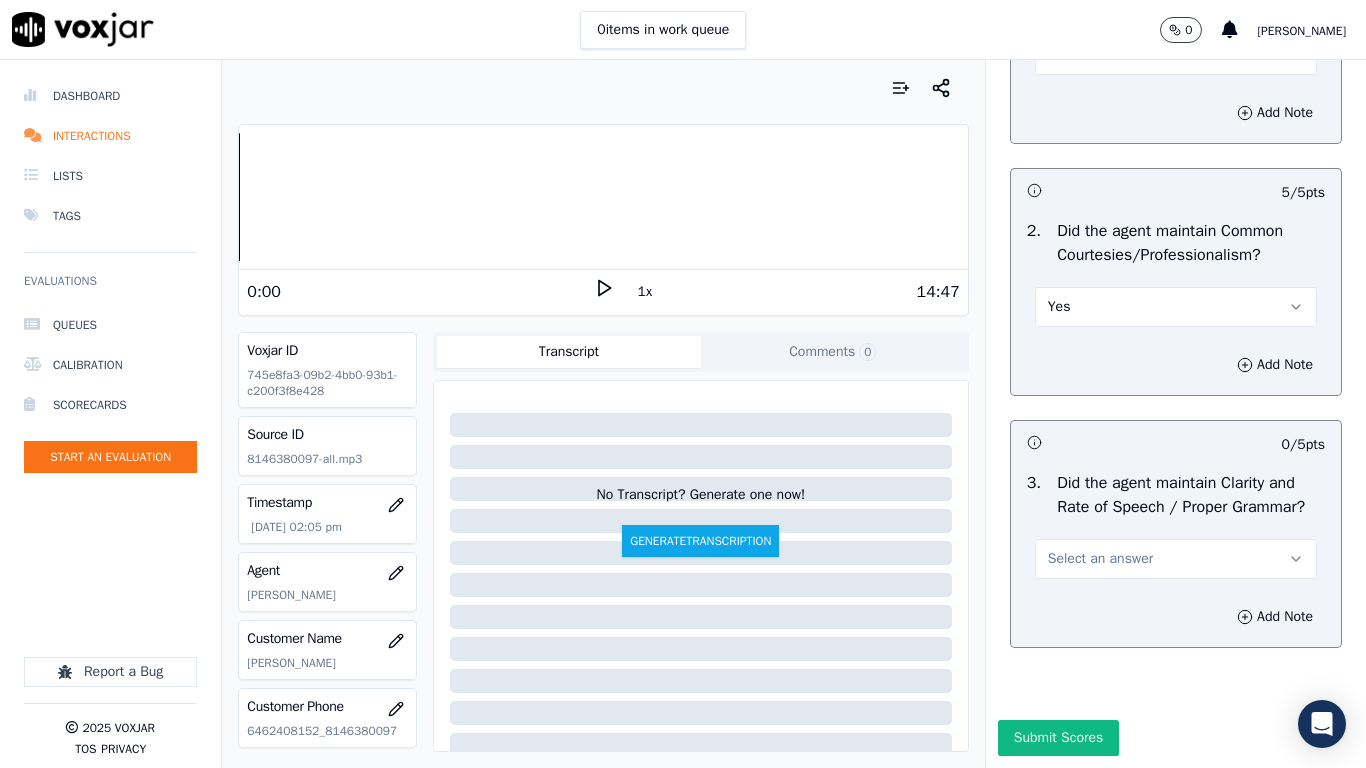 click on "Select an answer" at bounding box center [1100, 559] 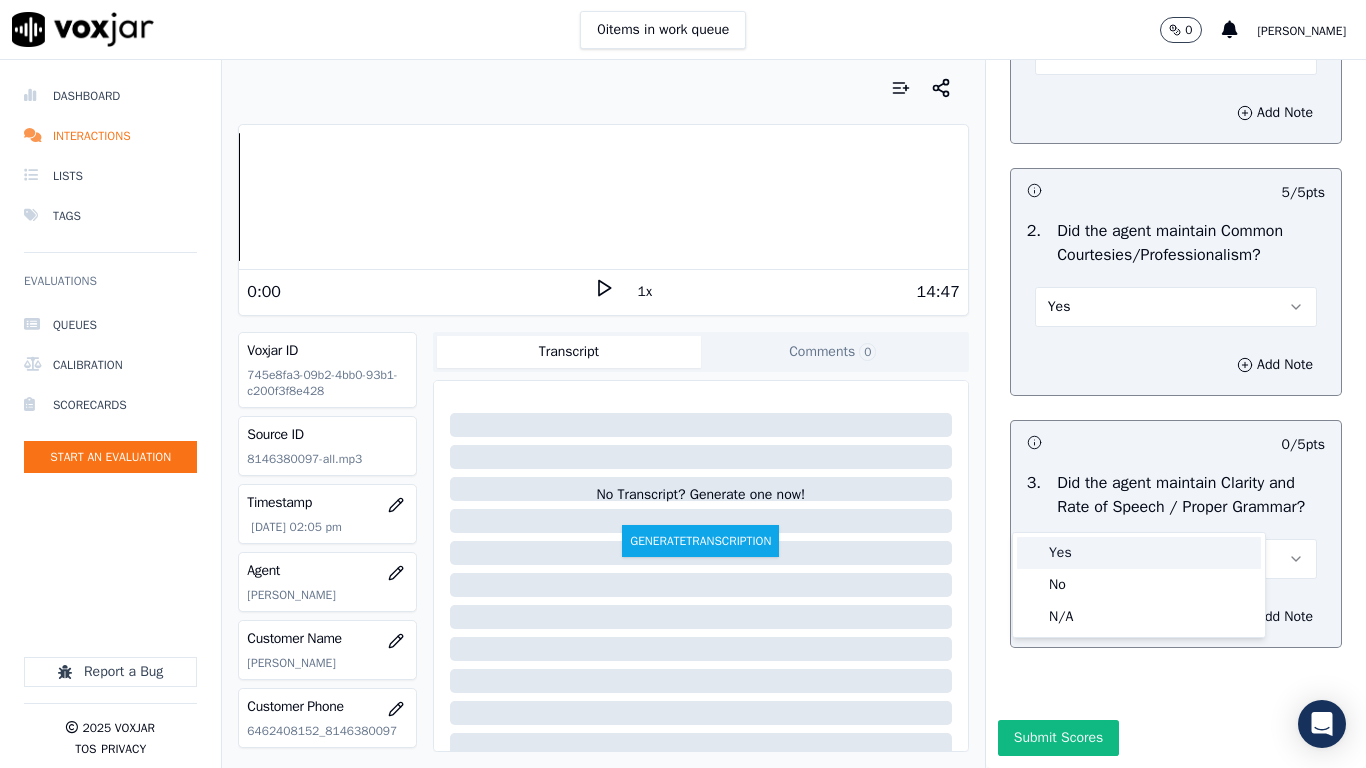 click on "Yes" at bounding box center [1139, 553] 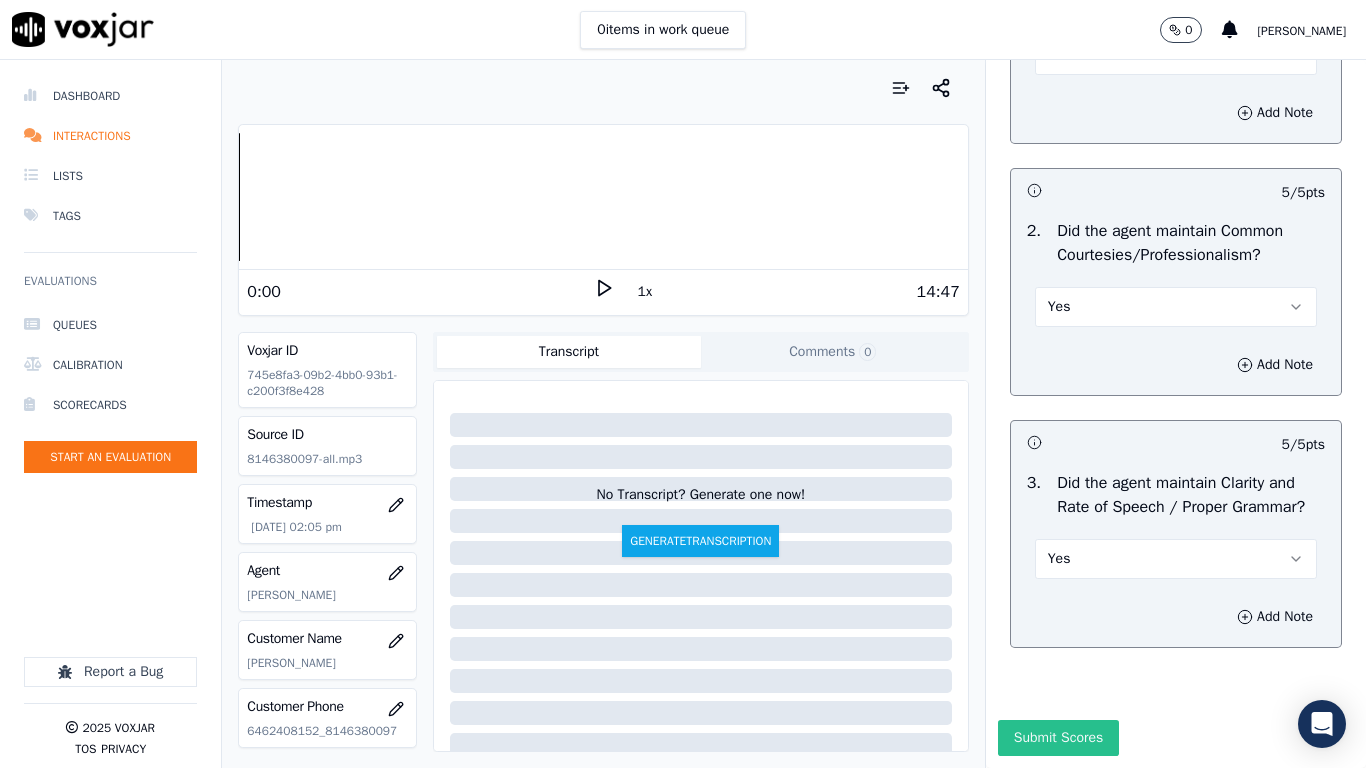 click on "Submit Scores" at bounding box center [1058, 738] 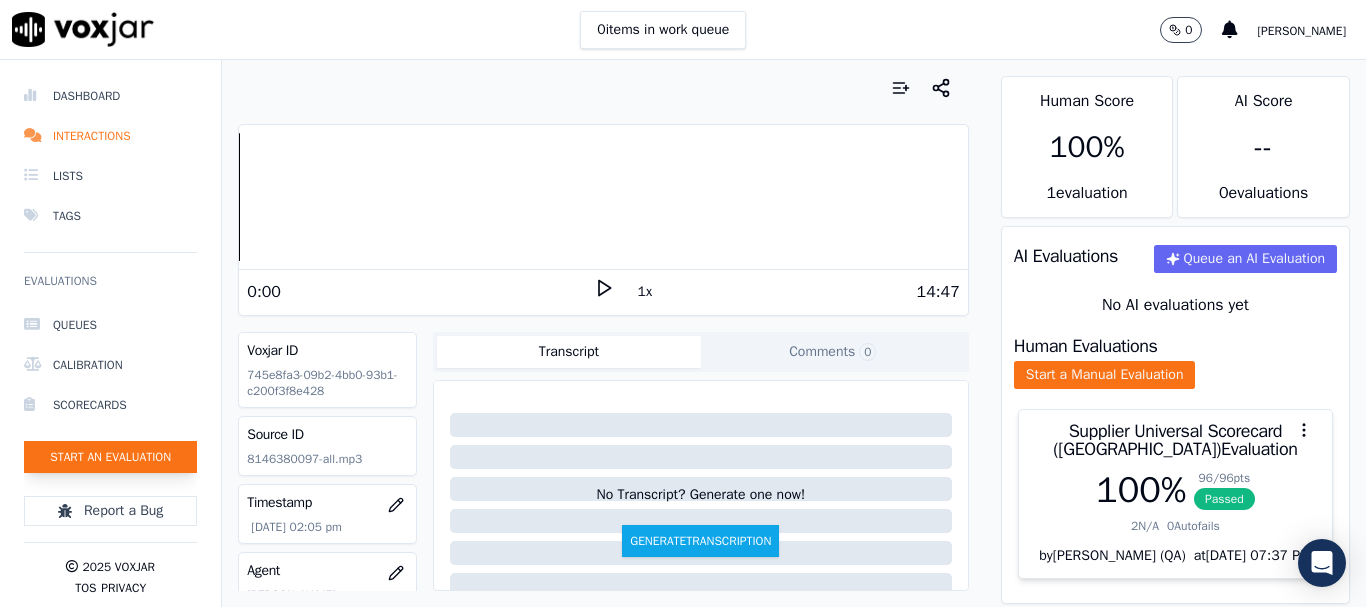 click on "Start an Evaluation" 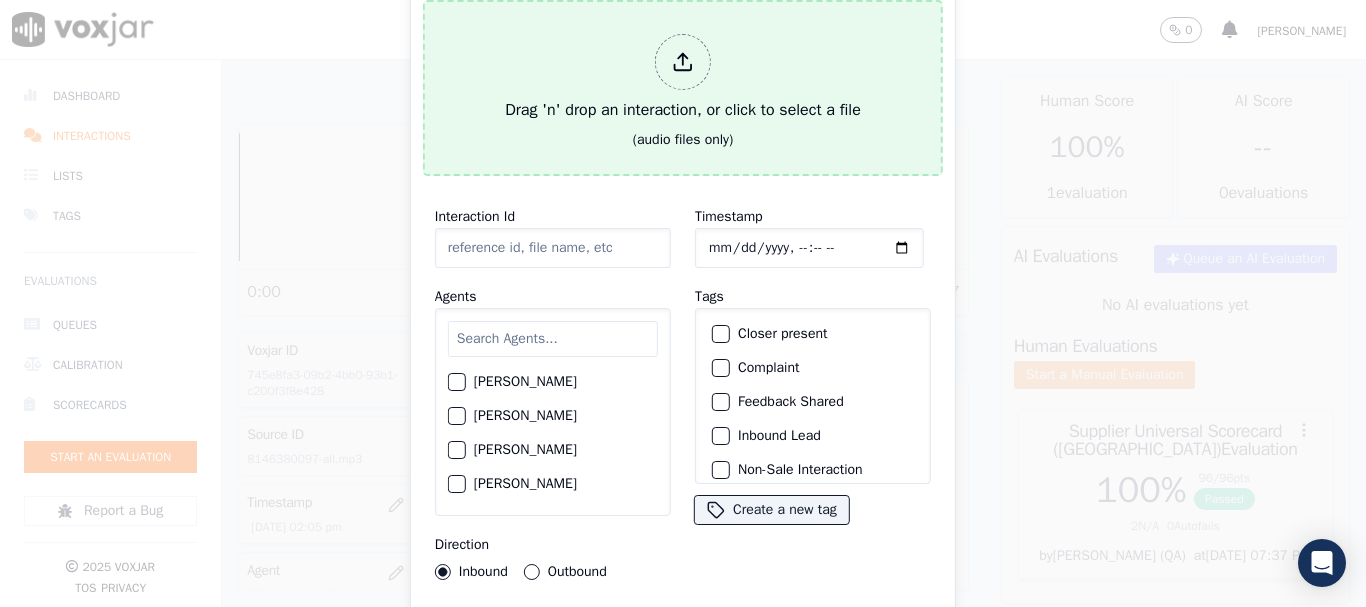 click 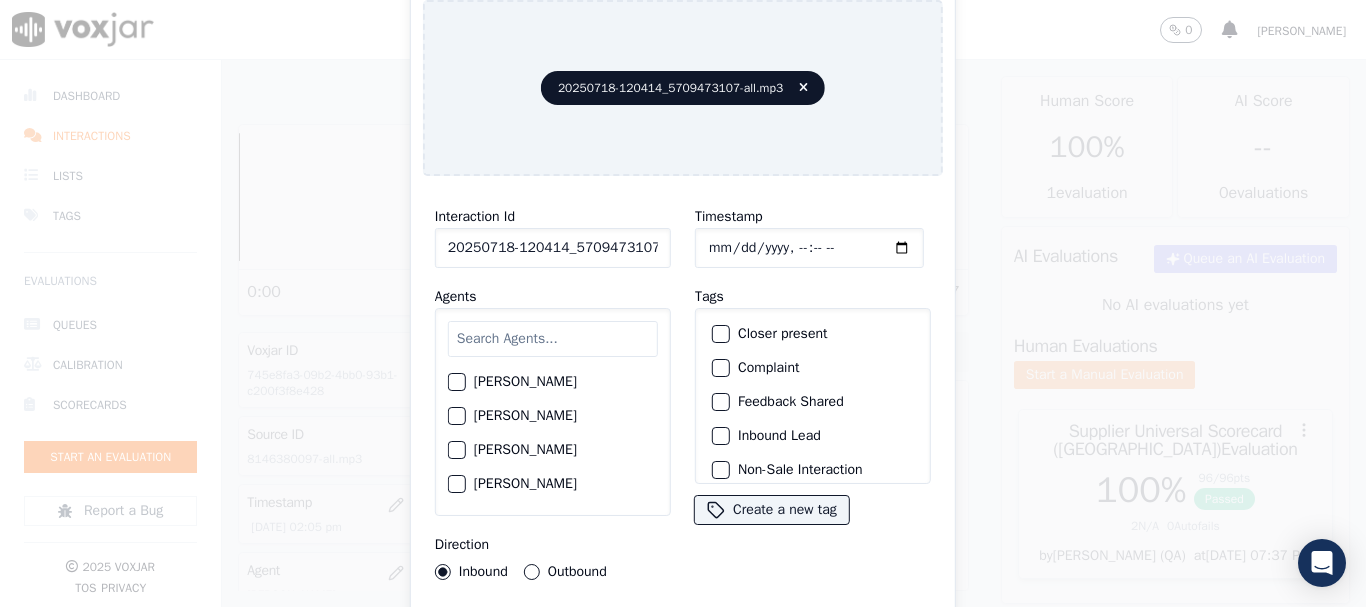 click at bounding box center [553, 339] 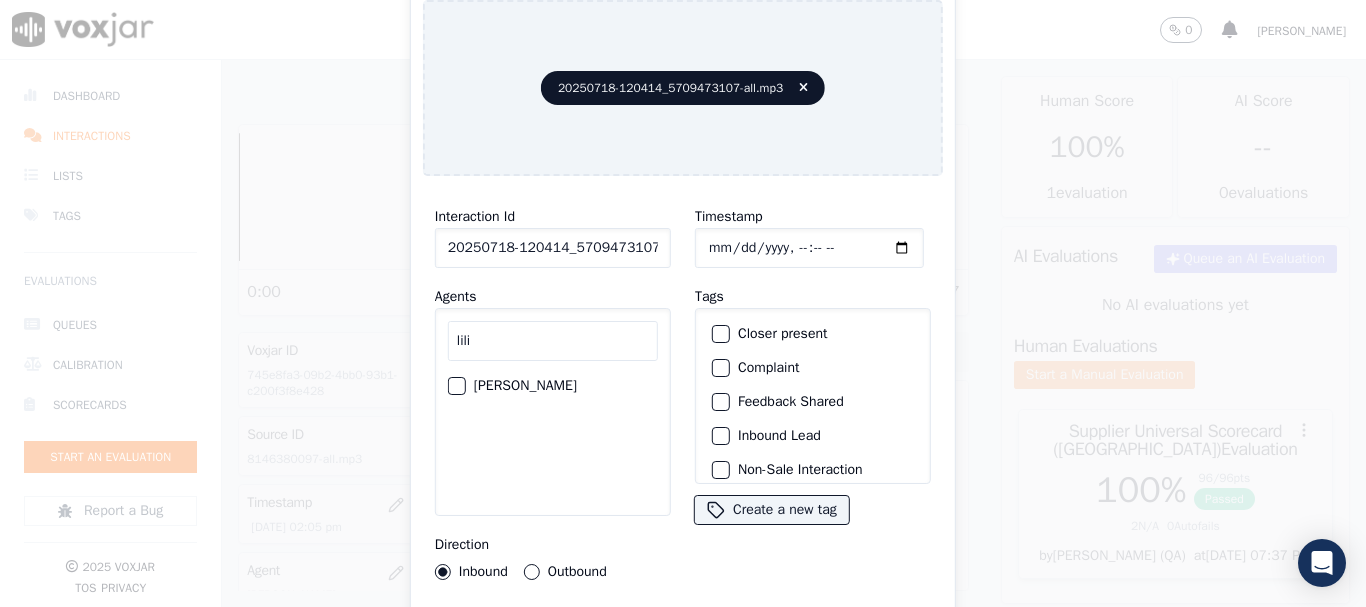 type on "lili" 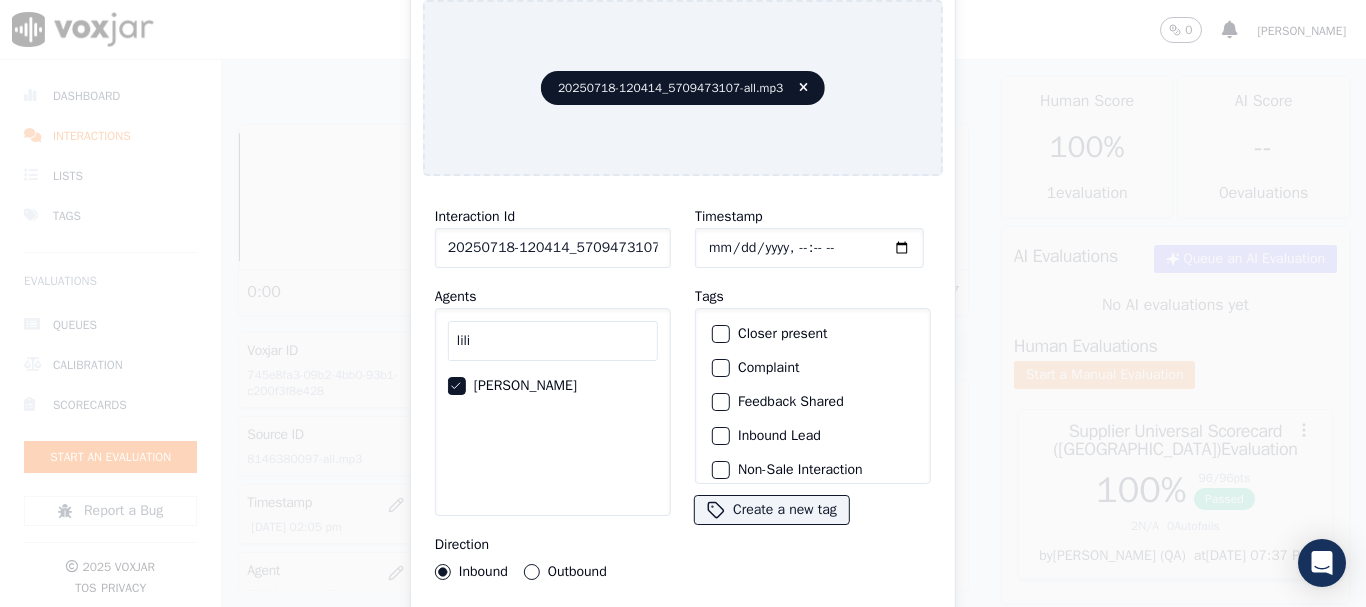 click on "Timestamp" 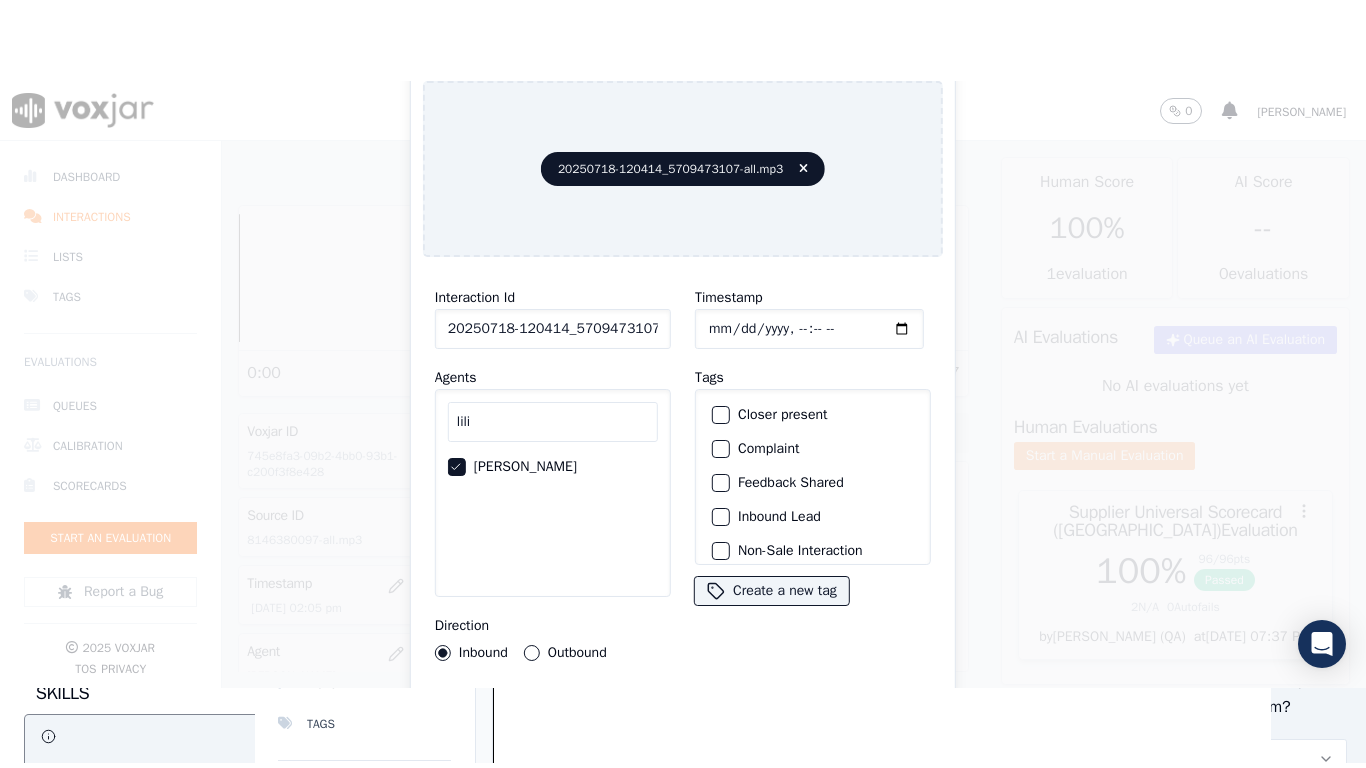 scroll, scrollTop: 175, scrollLeft: 0, axis: vertical 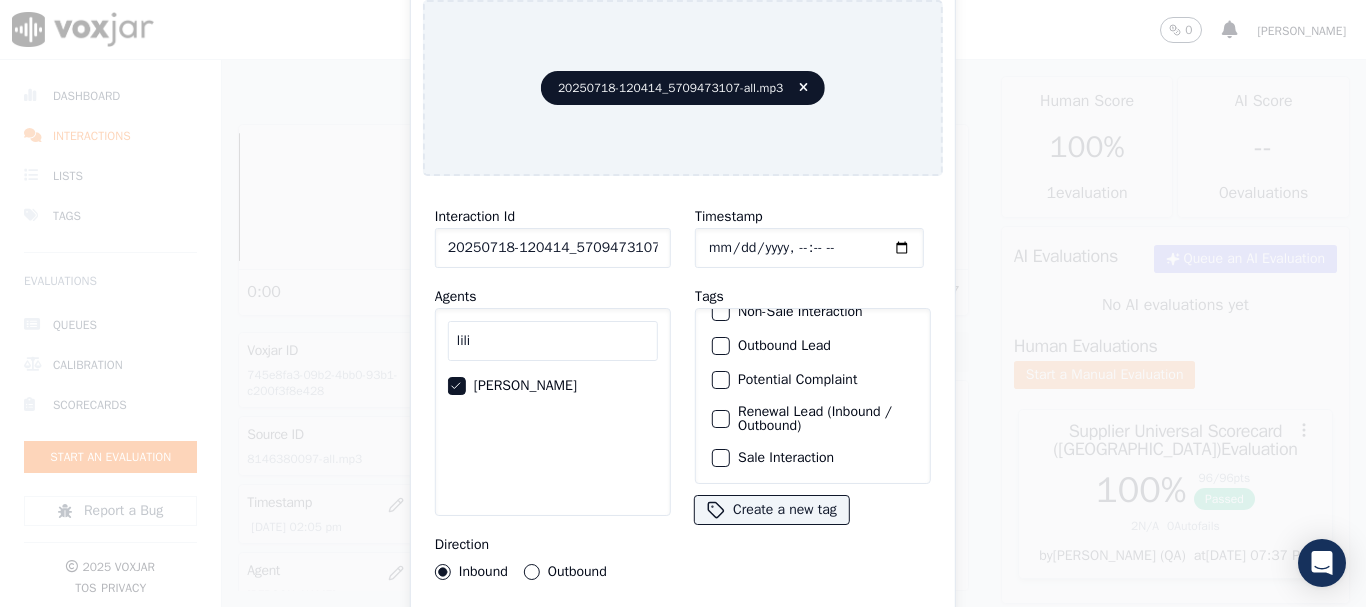 click on "Sale Interaction" 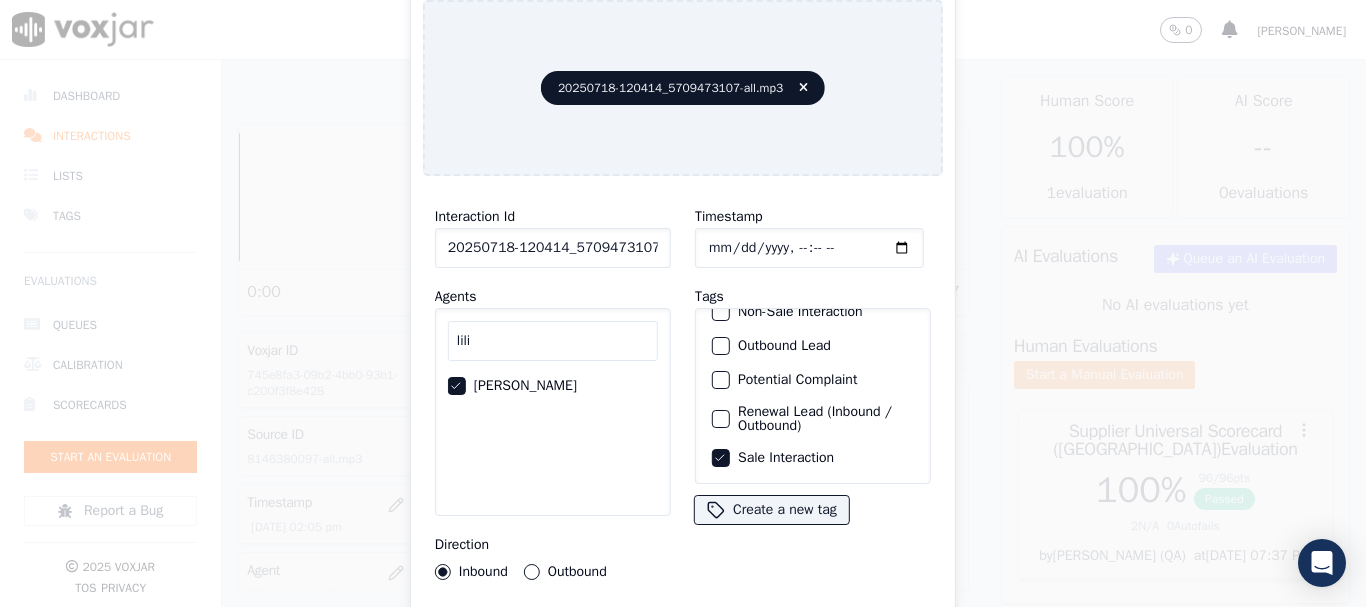 type 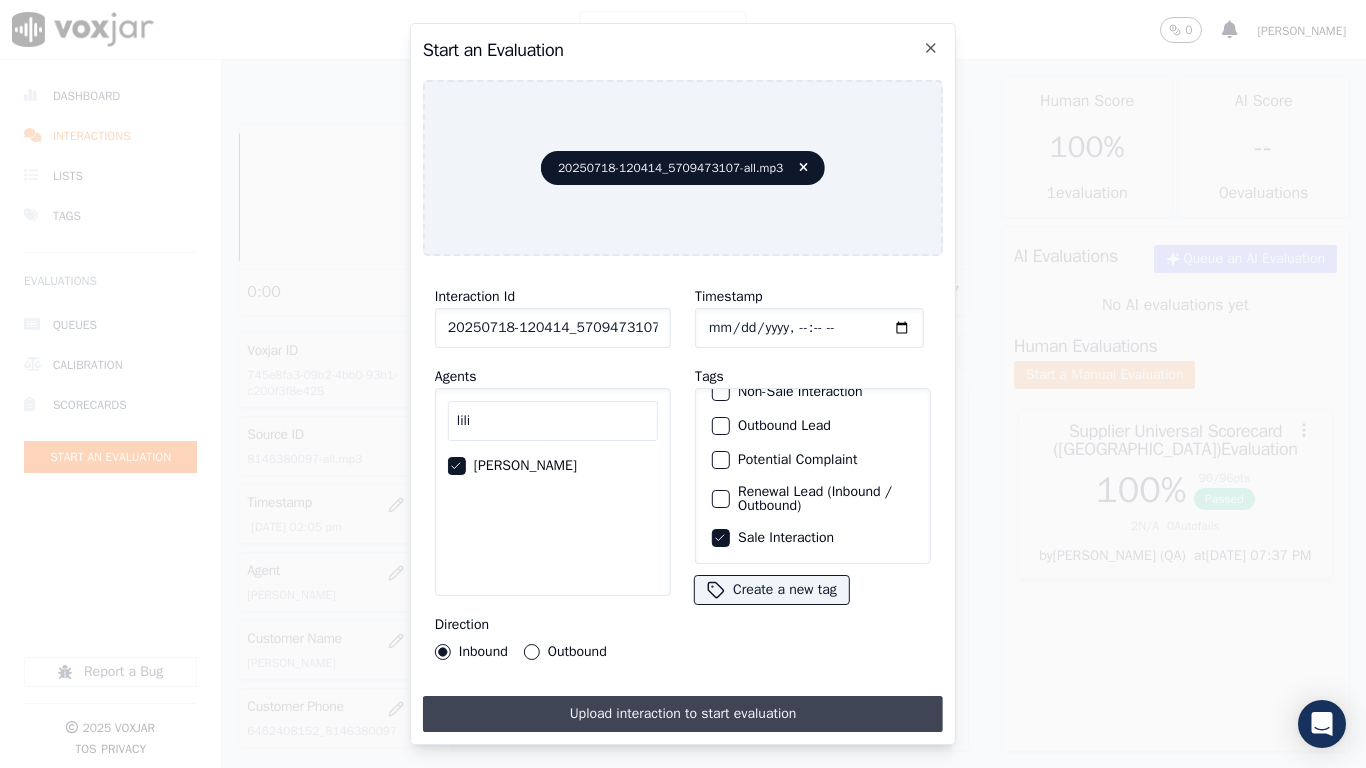 click on "Upload interaction to start evaluation" at bounding box center (683, 714) 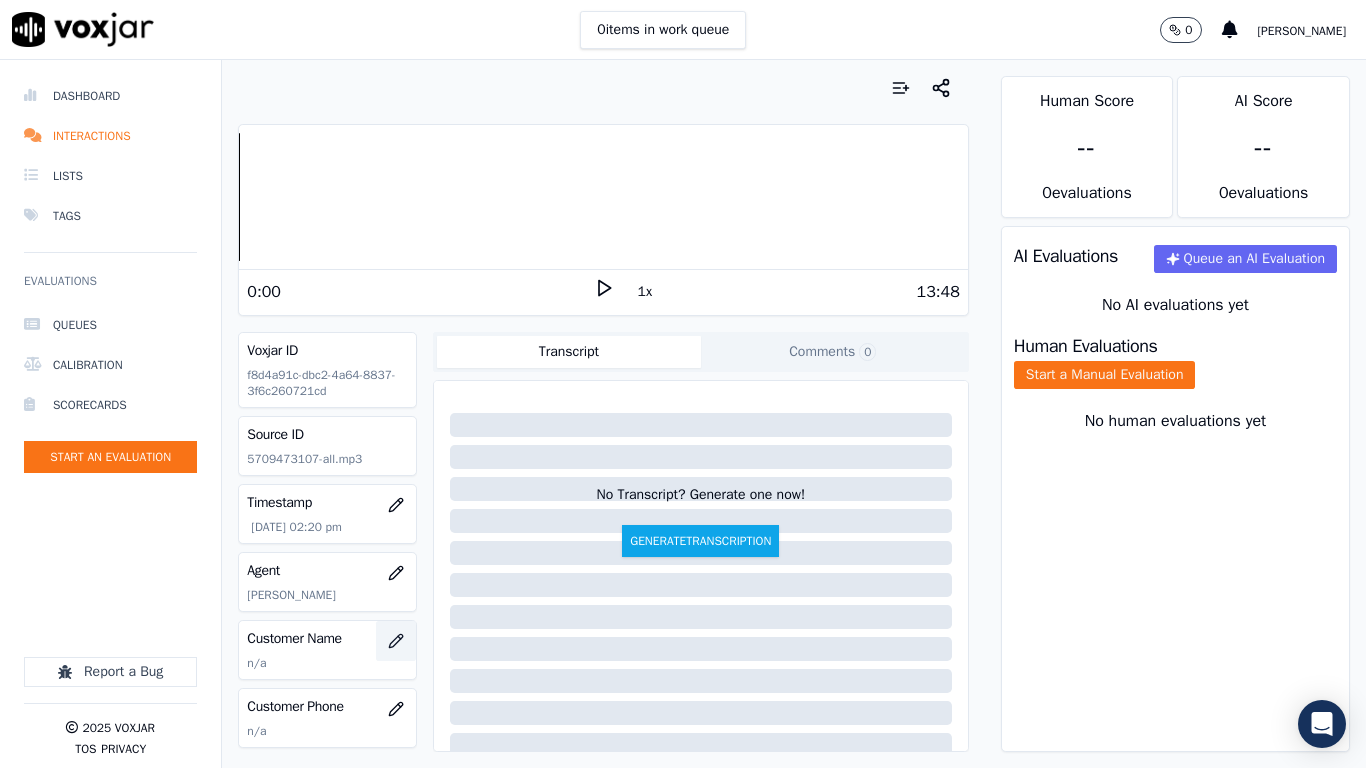 click 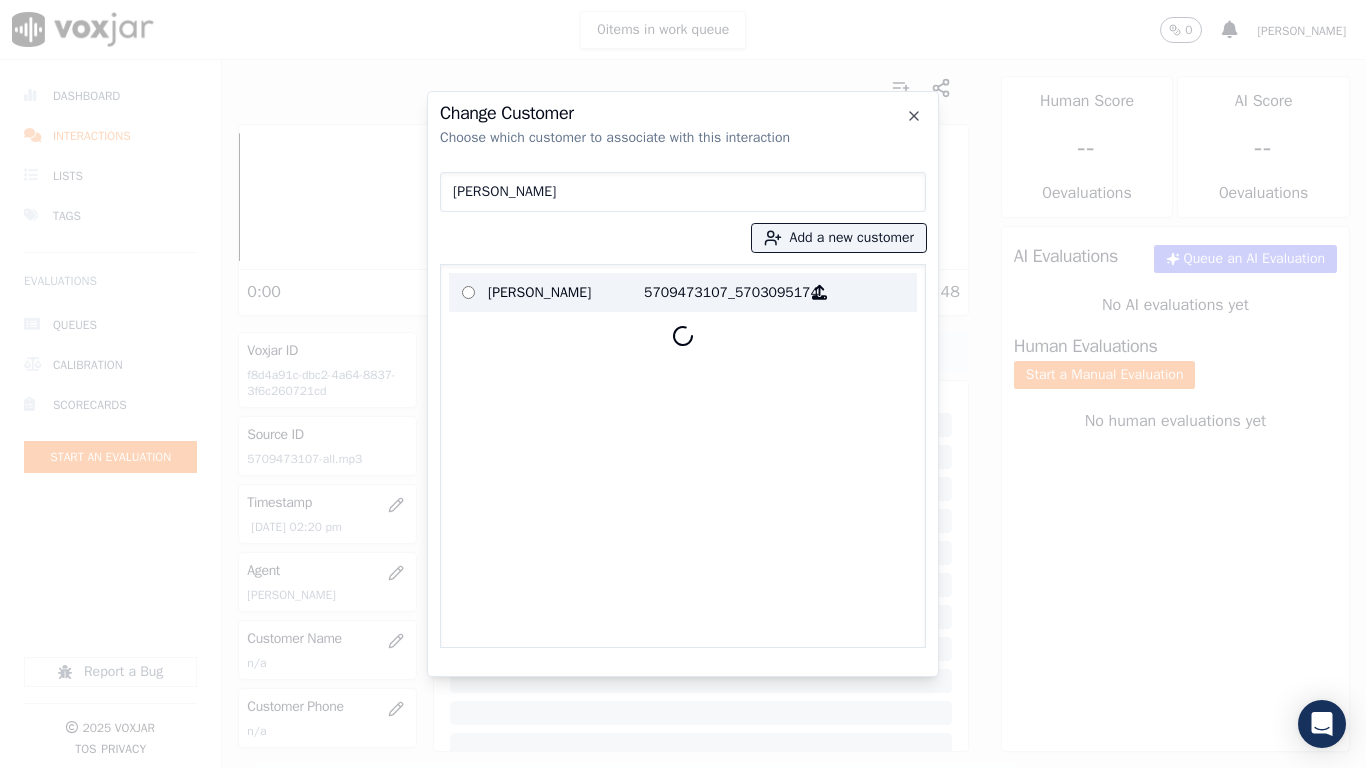 type on "[PERSON_NAME]" 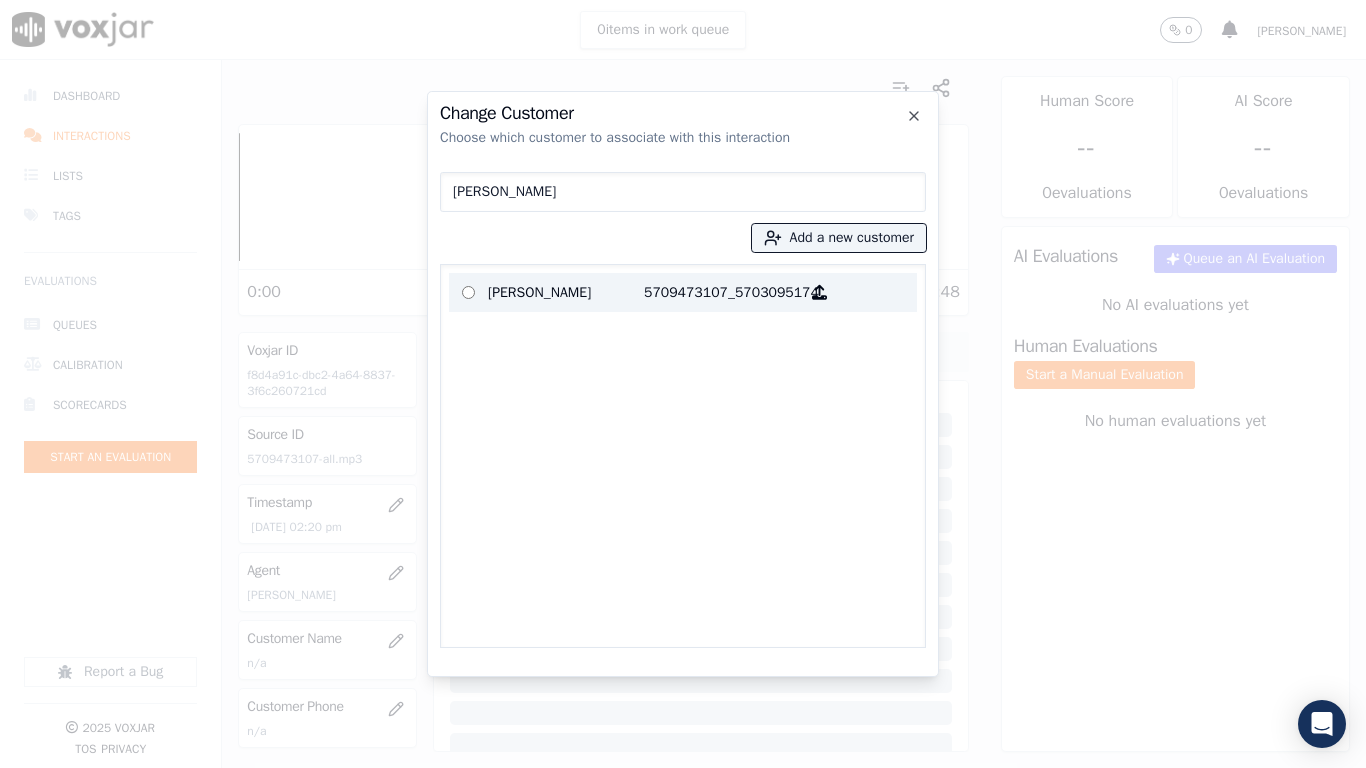 click on "[PERSON_NAME]" at bounding box center [566, 292] 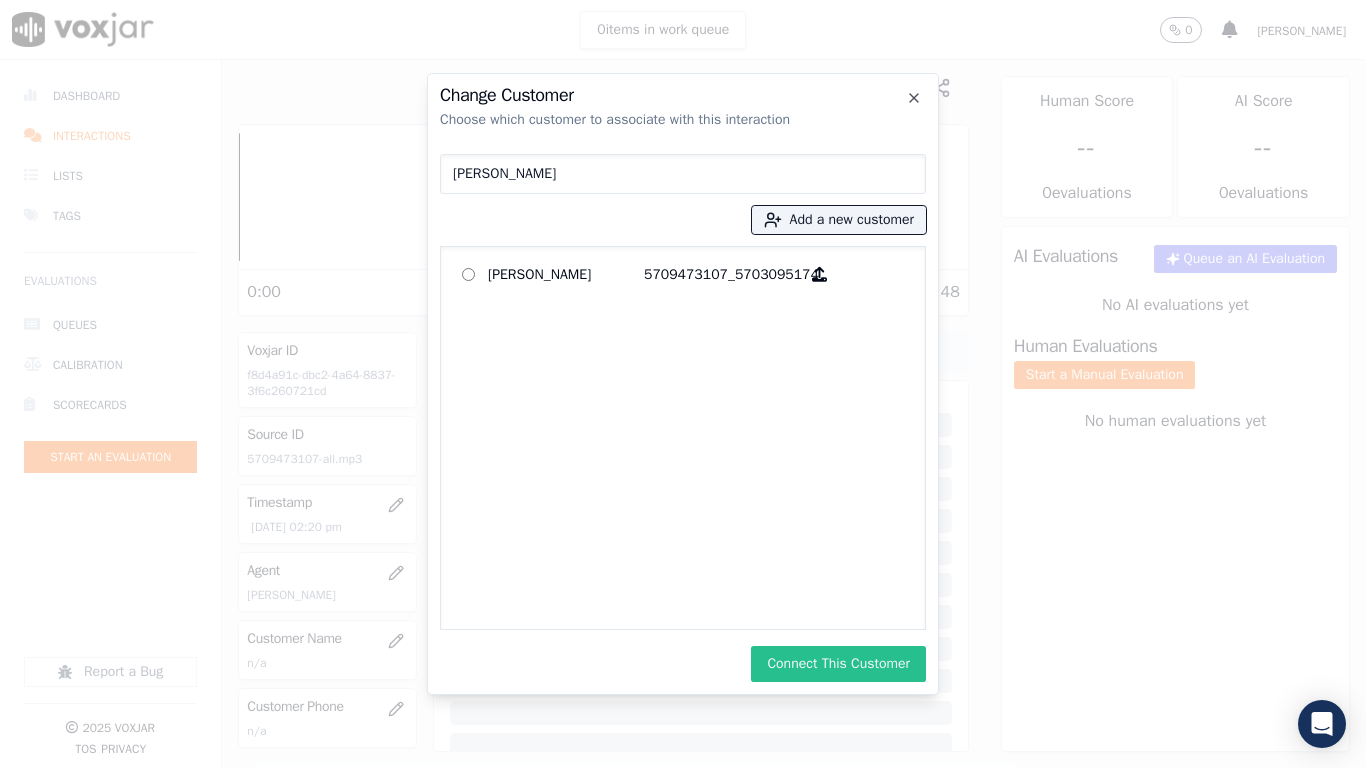 click on "Connect This Customer" at bounding box center (838, 664) 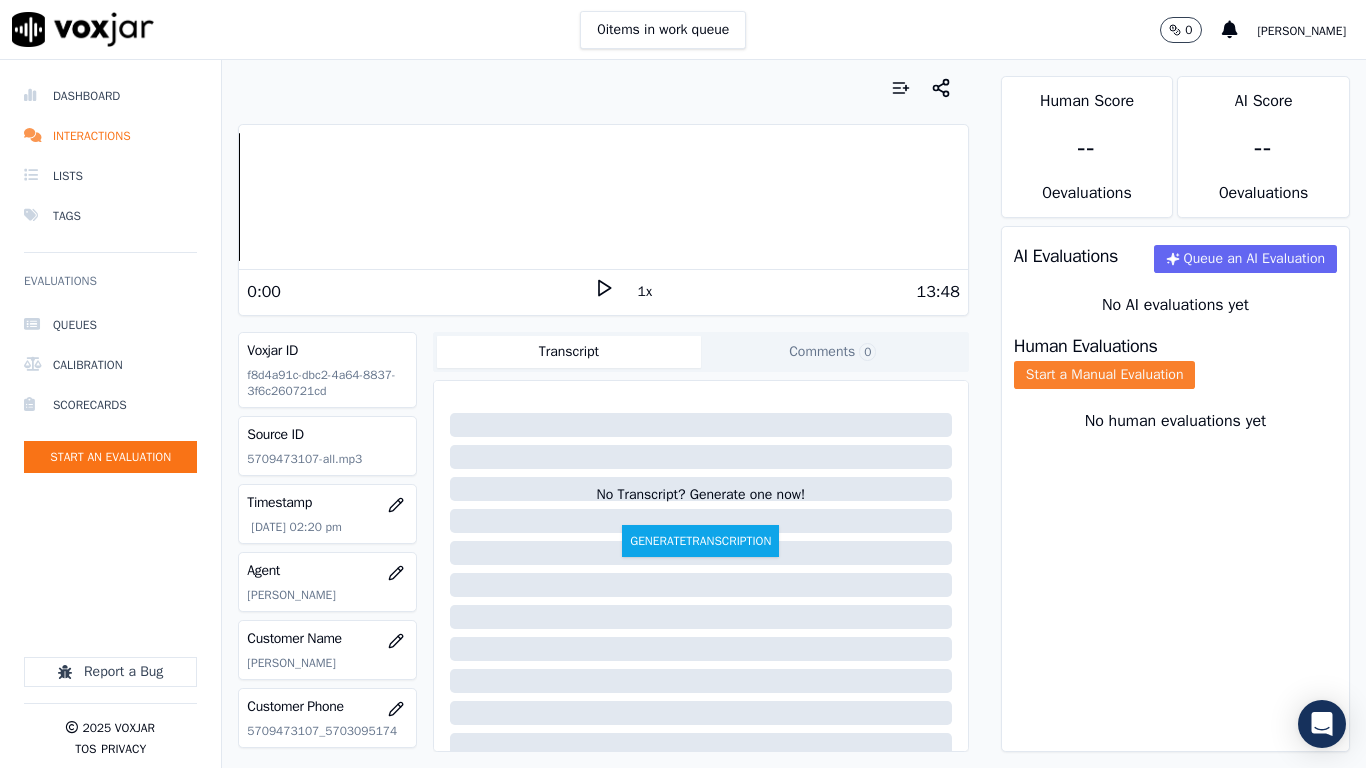 click on "Start a Manual Evaluation" 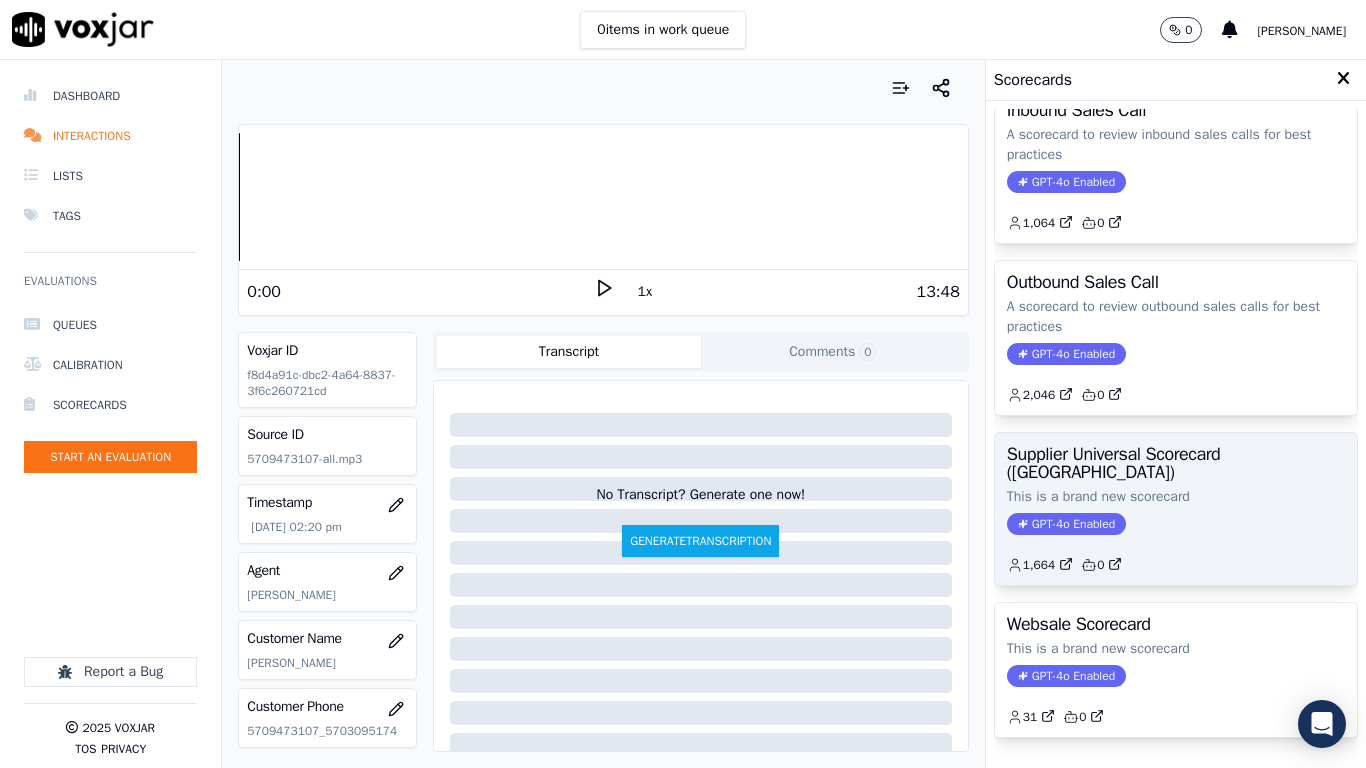 scroll, scrollTop: 200, scrollLeft: 0, axis: vertical 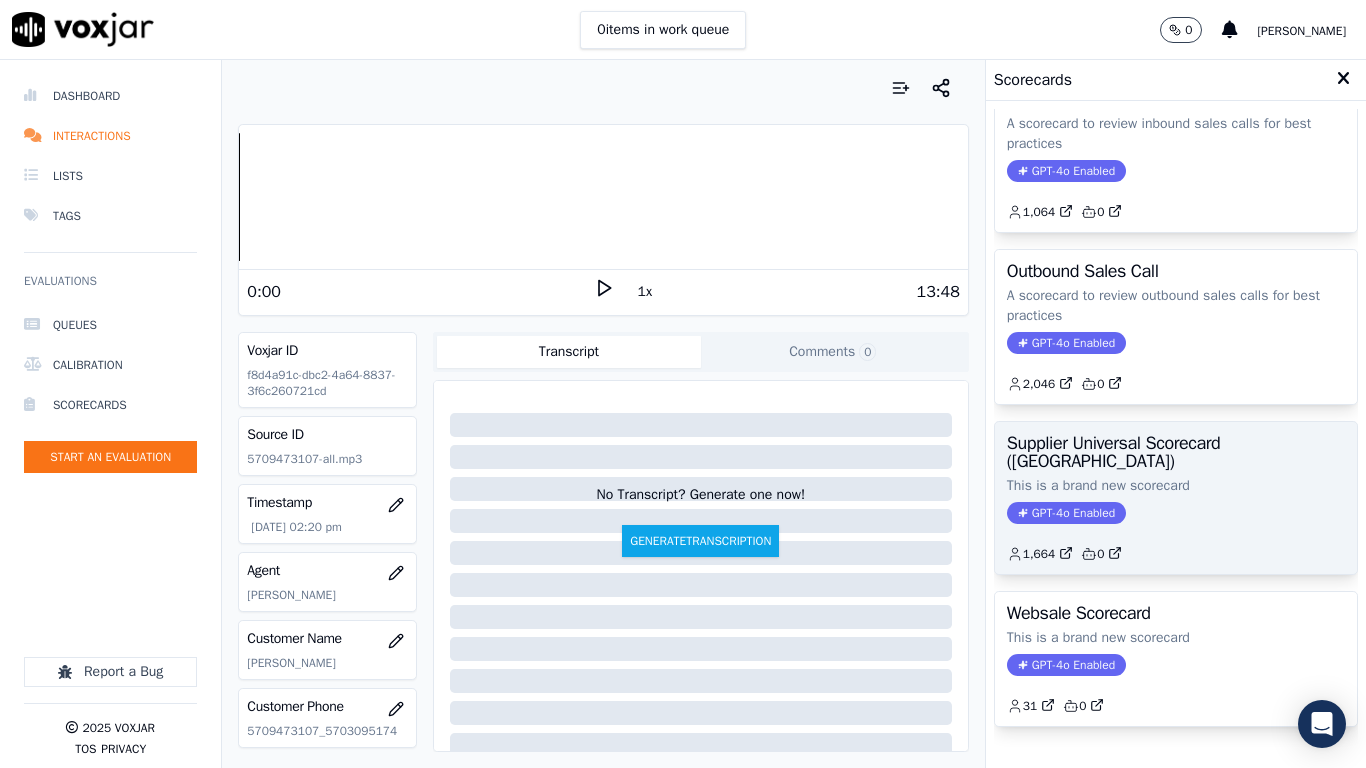 click on "Supplier Universal Scorecard ([GEOGRAPHIC_DATA])" at bounding box center [1176, 452] 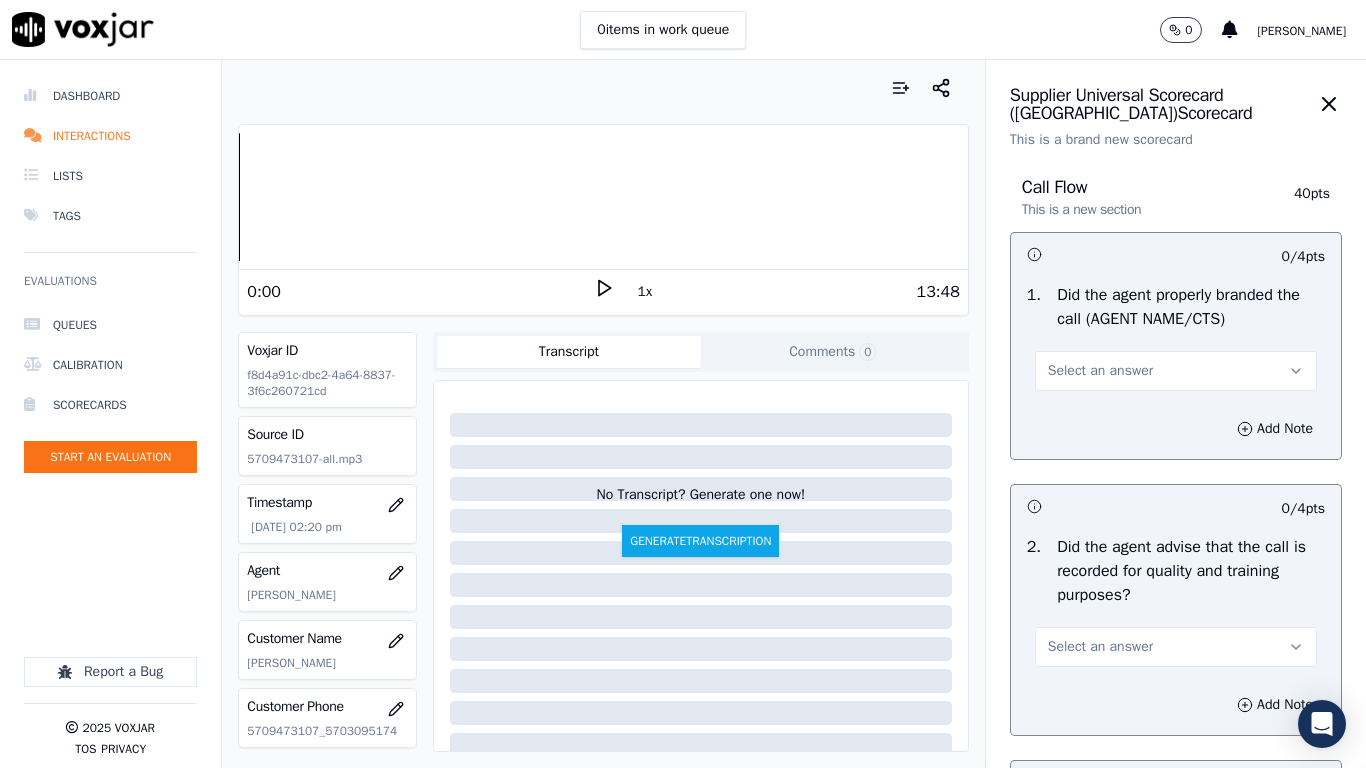 click on "Select an answer" at bounding box center [1100, 371] 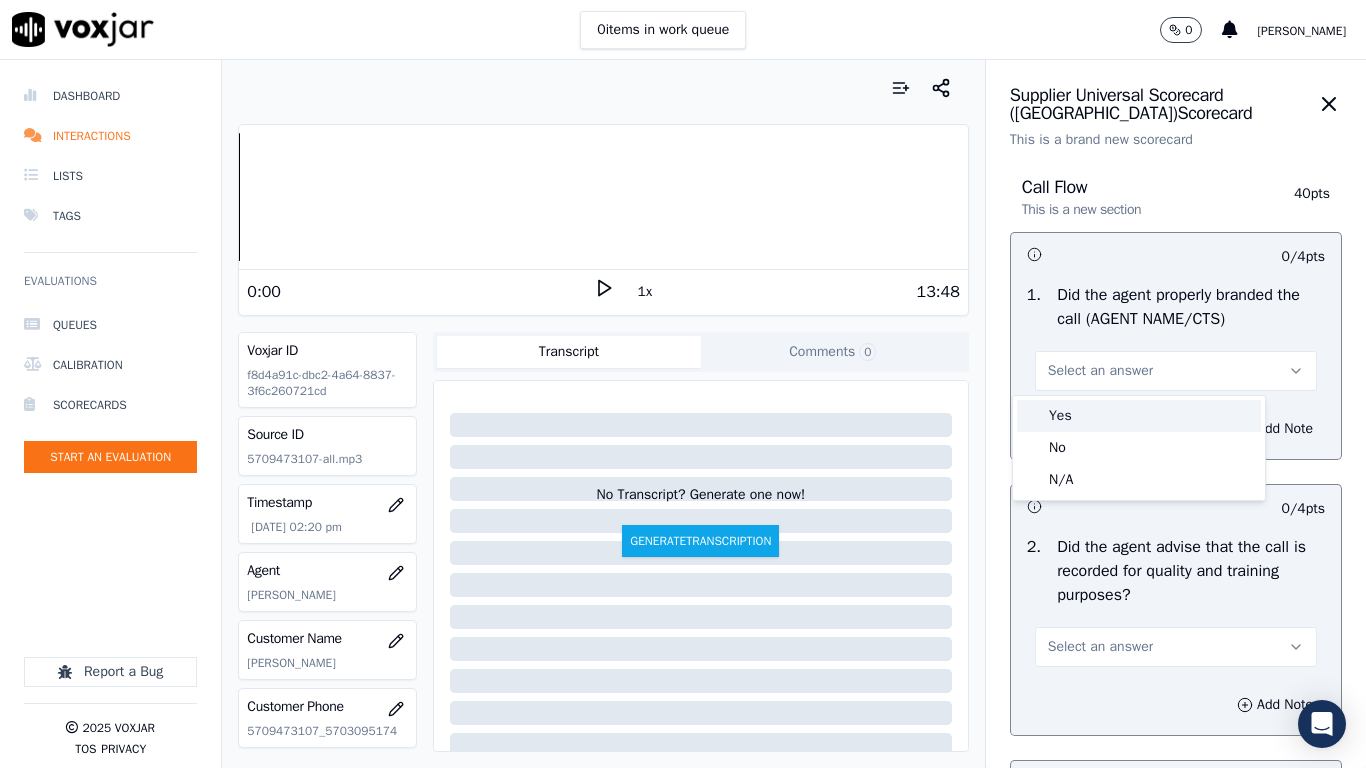drag, startPoint x: 1066, startPoint y: 377, endPoint x: 1071, endPoint y: 427, distance: 50.24938 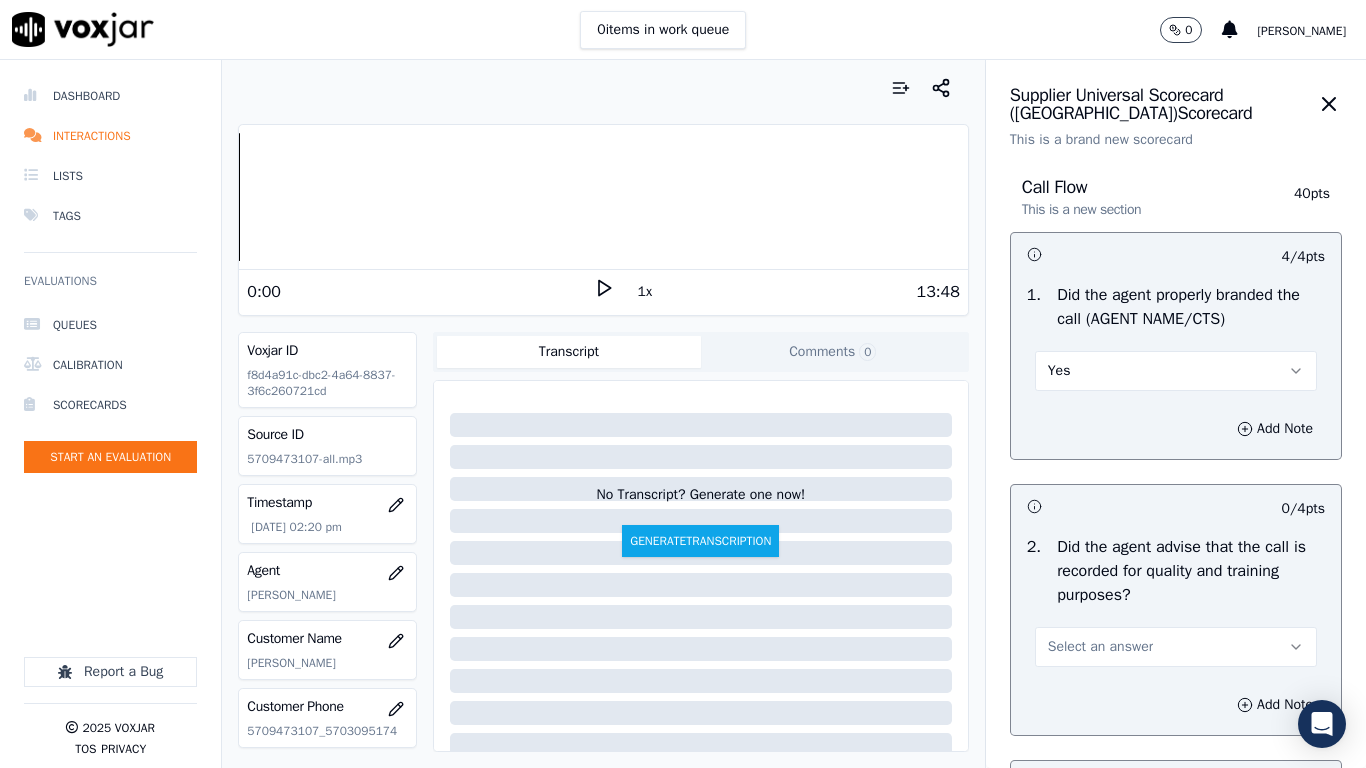 click on "Select an answer" at bounding box center [1100, 647] 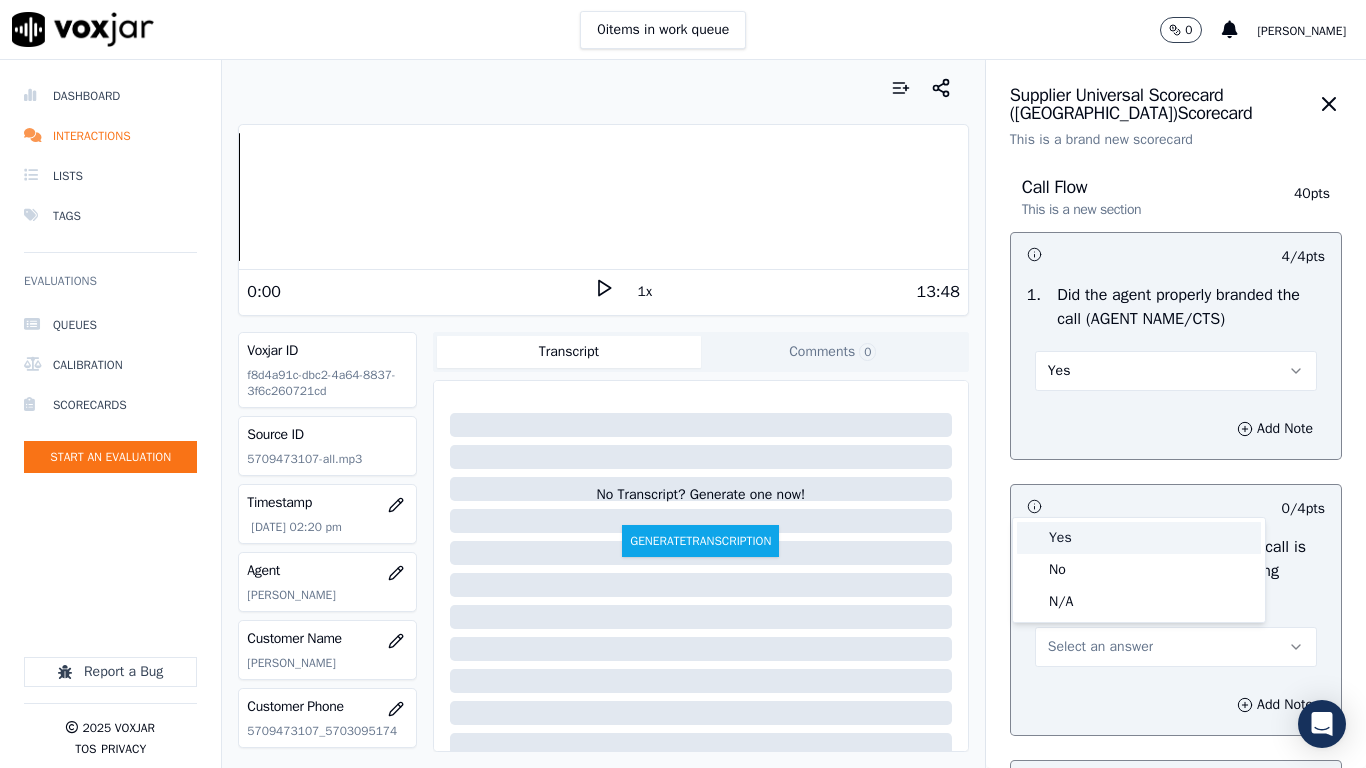 click on "Yes" at bounding box center [1139, 538] 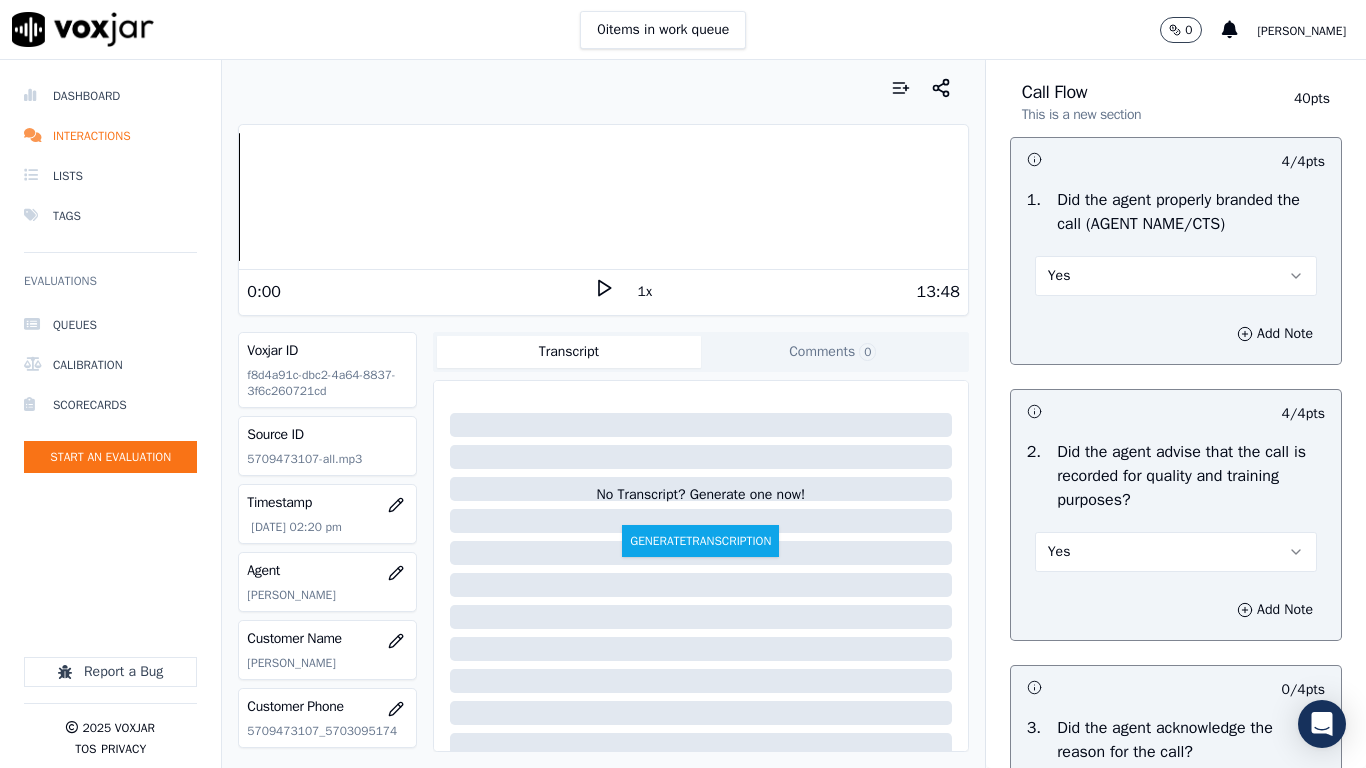scroll, scrollTop: 500, scrollLeft: 0, axis: vertical 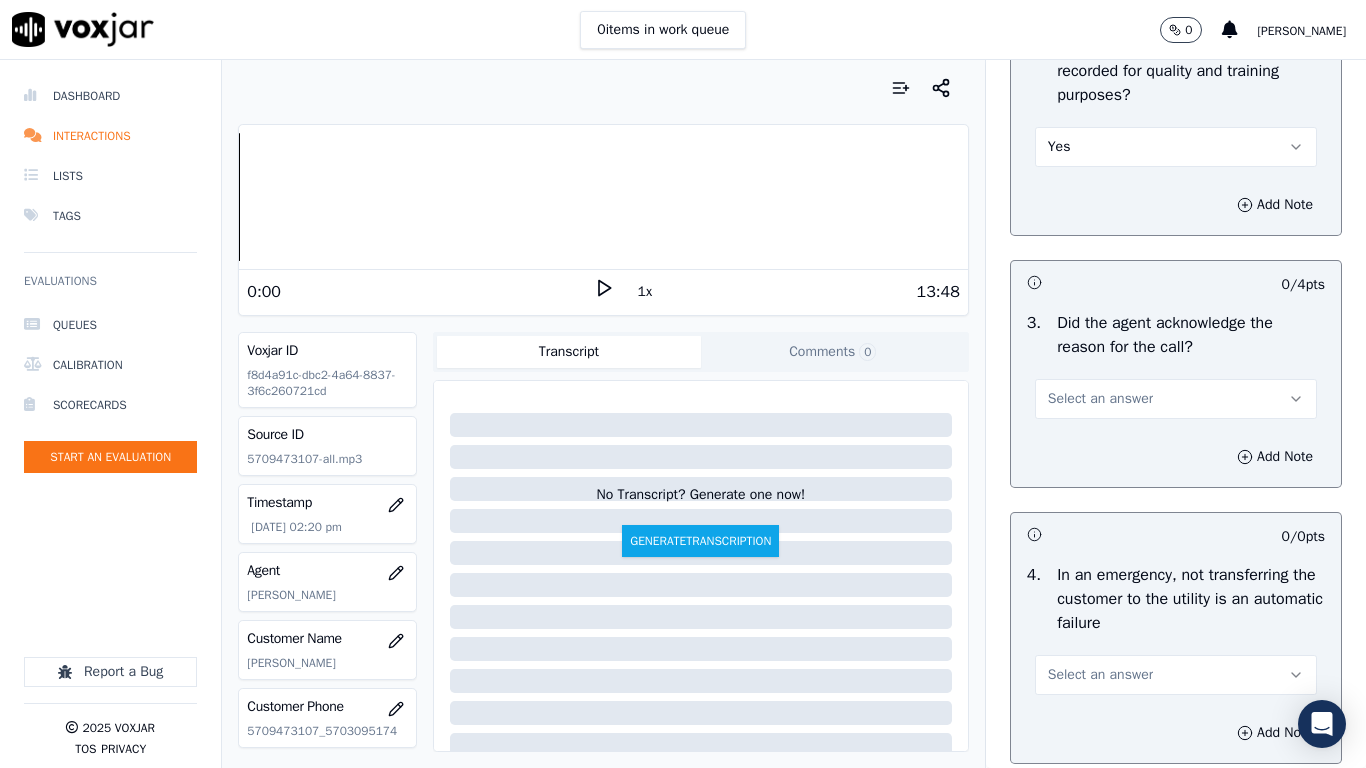 click on "Select an answer" at bounding box center [1100, 399] 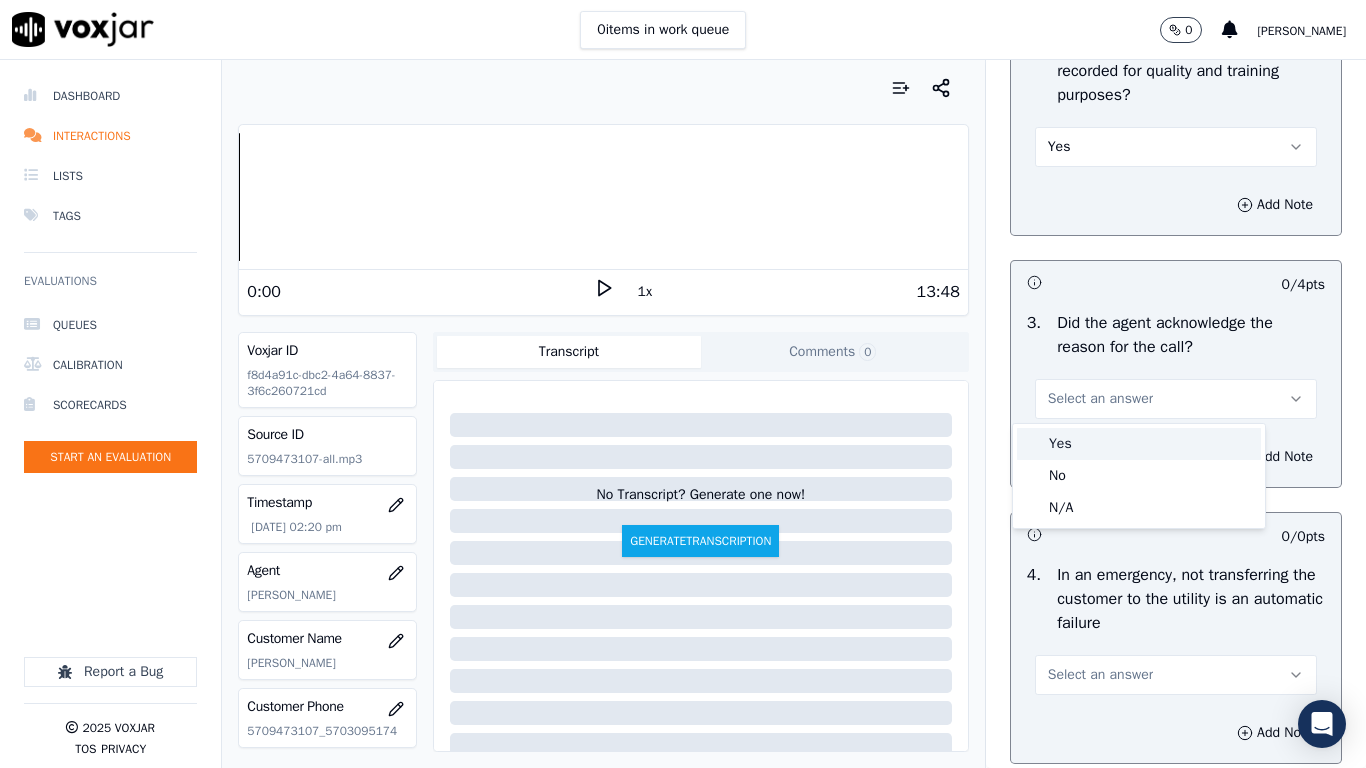 click on "Yes" at bounding box center (1139, 444) 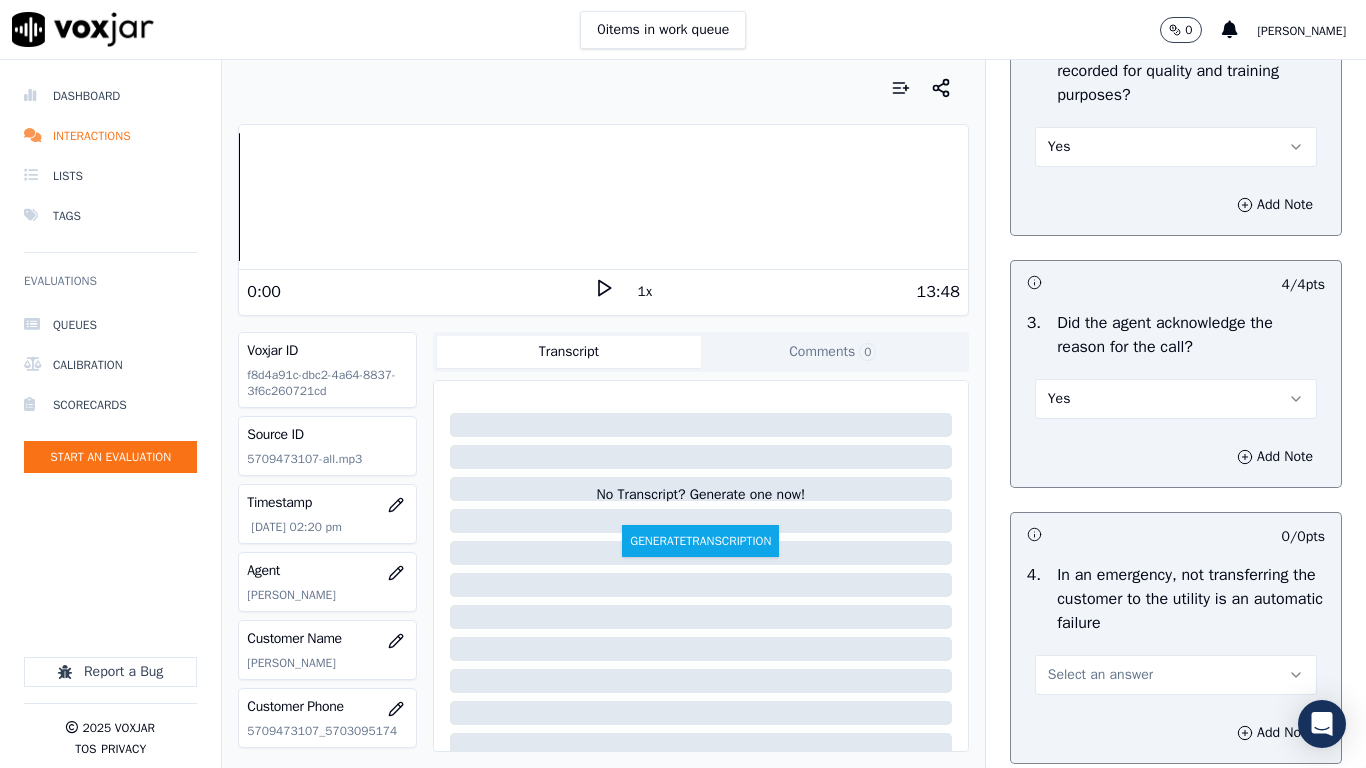 click on "Select an answer" at bounding box center [1100, 675] 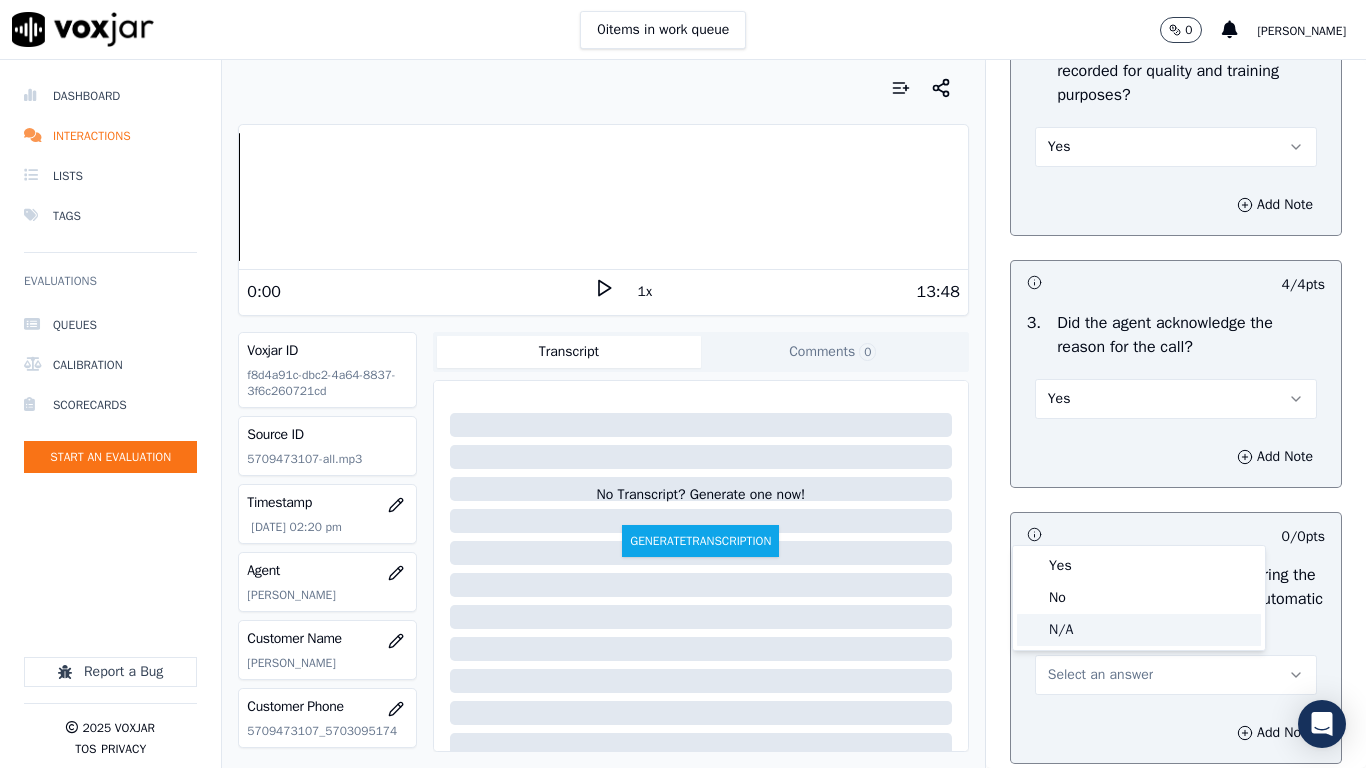 click on "N/A" 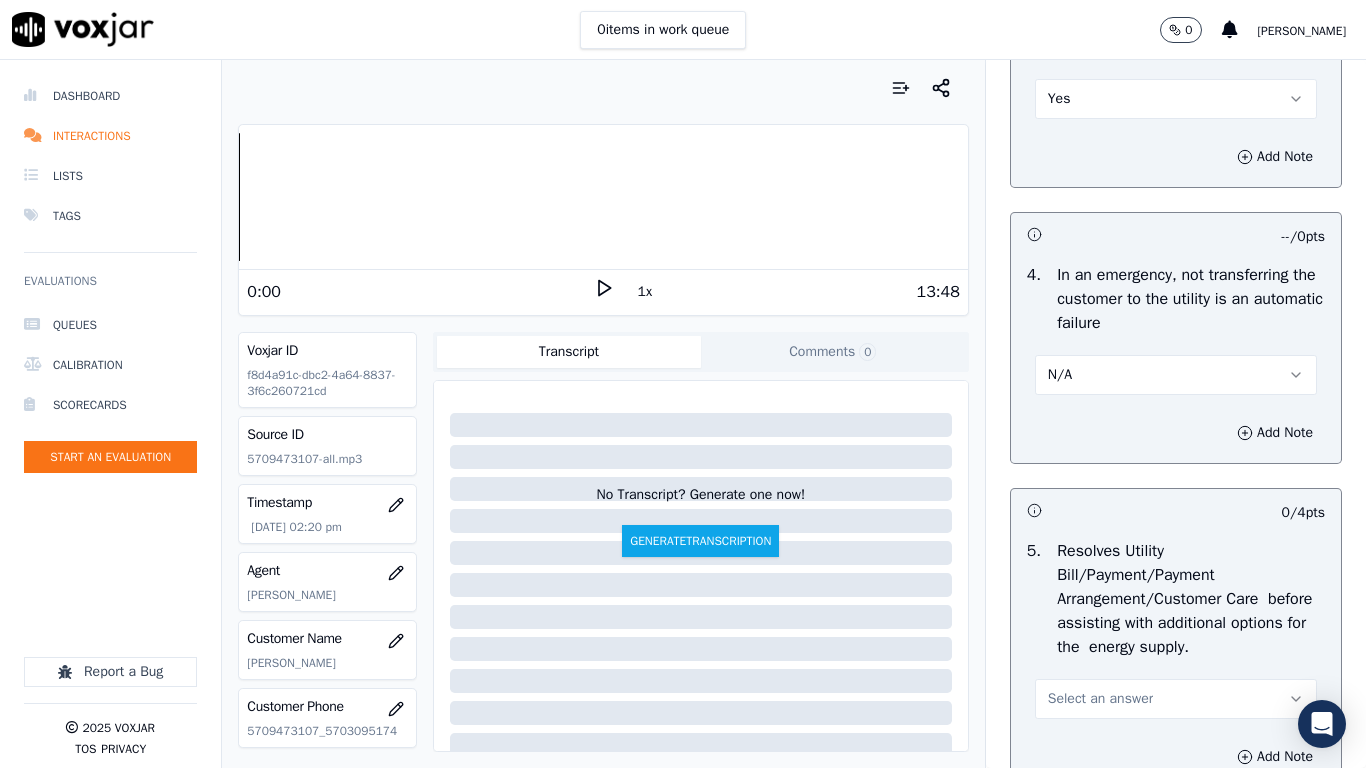 scroll, scrollTop: 1000, scrollLeft: 0, axis: vertical 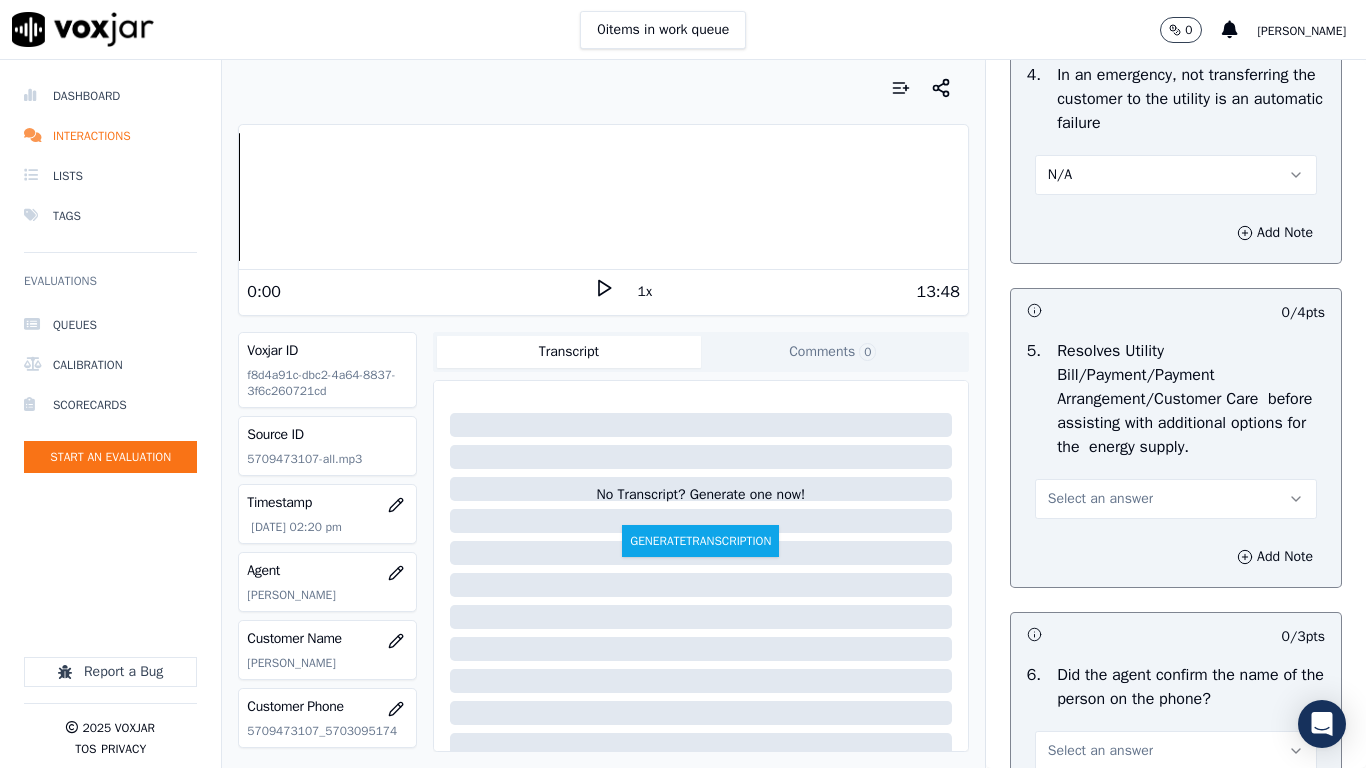 click on "Select an answer" at bounding box center [1100, 499] 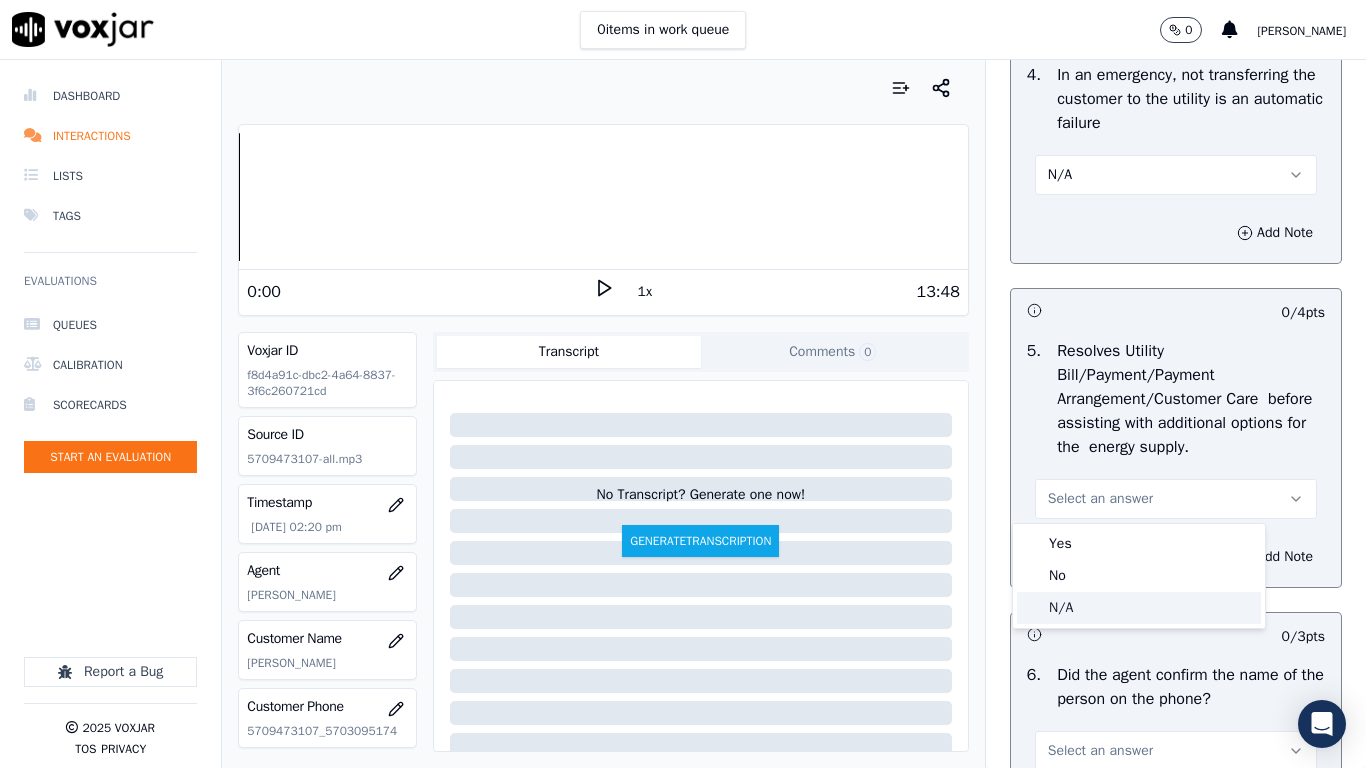 click on "N/A" 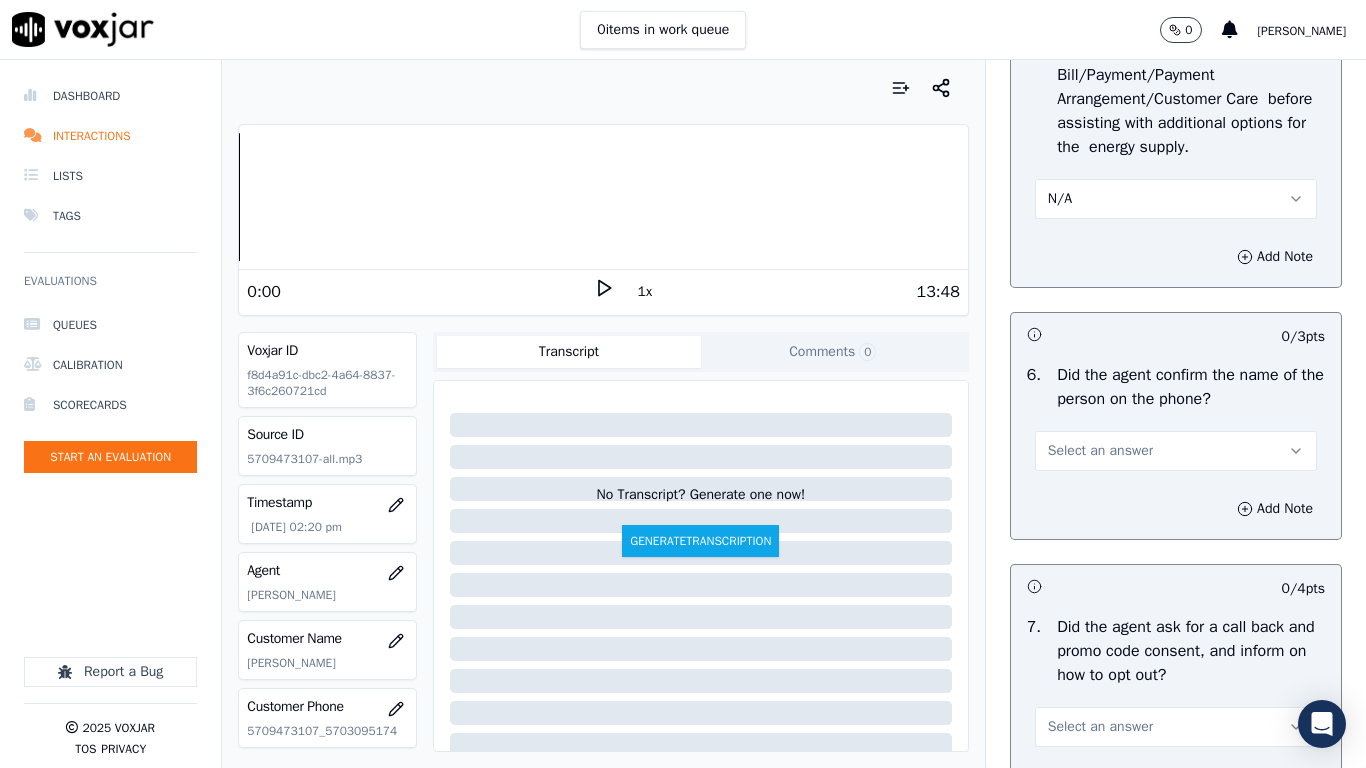scroll, scrollTop: 1500, scrollLeft: 0, axis: vertical 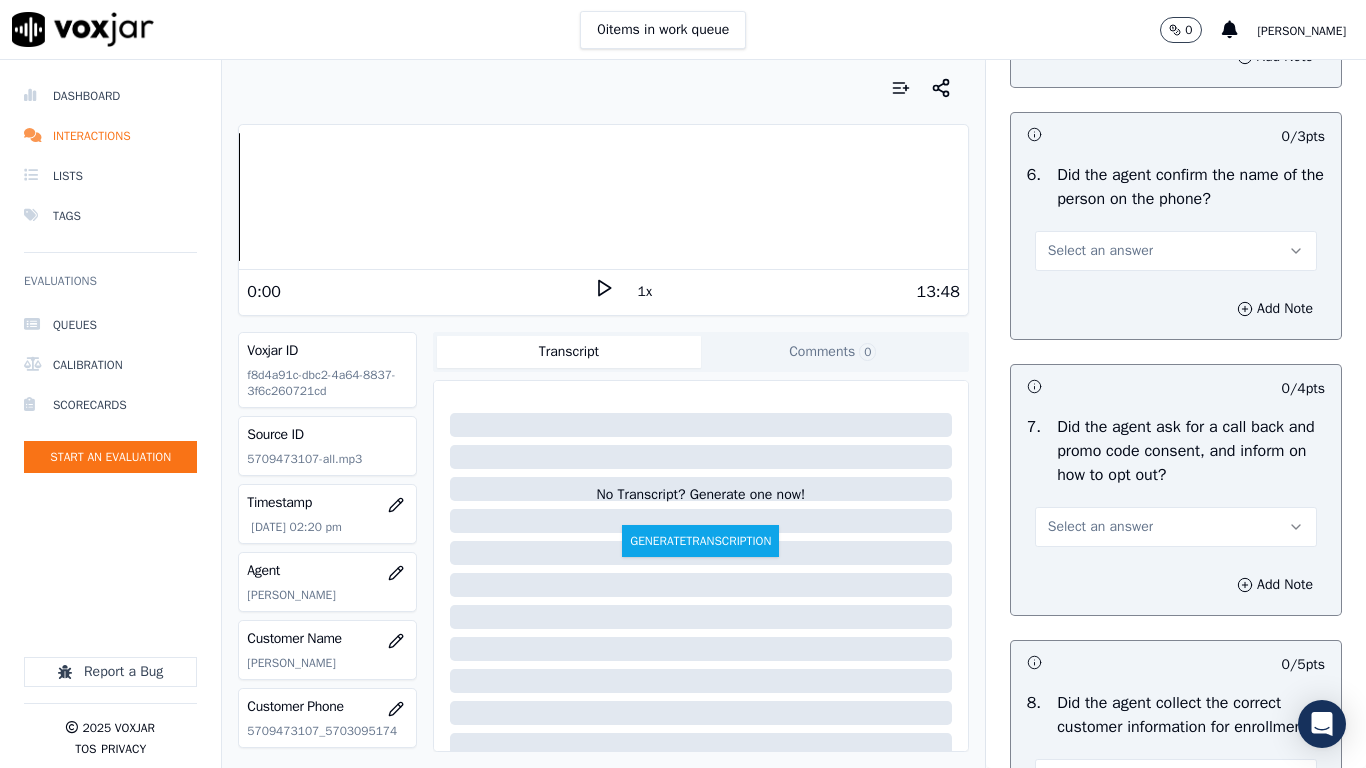 click on "Select an answer" at bounding box center [1100, 251] 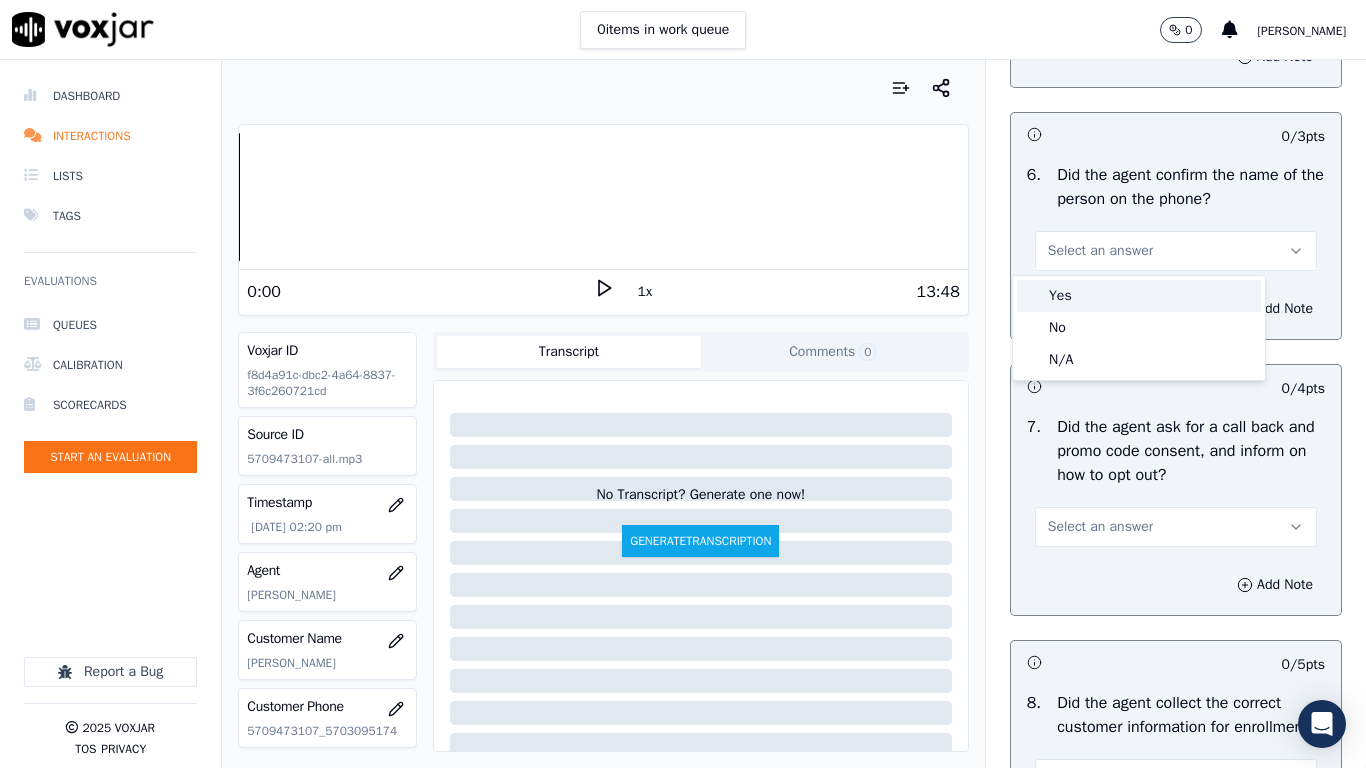 click on "Yes" at bounding box center [1139, 296] 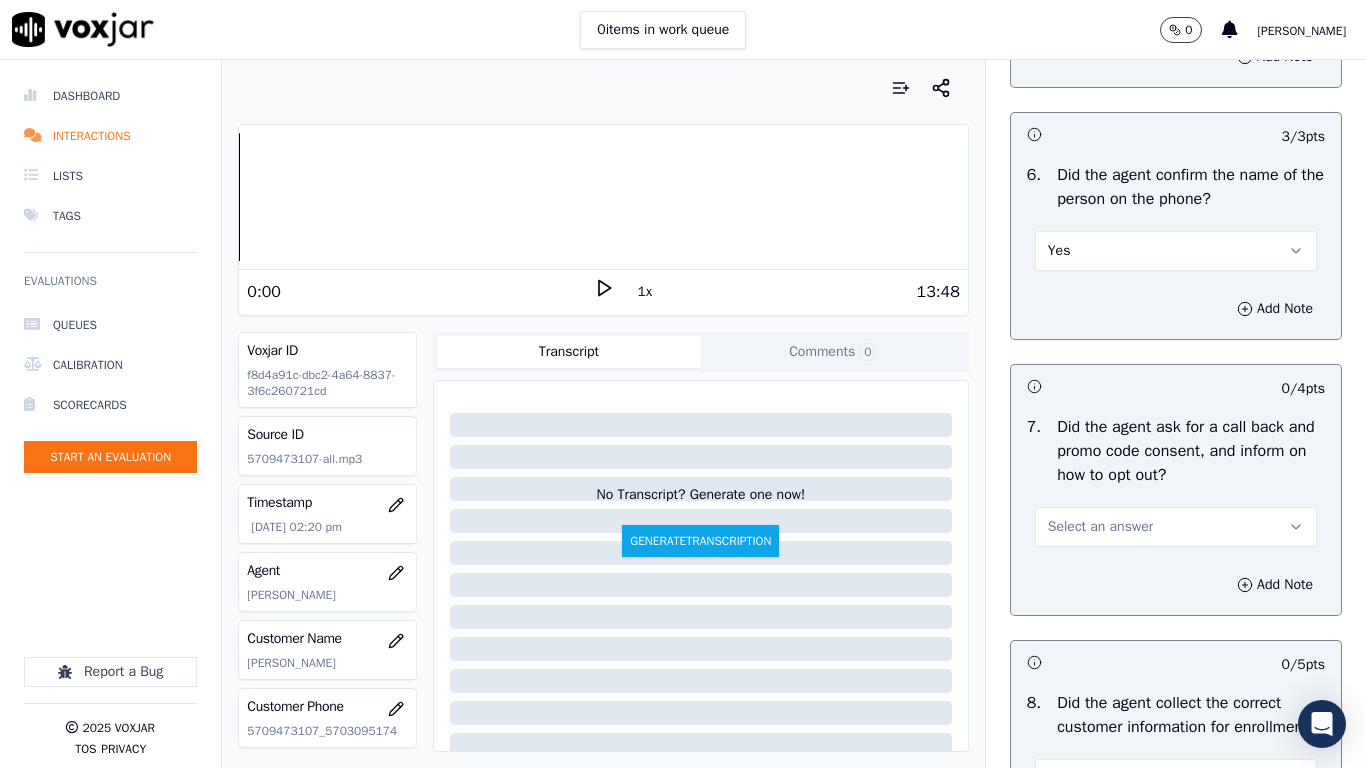 click on "Select an answer" at bounding box center [1100, 527] 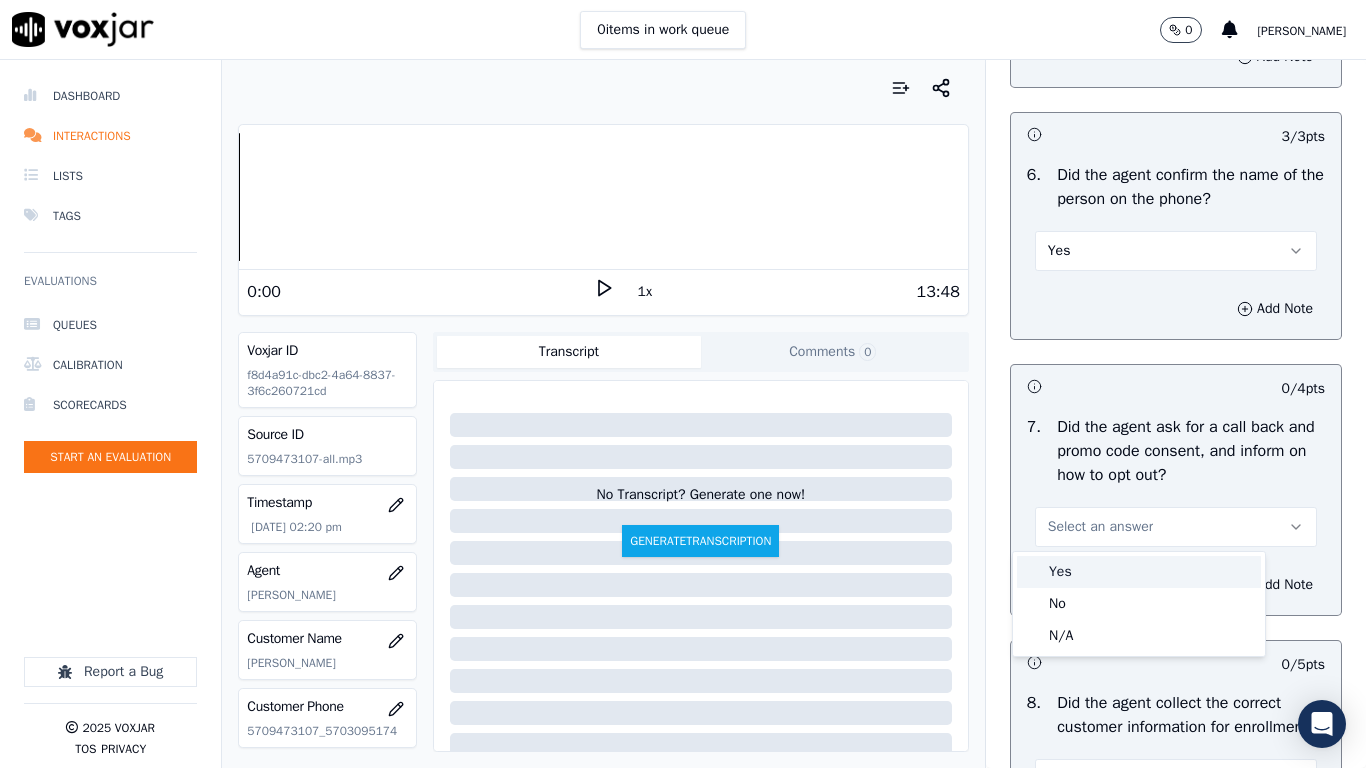 click on "Yes" at bounding box center (1139, 572) 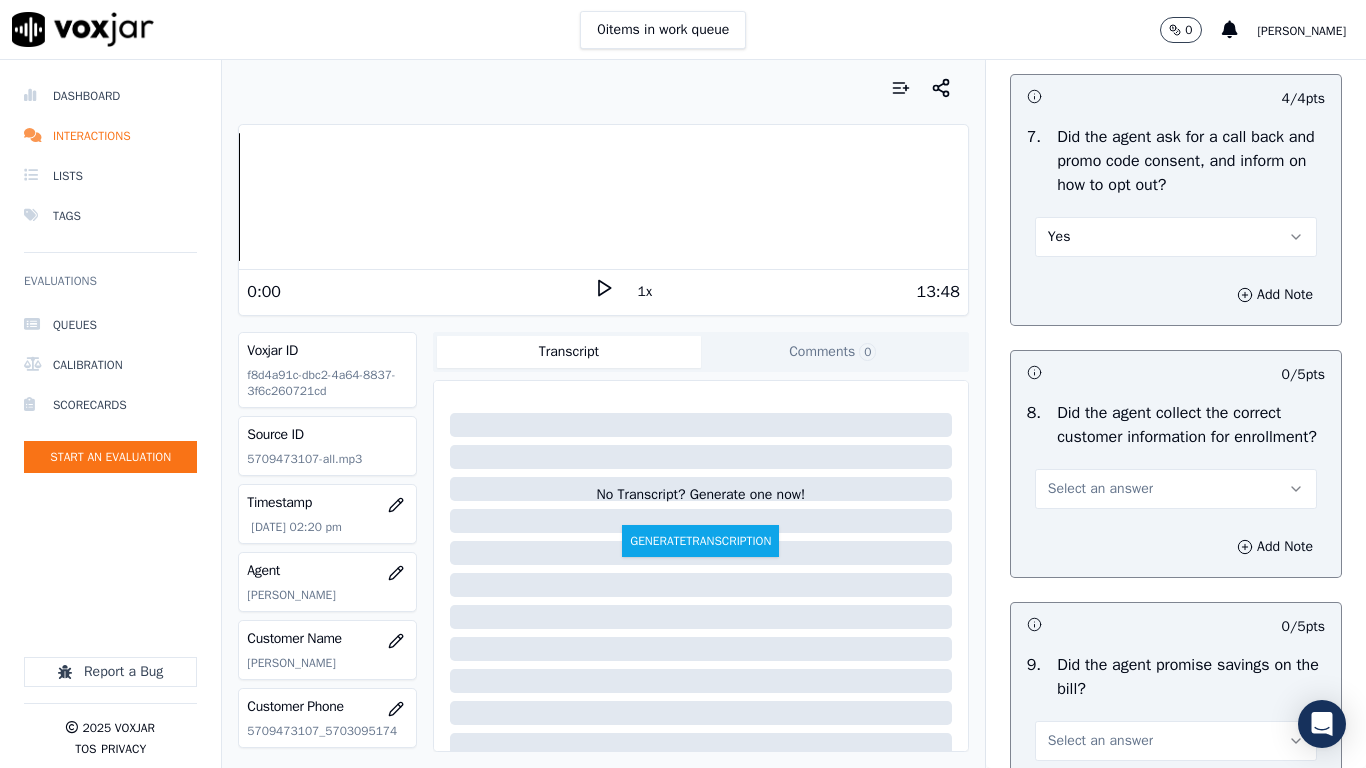 scroll, scrollTop: 1800, scrollLeft: 0, axis: vertical 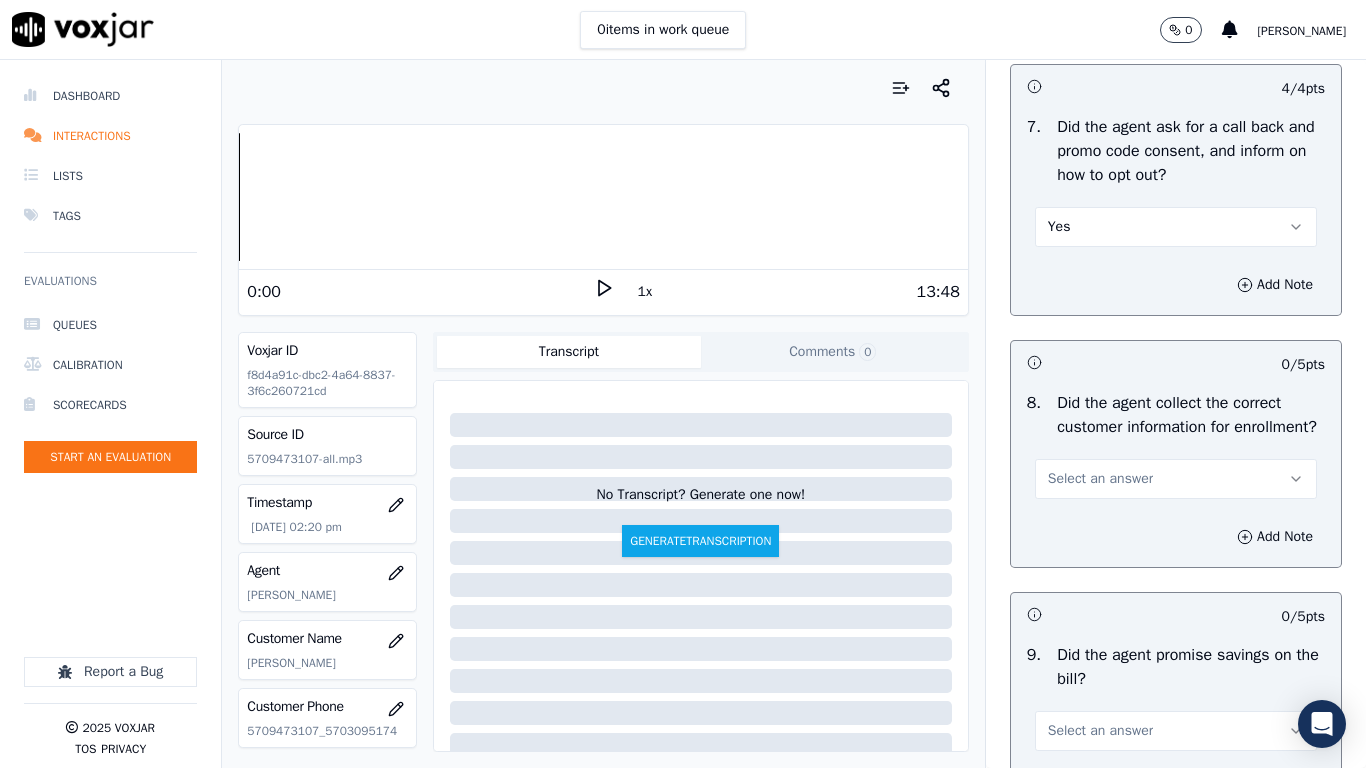 drag, startPoint x: 1093, startPoint y: 503, endPoint x: 1093, endPoint y: 518, distance: 15 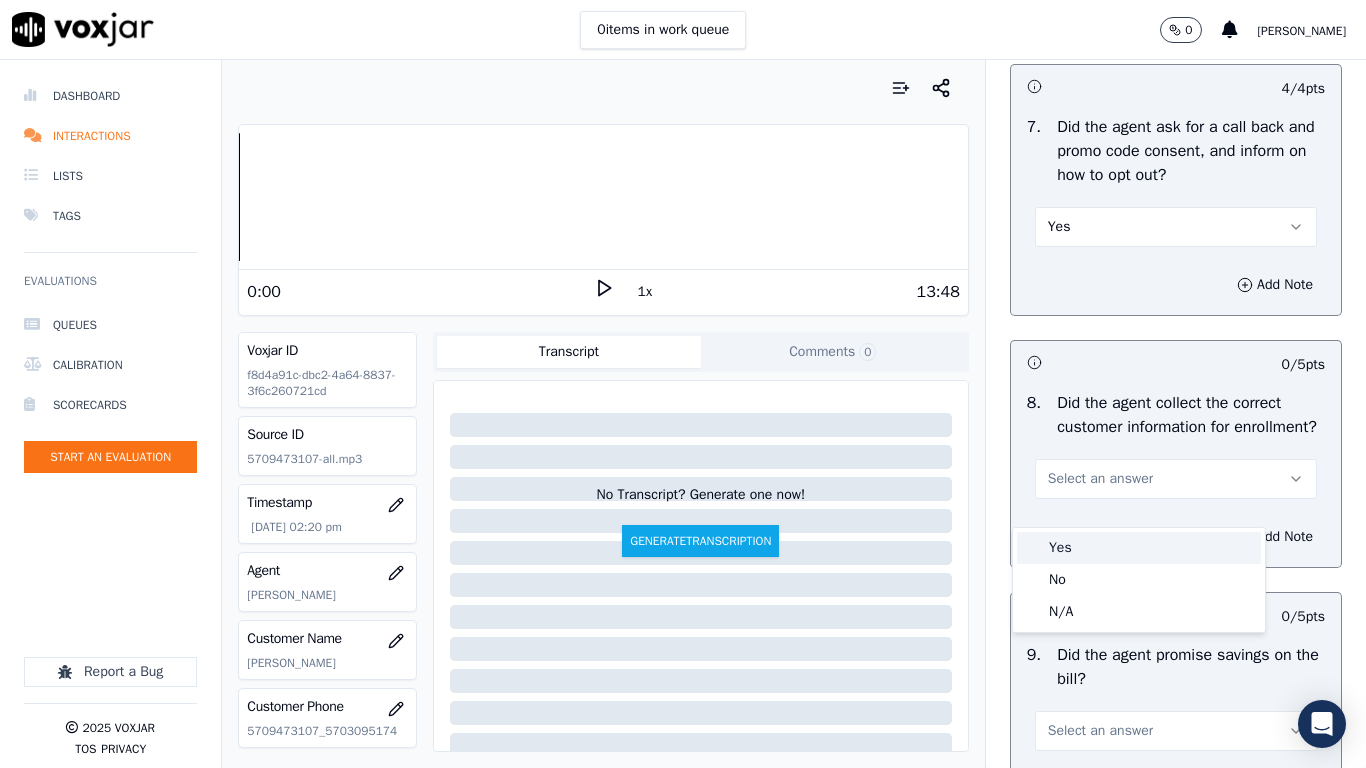 click on "Yes" at bounding box center [1139, 548] 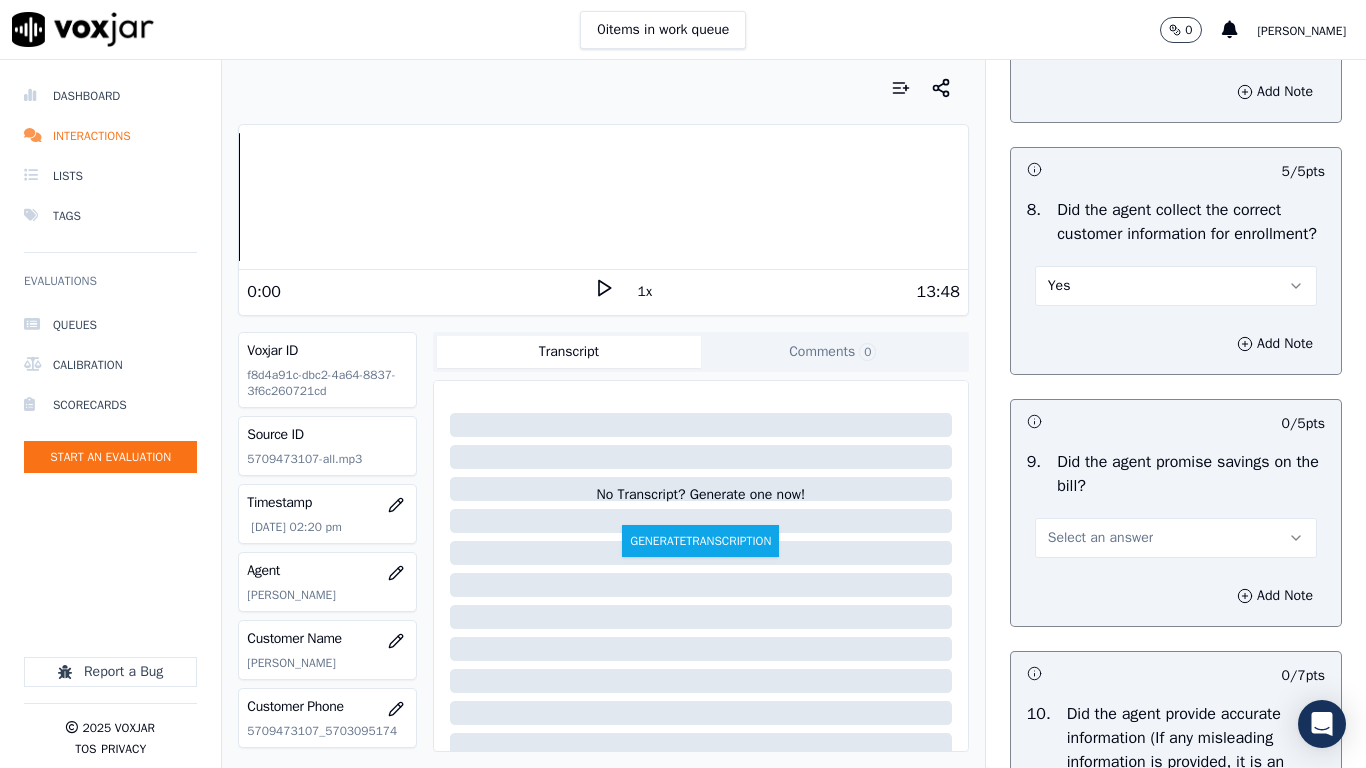 scroll, scrollTop: 2200, scrollLeft: 0, axis: vertical 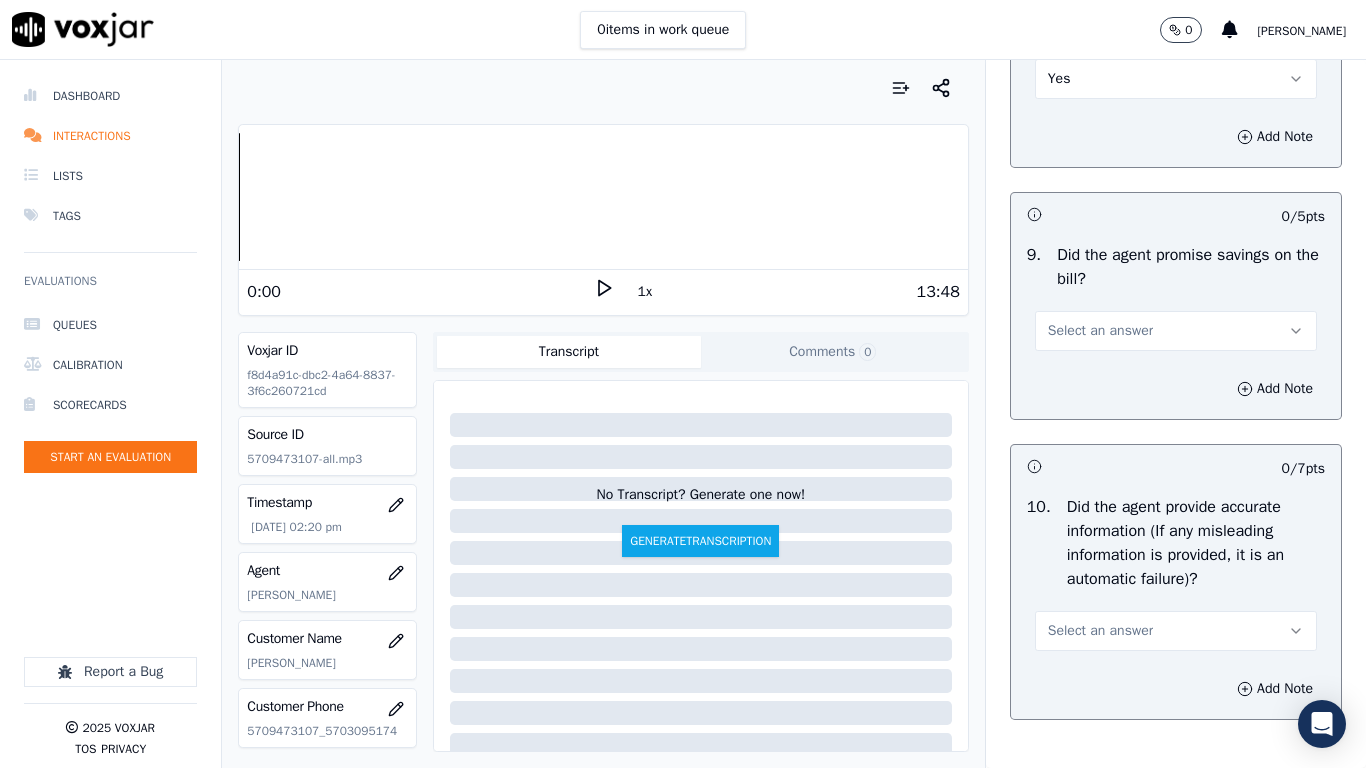click on "Select an answer" at bounding box center (1100, 331) 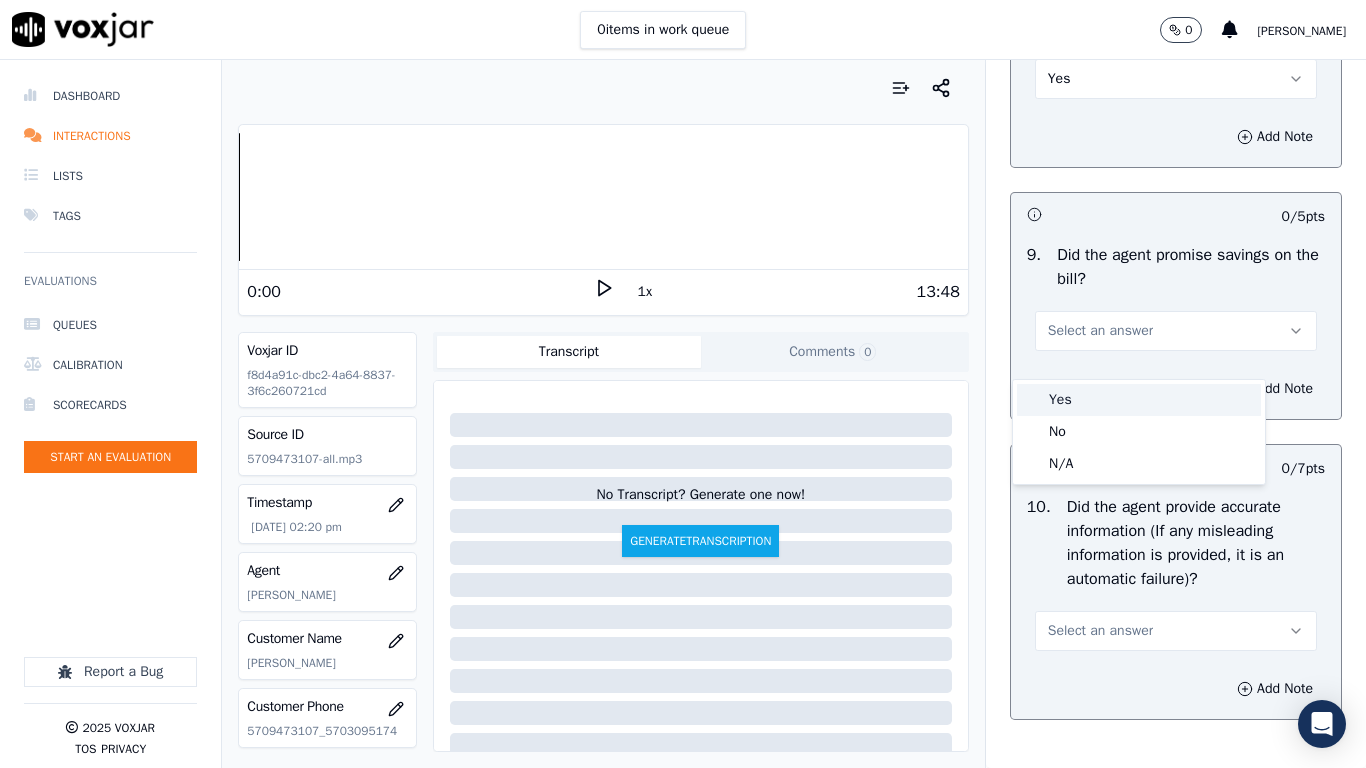 click on "Yes" at bounding box center (1139, 400) 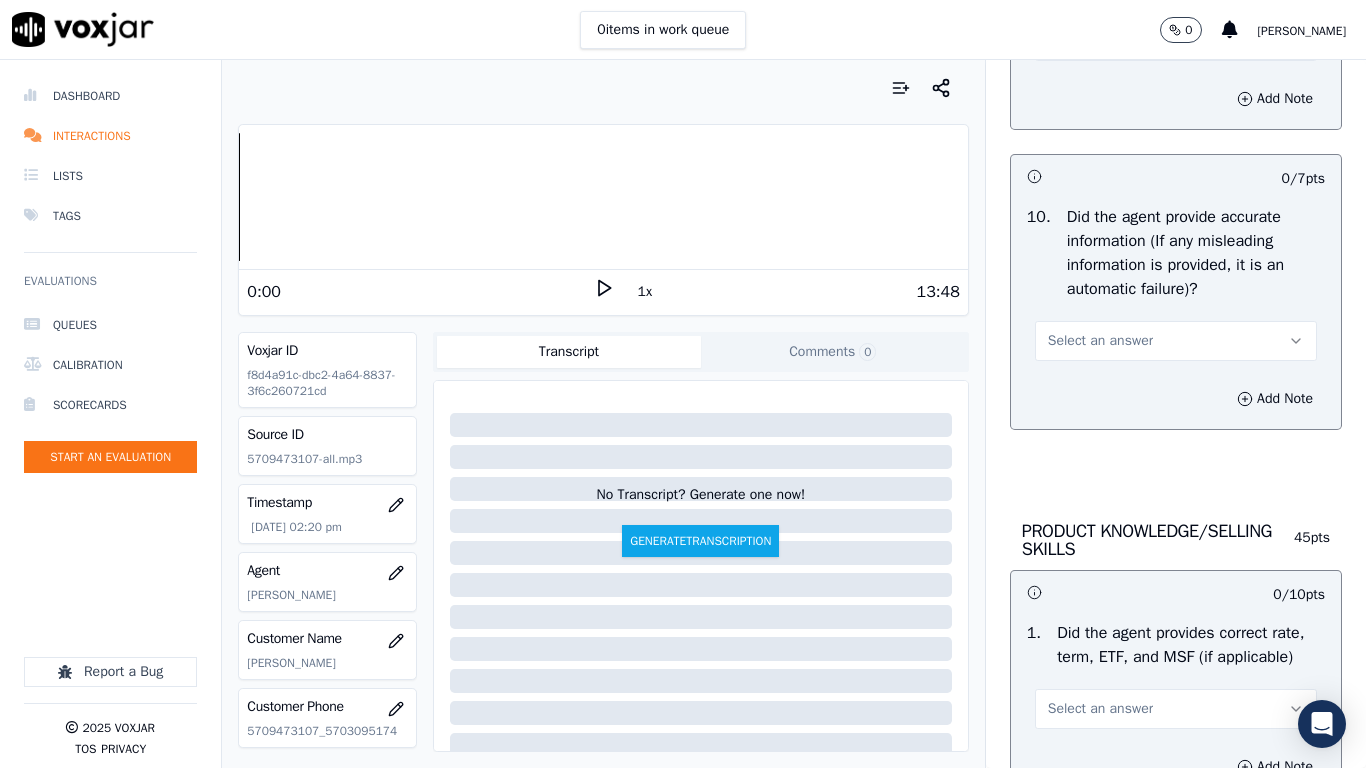 scroll, scrollTop: 2500, scrollLeft: 0, axis: vertical 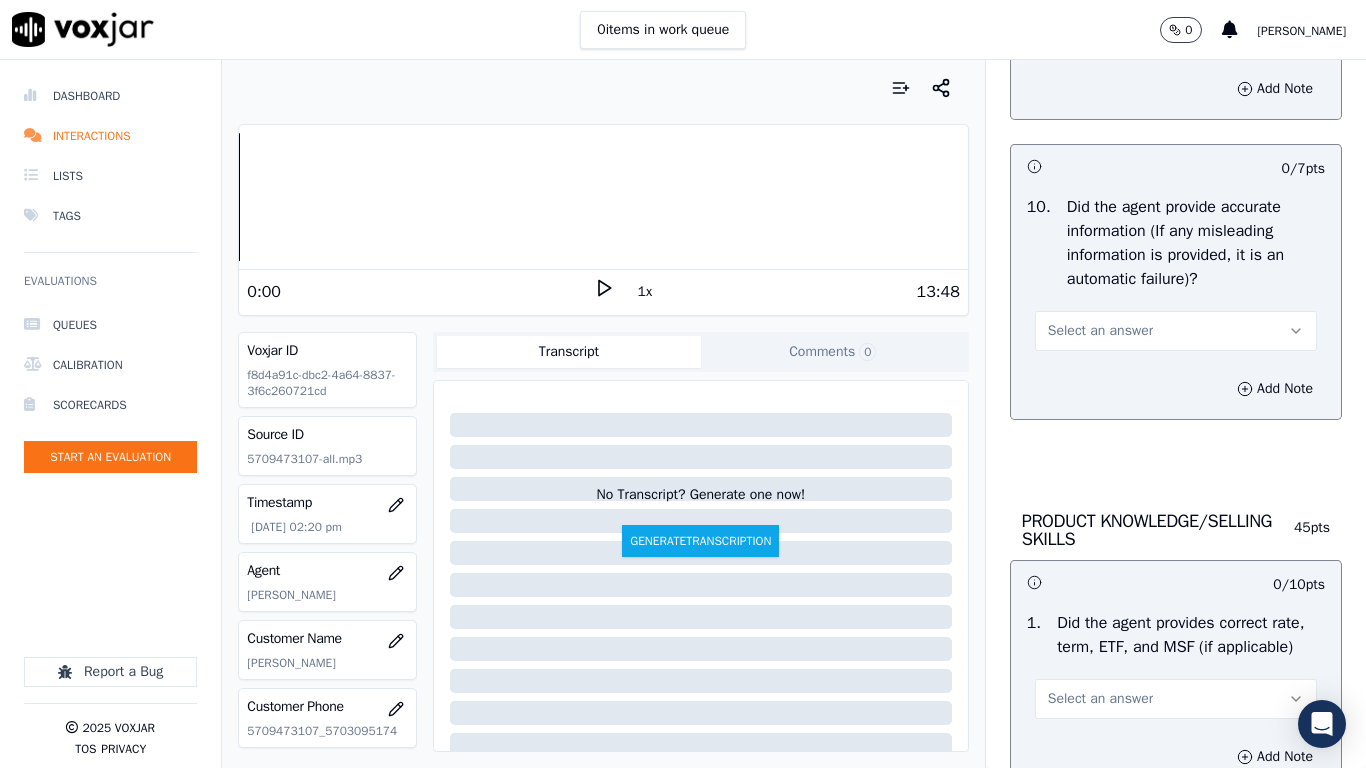 click on "Select an answer" at bounding box center (1100, 331) 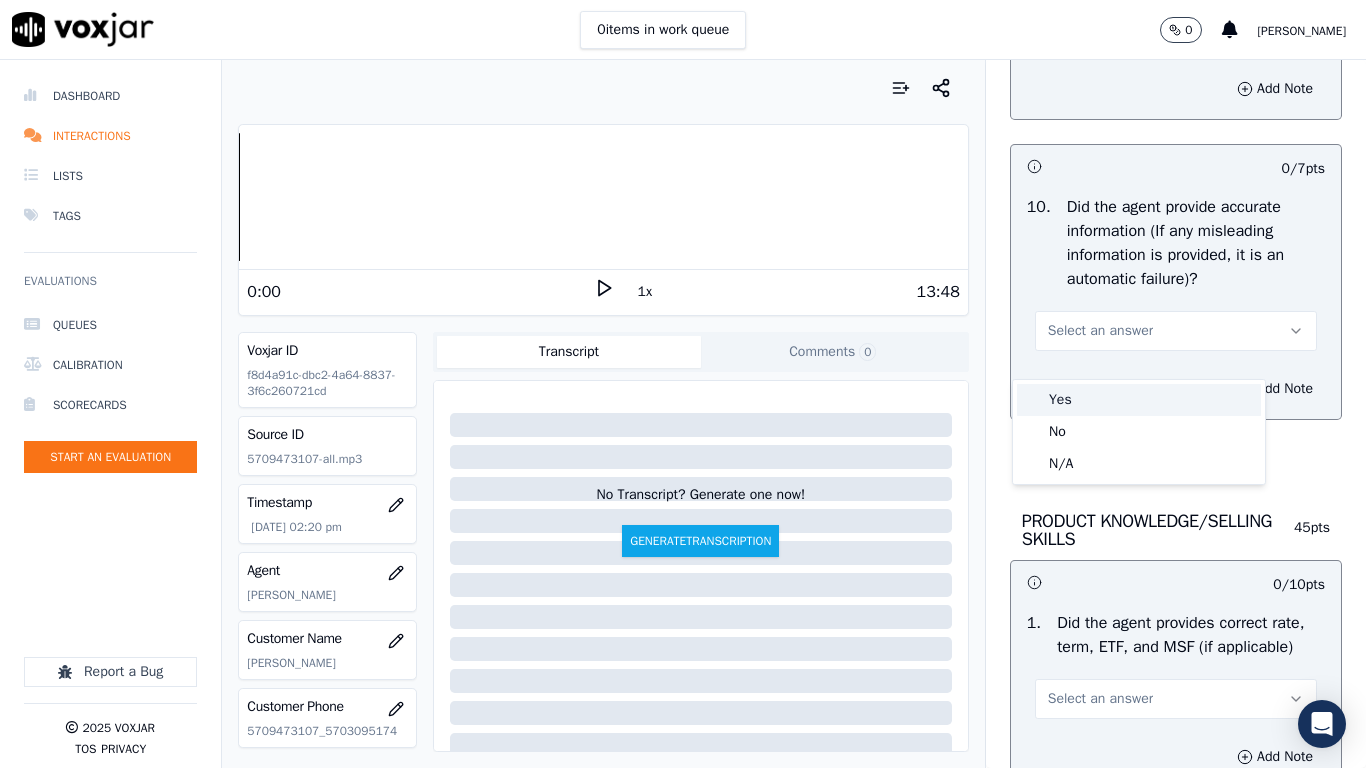 click on "Yes" at bounding box center [1139, 400] 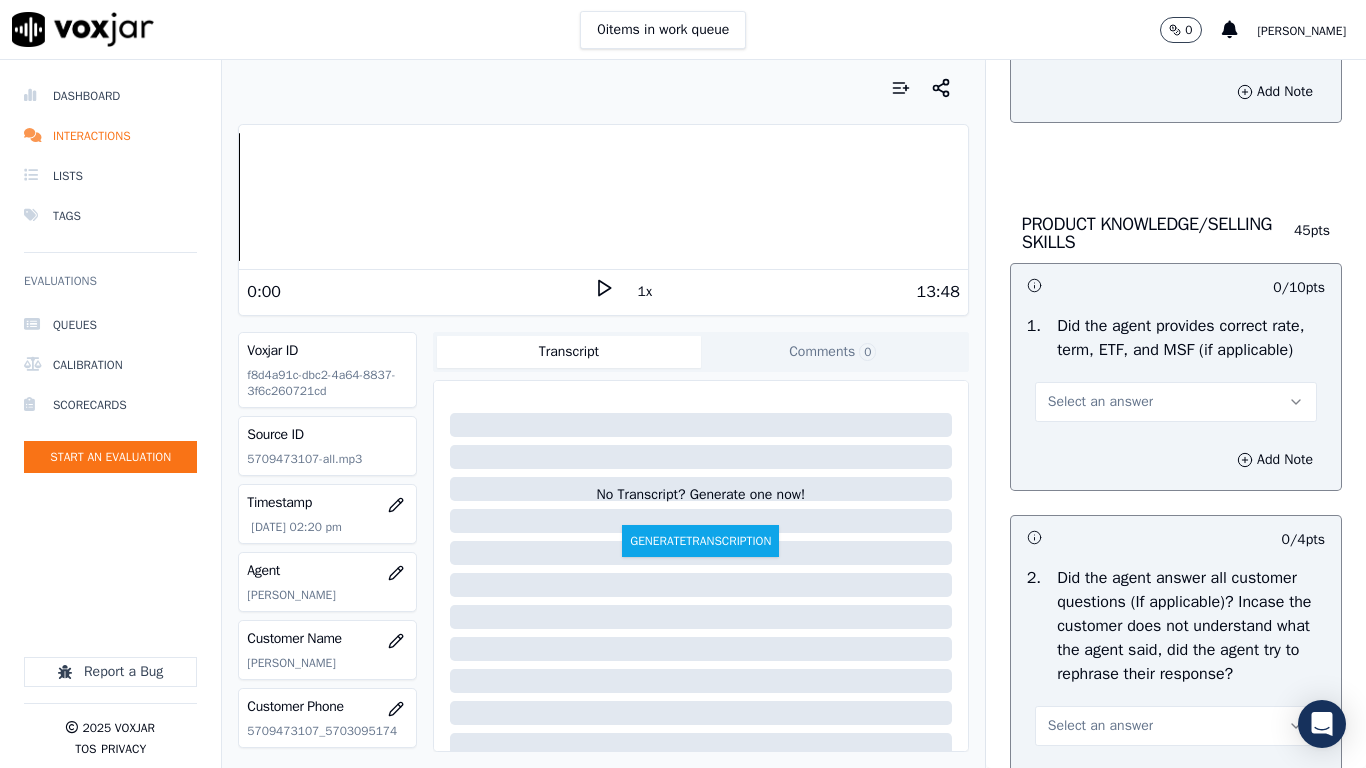 scroll, scrollTop: 2800, scrollLeft: 0, axis: vertical 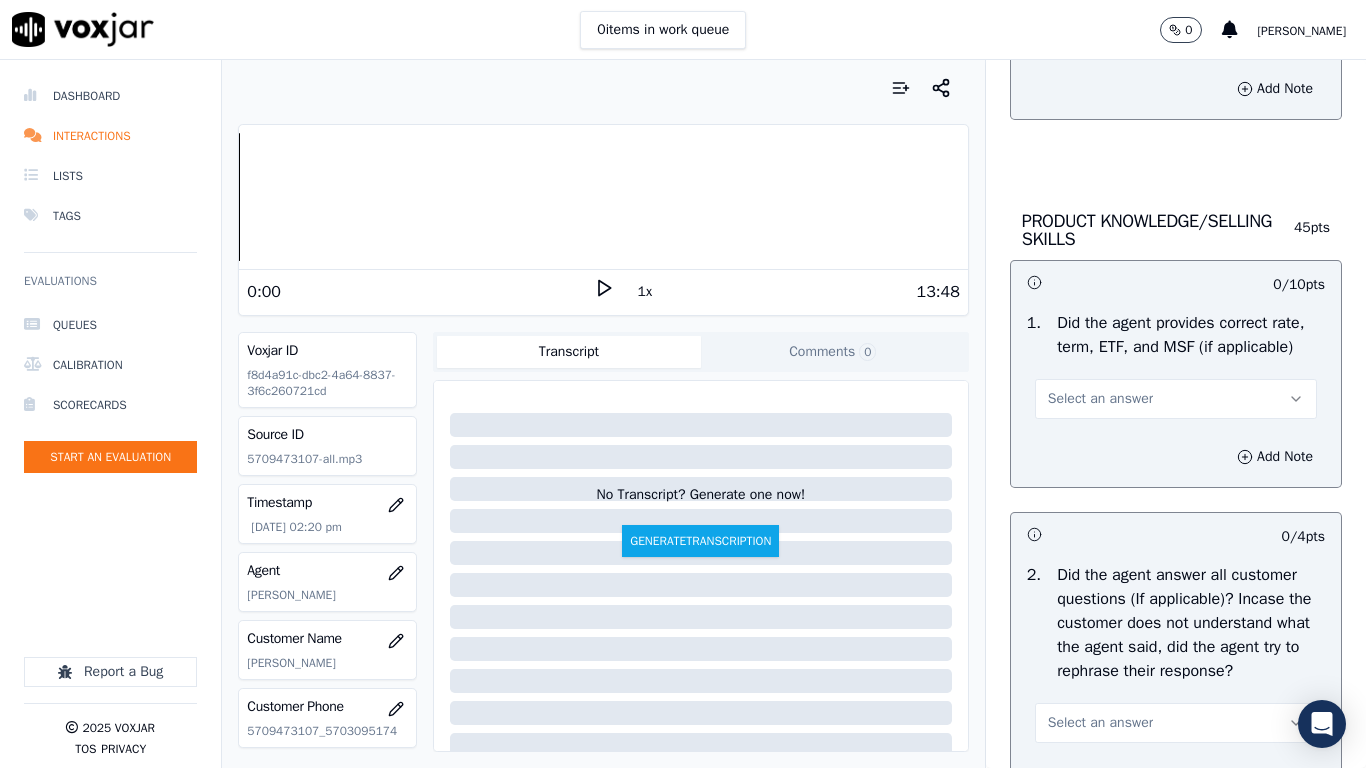 drag, startPoint x: 1087, startPoint y: 449, endPoint x: 1092, endPoint y: 459, distance: 11.18034 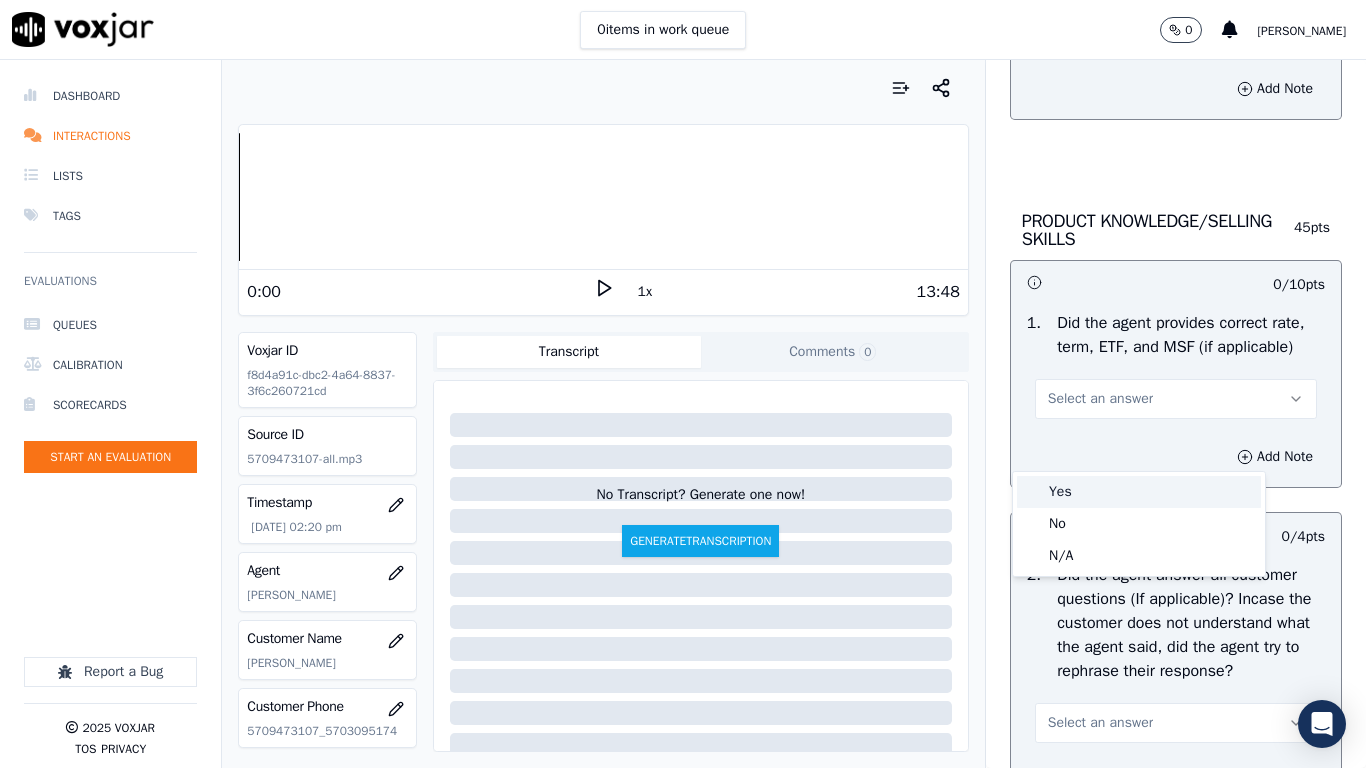 click on "Yes" at bounding box center (1139, 492) 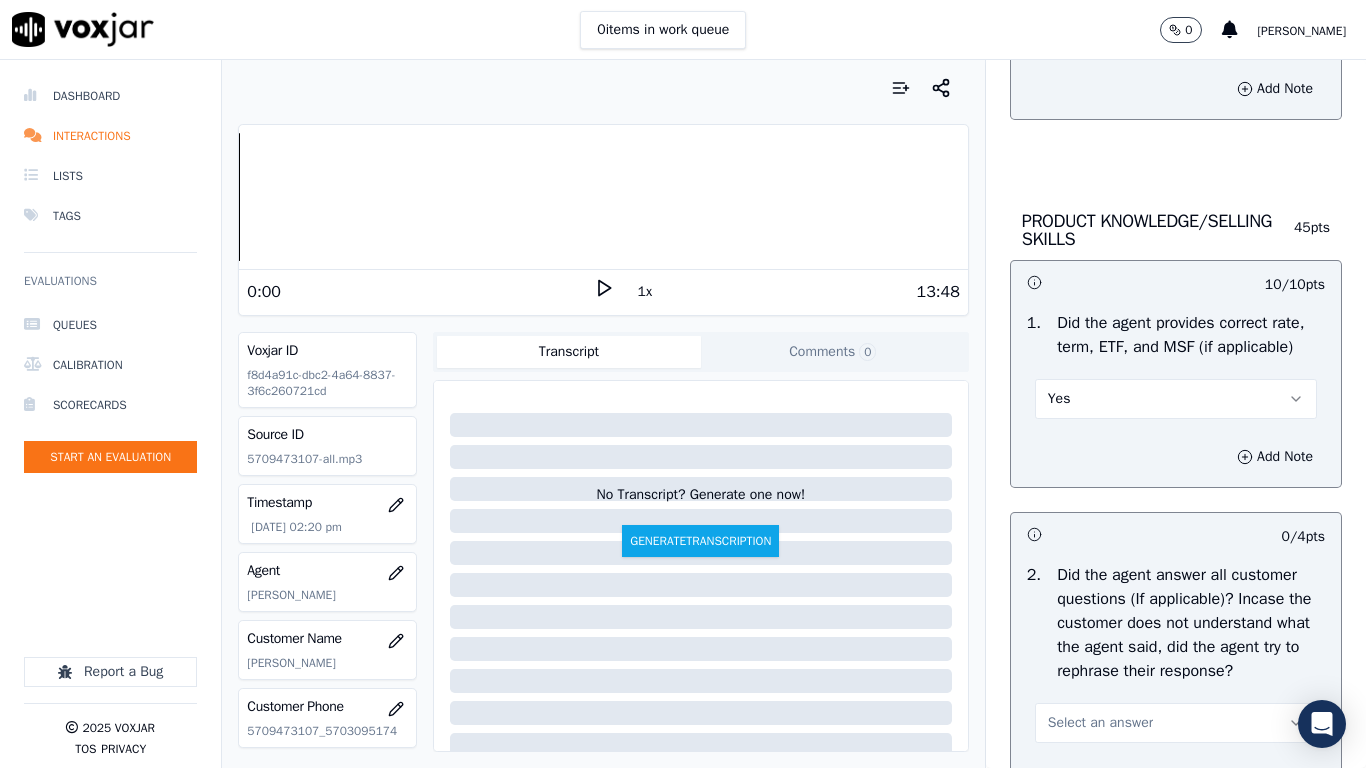 scroll, scrollTop: 3200, scrollLeft: 0, axis: vertical 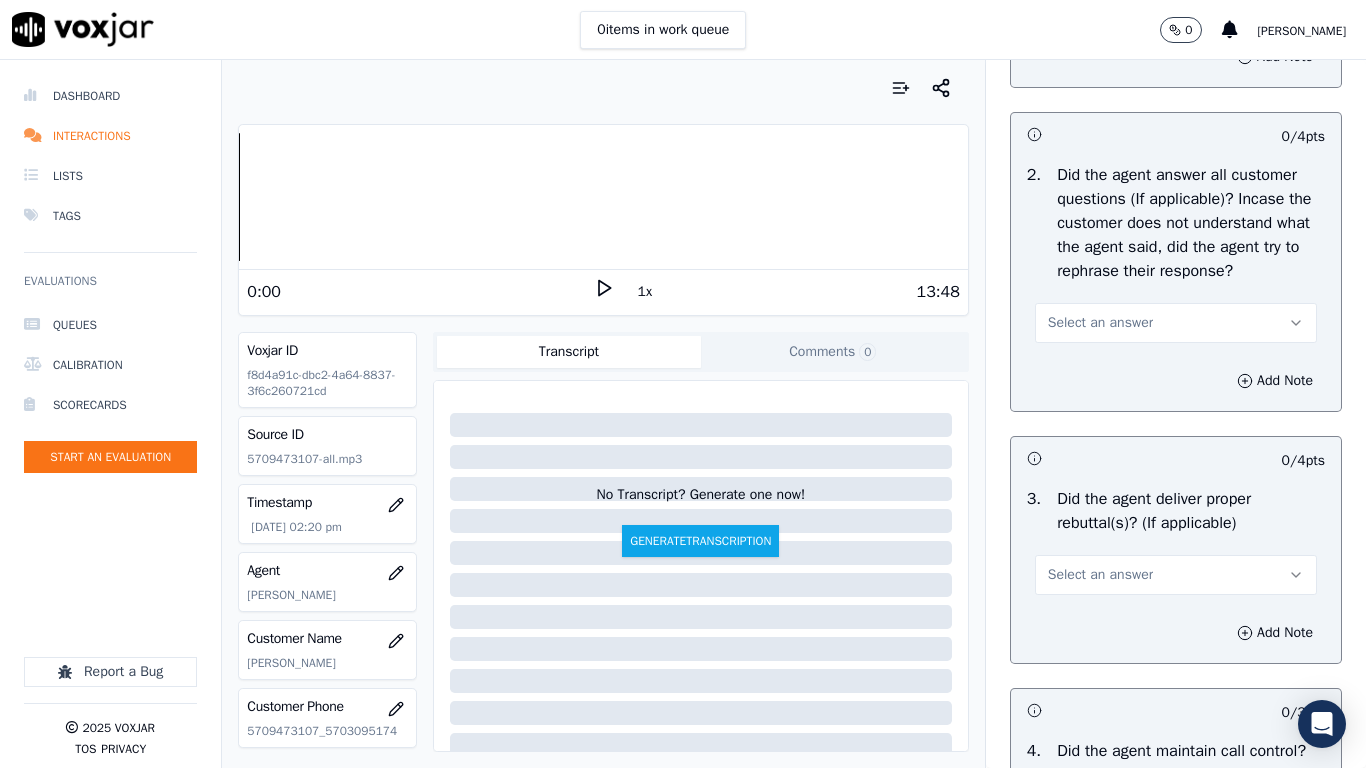 click on "Select an answer" at bounding box center [1100, 323] 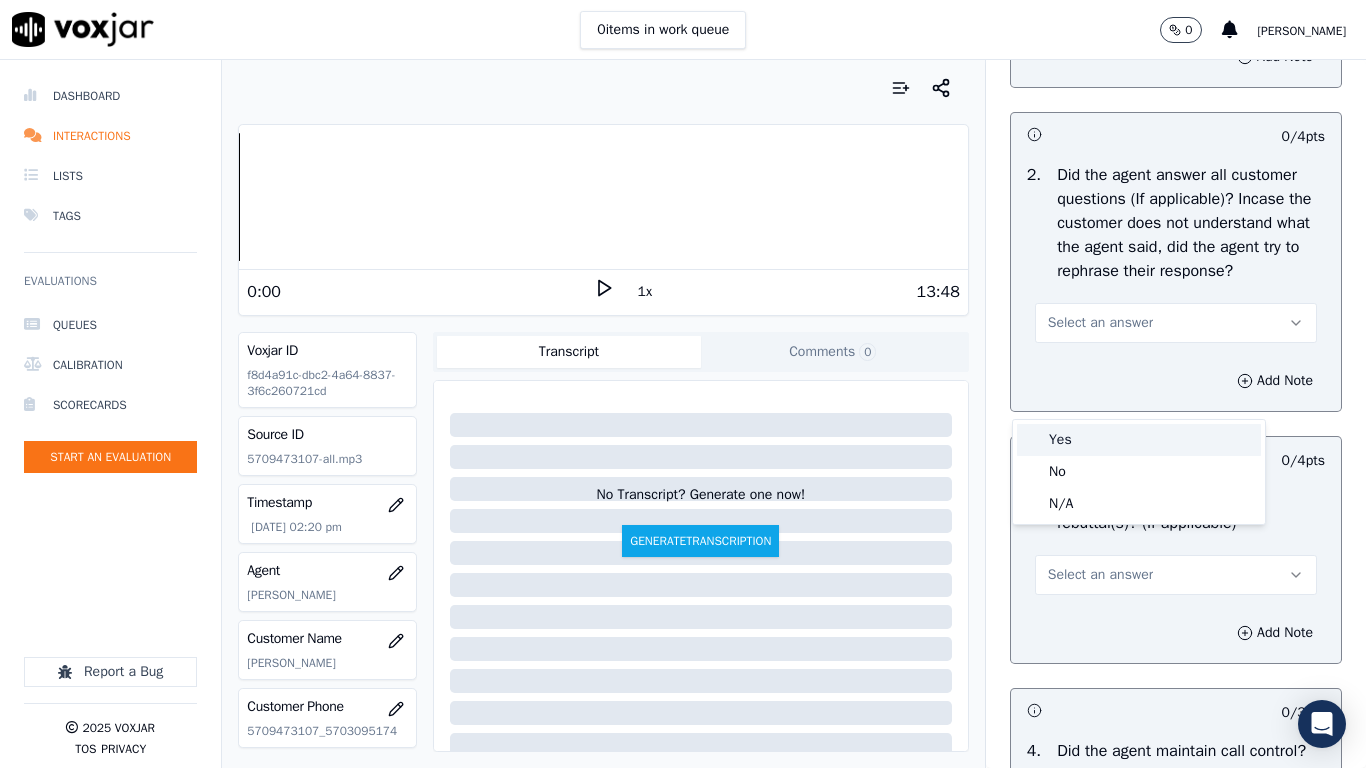 click on "Yes" at bounding box center (1139, 440) 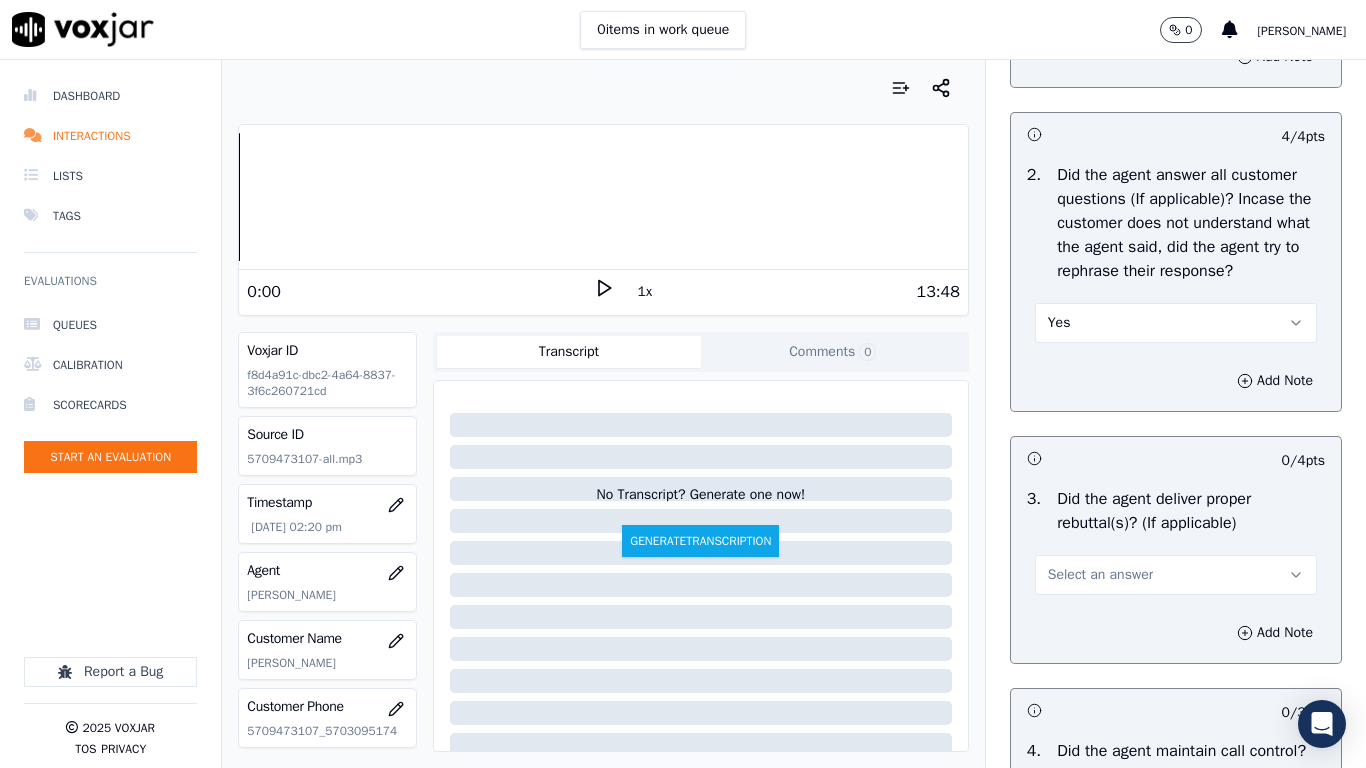 drag, startPoint x: 1089, startPoint y: 648, endPoint x: 1065, endPoint y: 685, distance: 44.102154 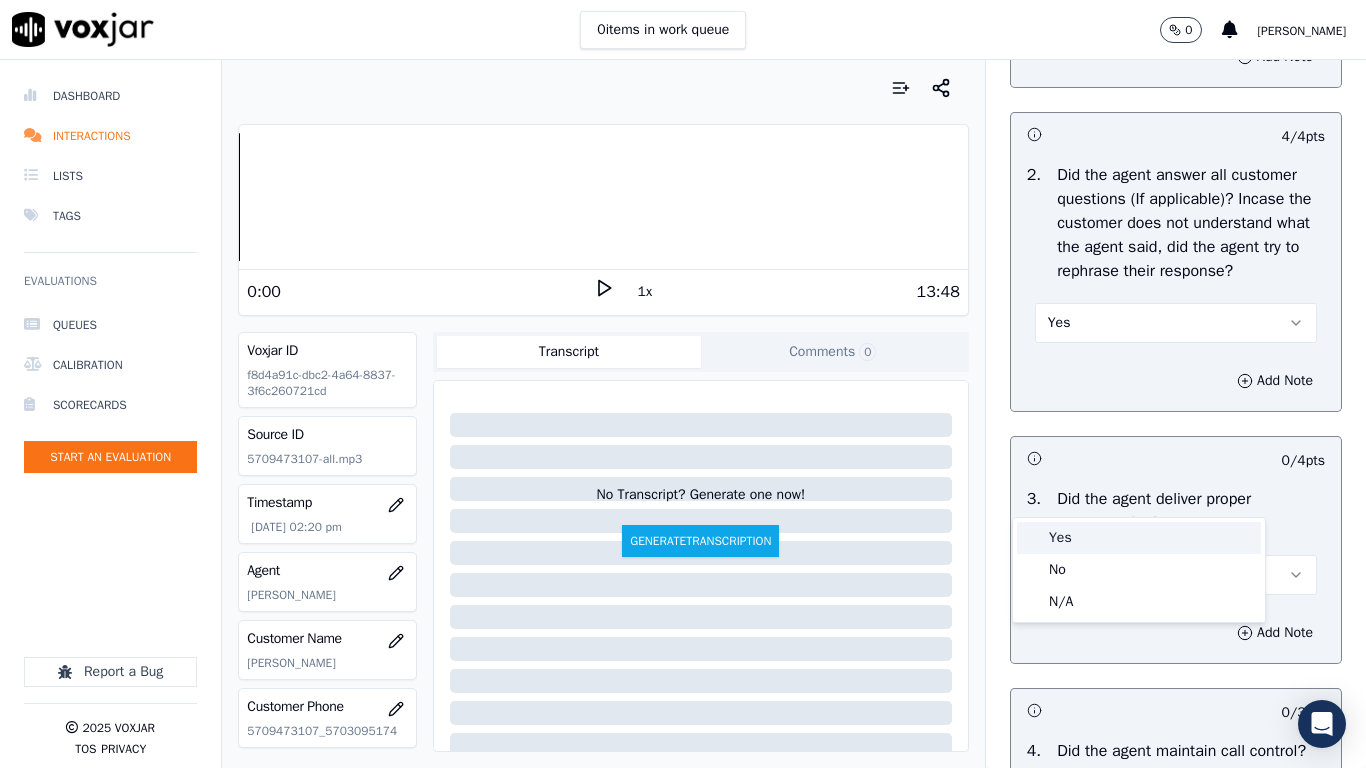 click on "Yes" at bounding box center (1139, 538) 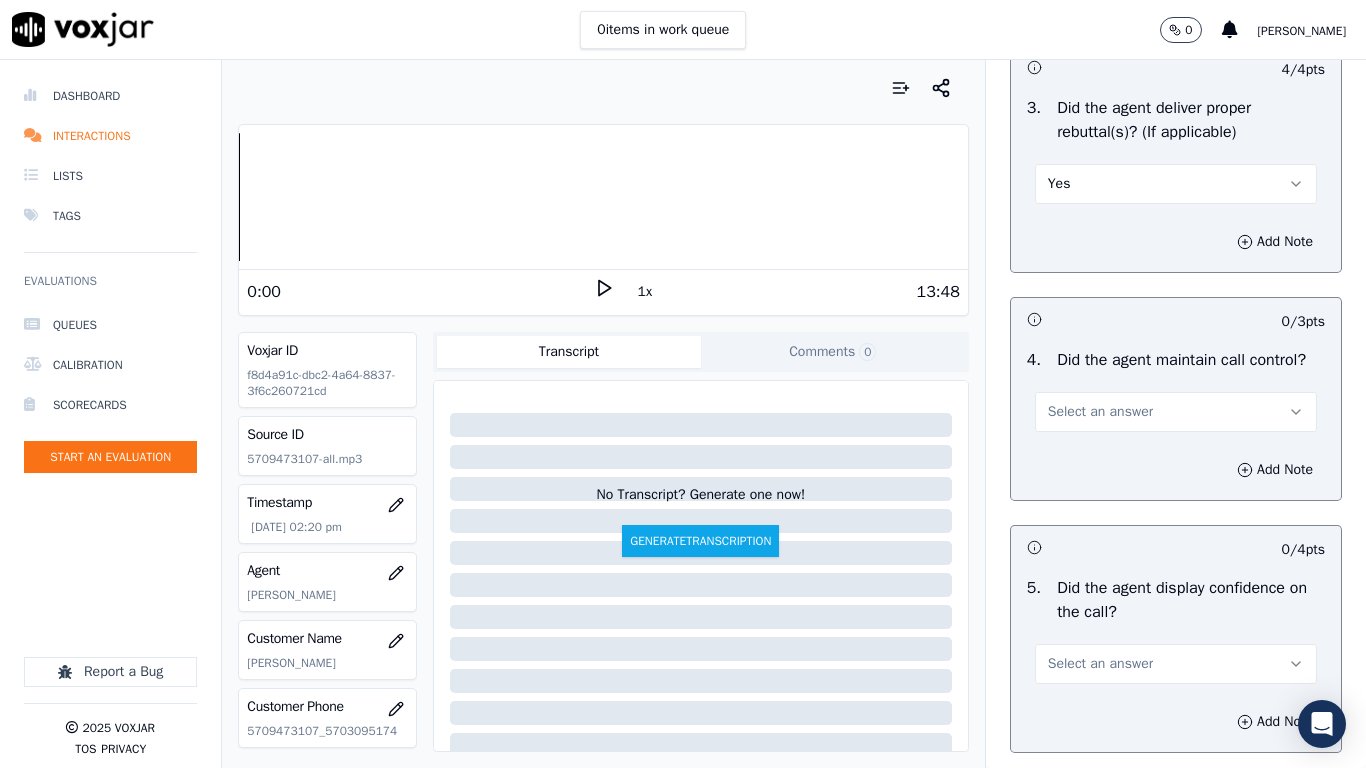scroll, scrollTop: 3700, scrollLeft: 0, axis: vertical 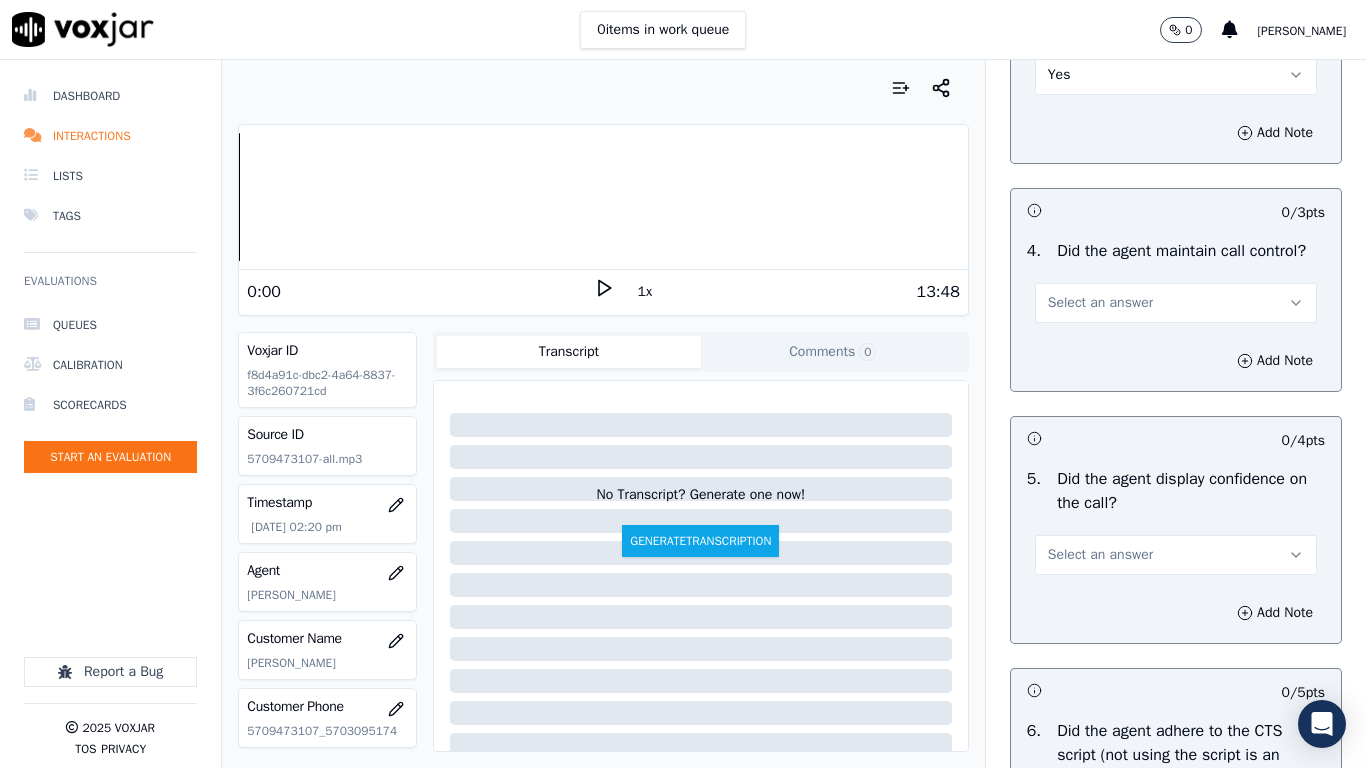 click on "Select an answer" at bounding box center (1176, 301) 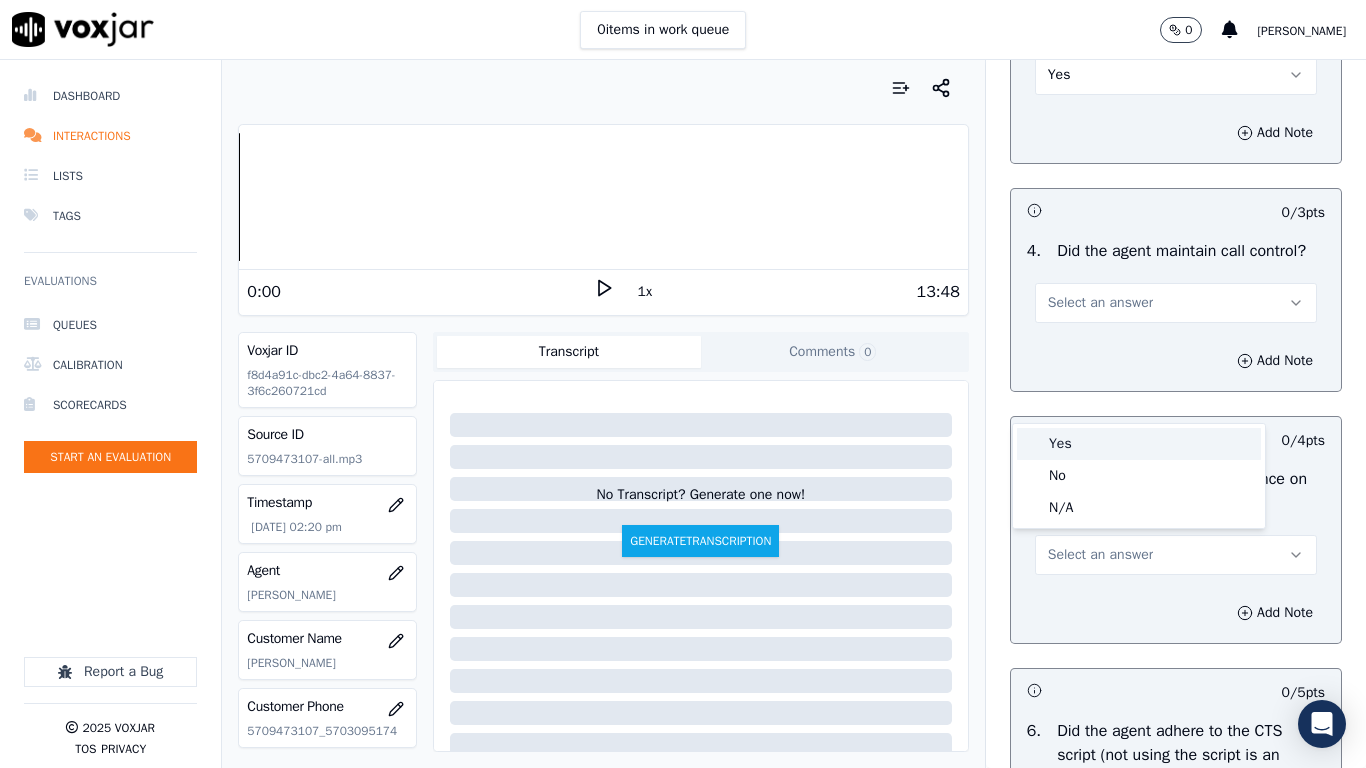 drag, startPoint x: 1108, startPoint y: 440, endPoint x: 1086, endPoint y: 554, distance: 116.1034 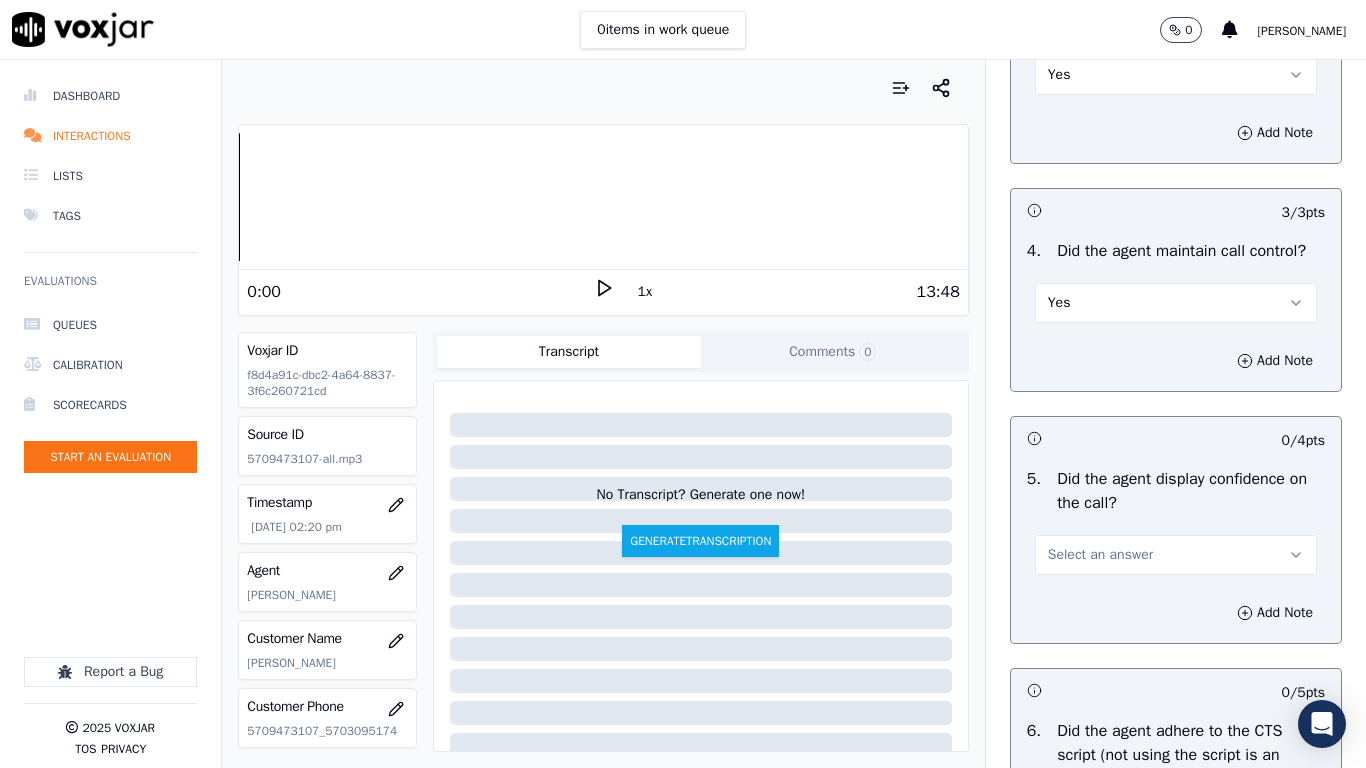 click on "Select an answer" at bounding box center (1100, 555) 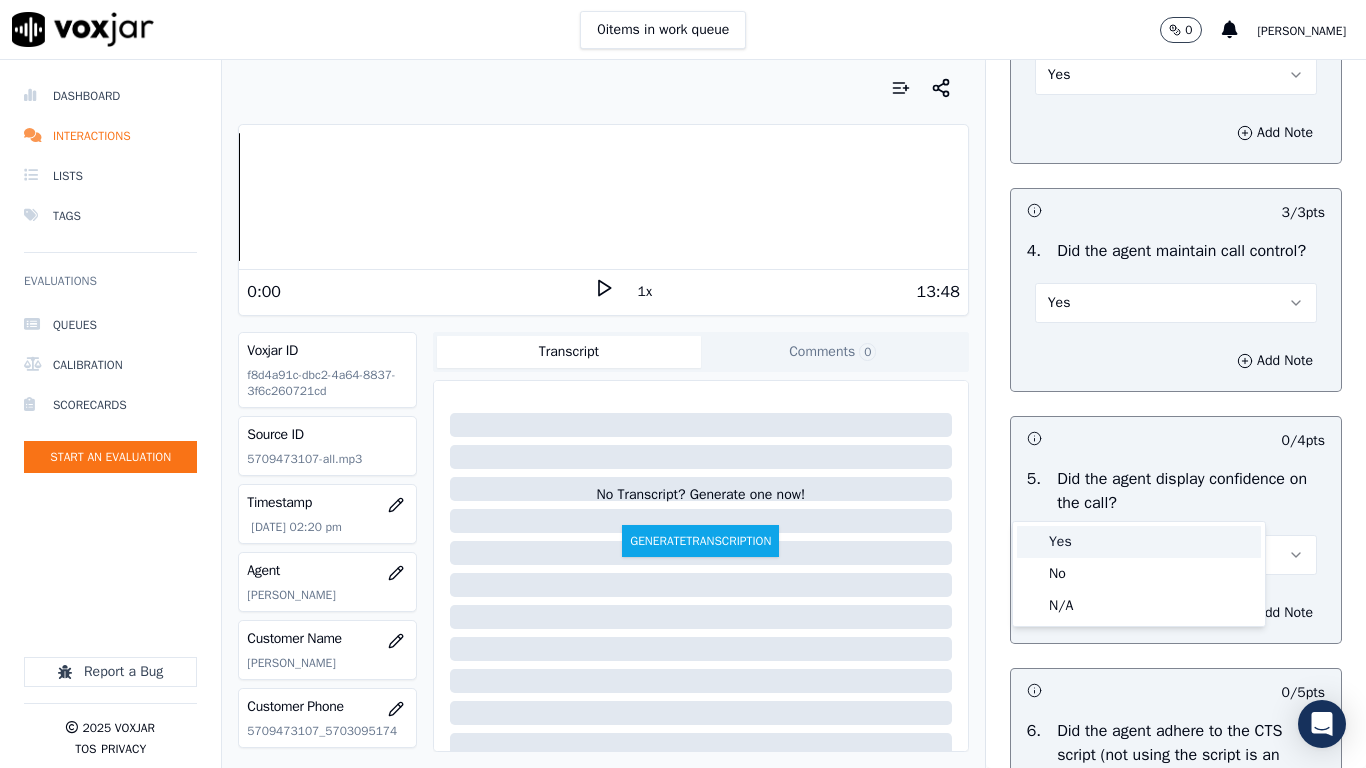 click on "Yes" at bounding box center [1139, 542] 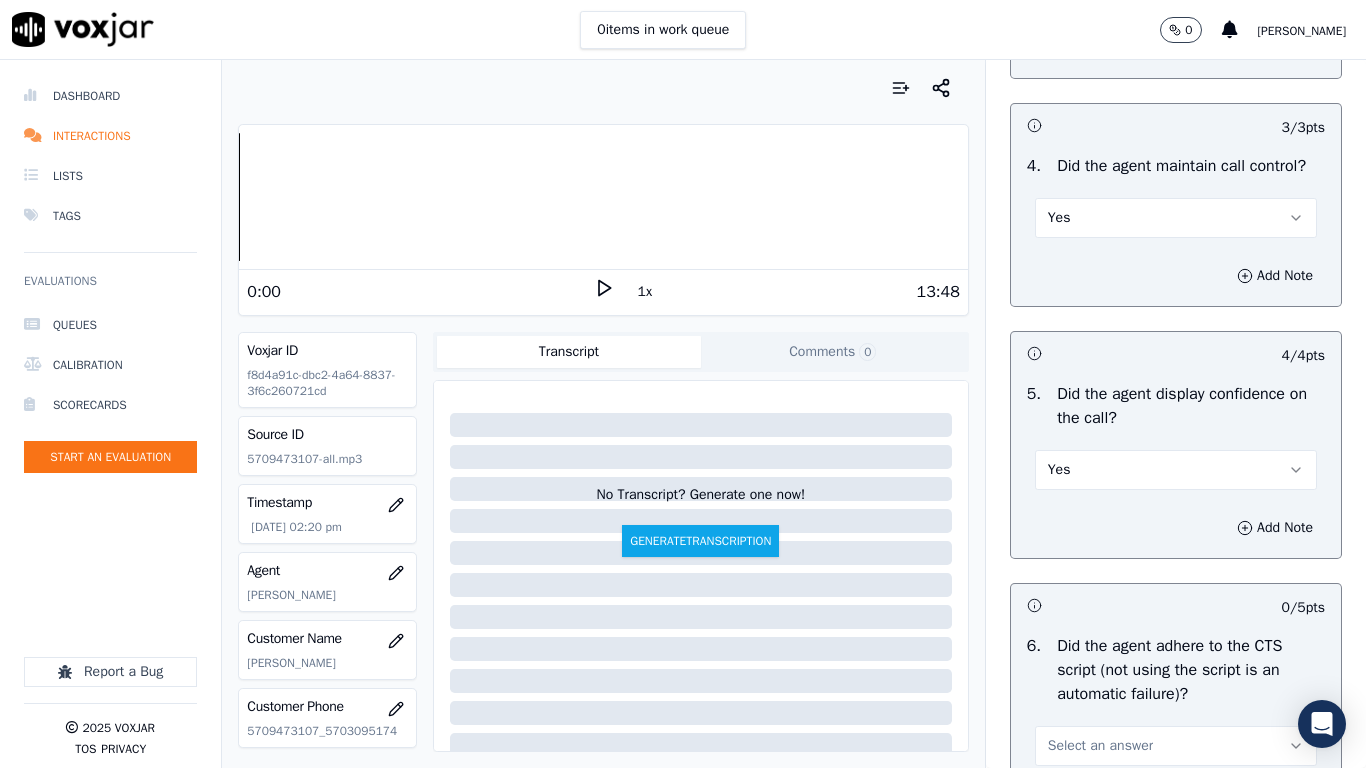 scroll, scrollTop: 4100, scrollLeft: 0, axis: vertical 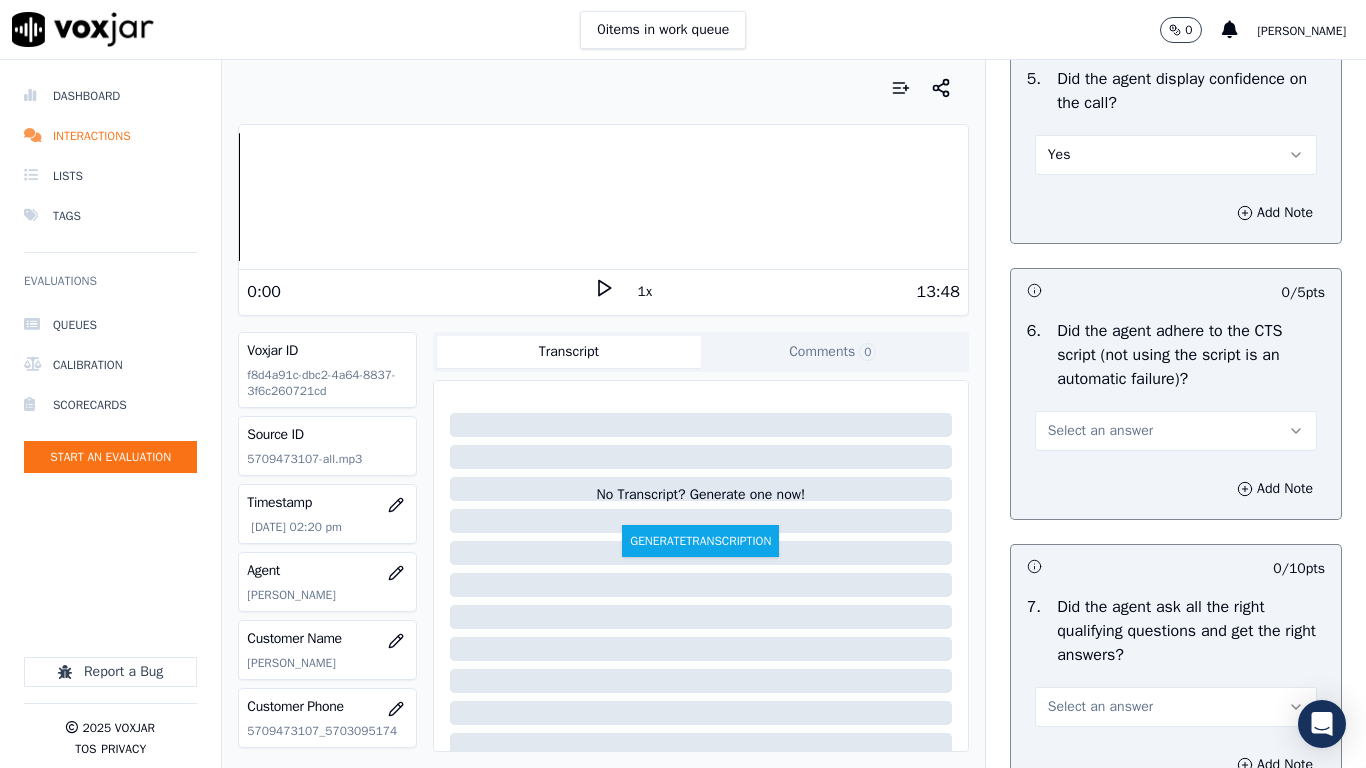 click on "Select an answer" at bounding box center [1100, 431] 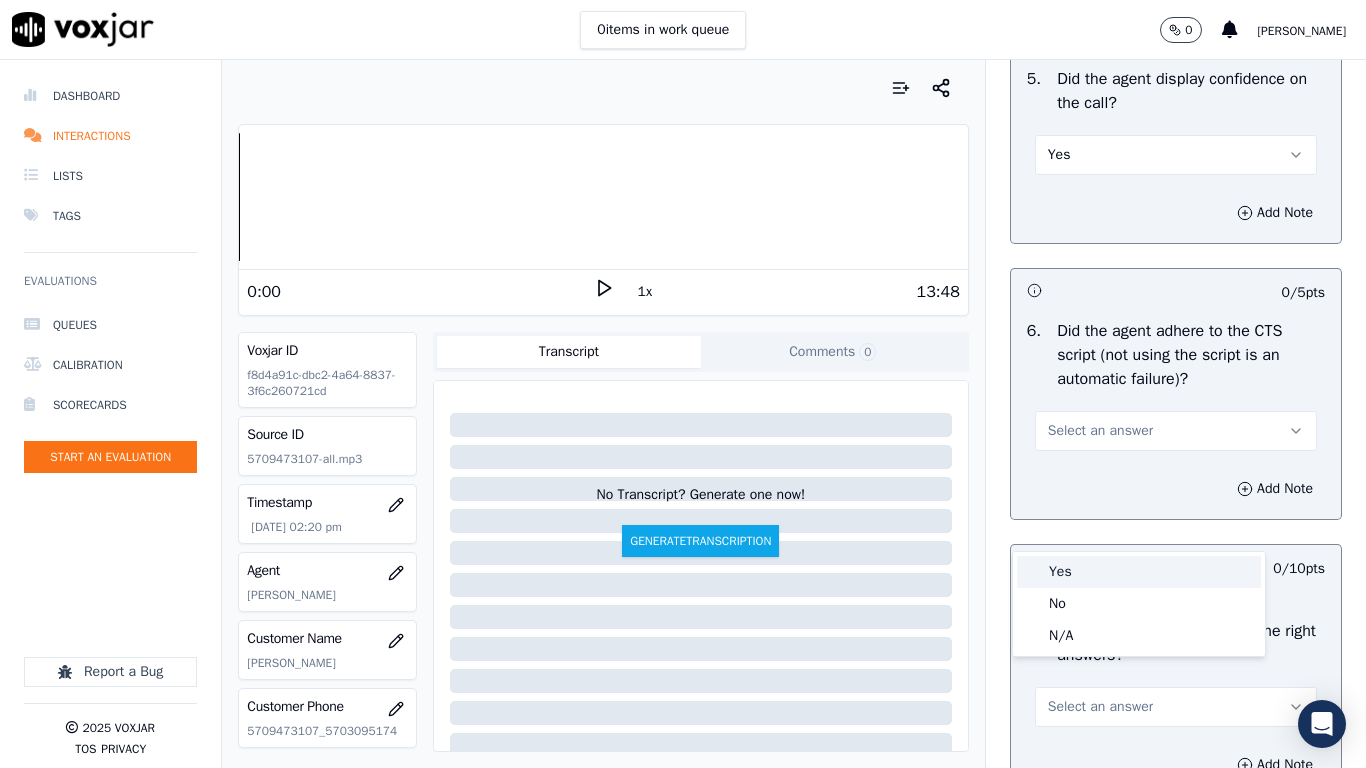 click on "Yes" at bounding box center (1139, 572) 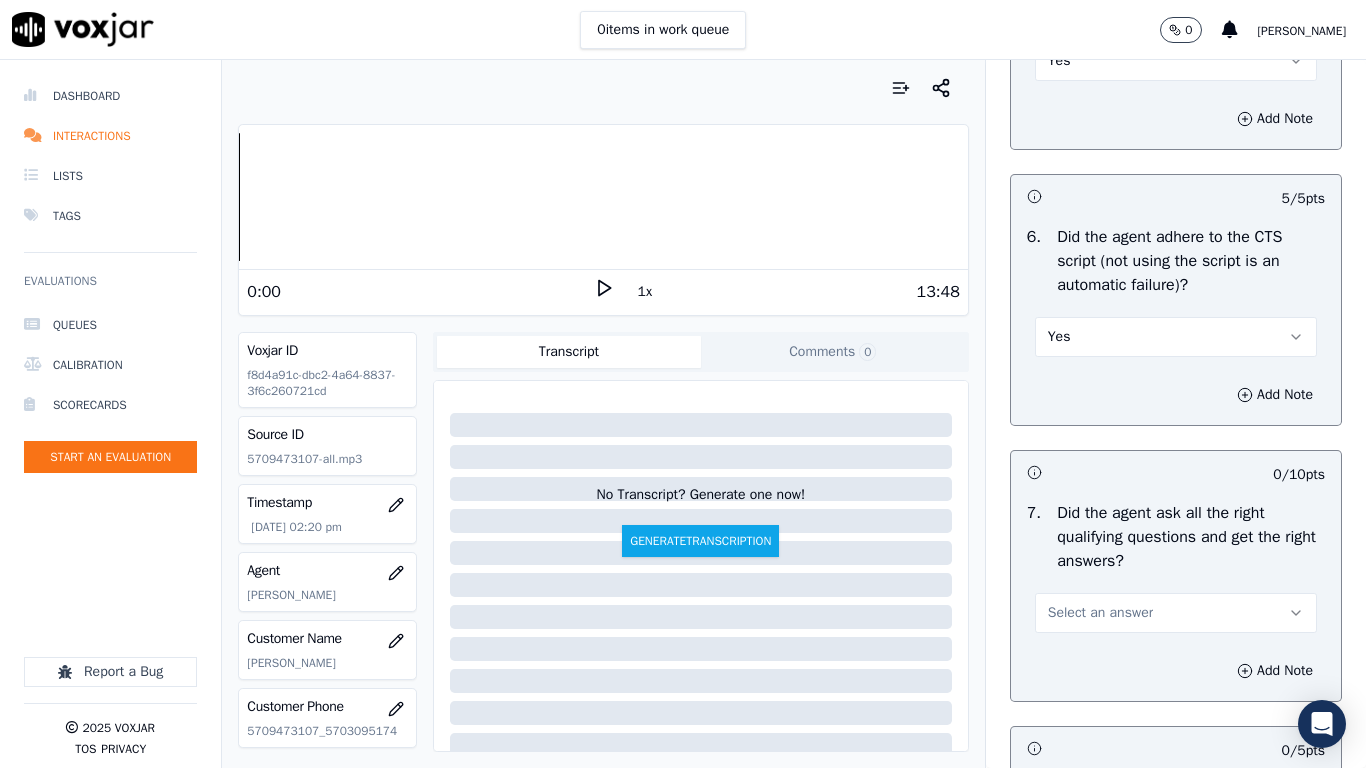 scroll, scrollTop: 4500, scrollLeft: 0, axis: vertical 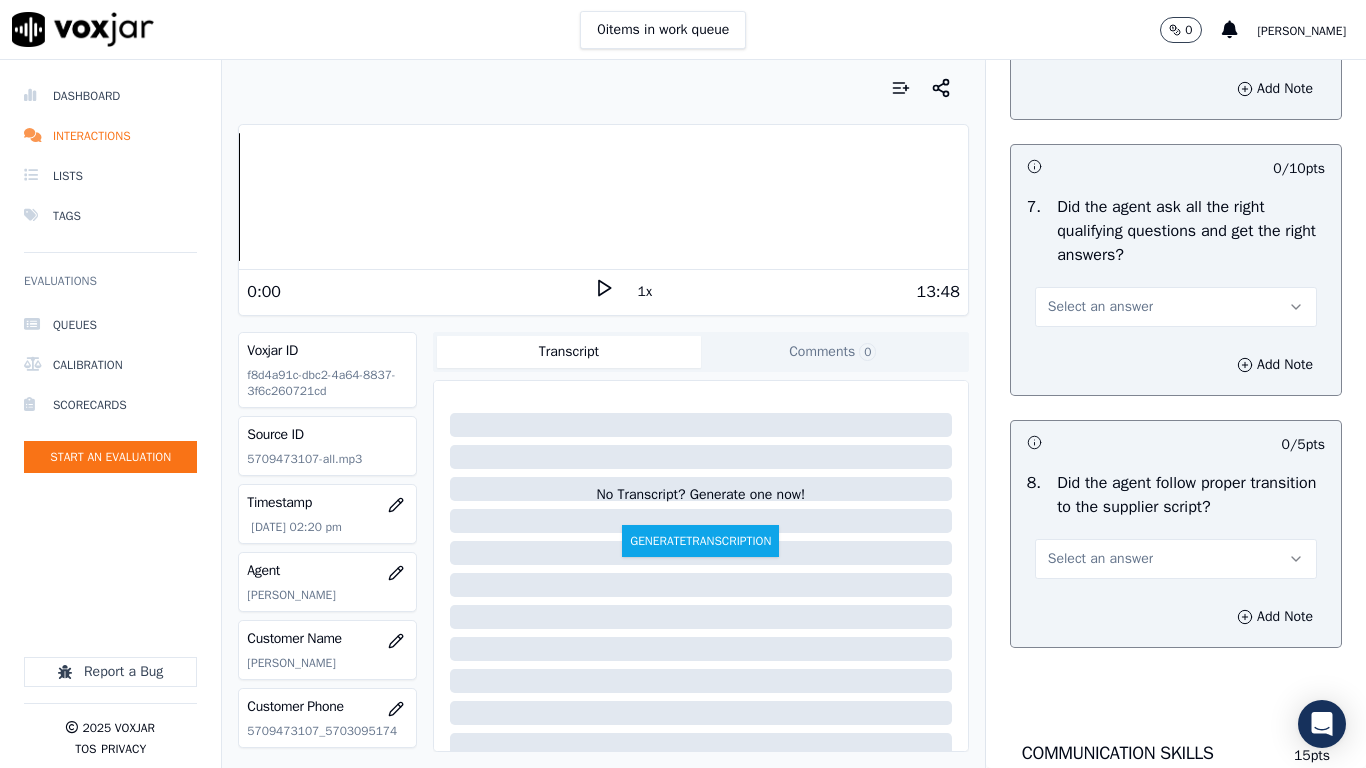 click on "Select an answer" at bounding box center [1176, 307] 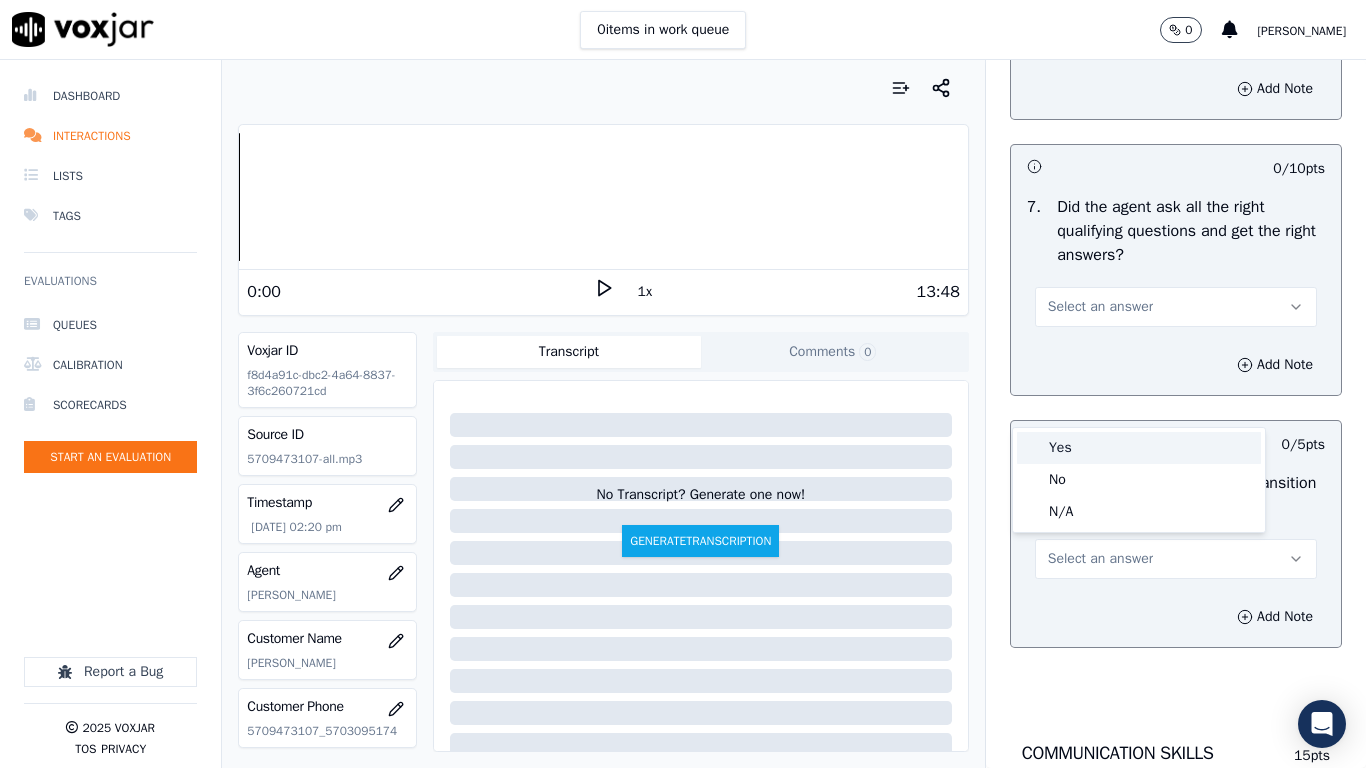 drag, startPoint x: 1089, startPoint y: 435, endPoint x: 1137, endPoint y: 544, distance: 119.1008 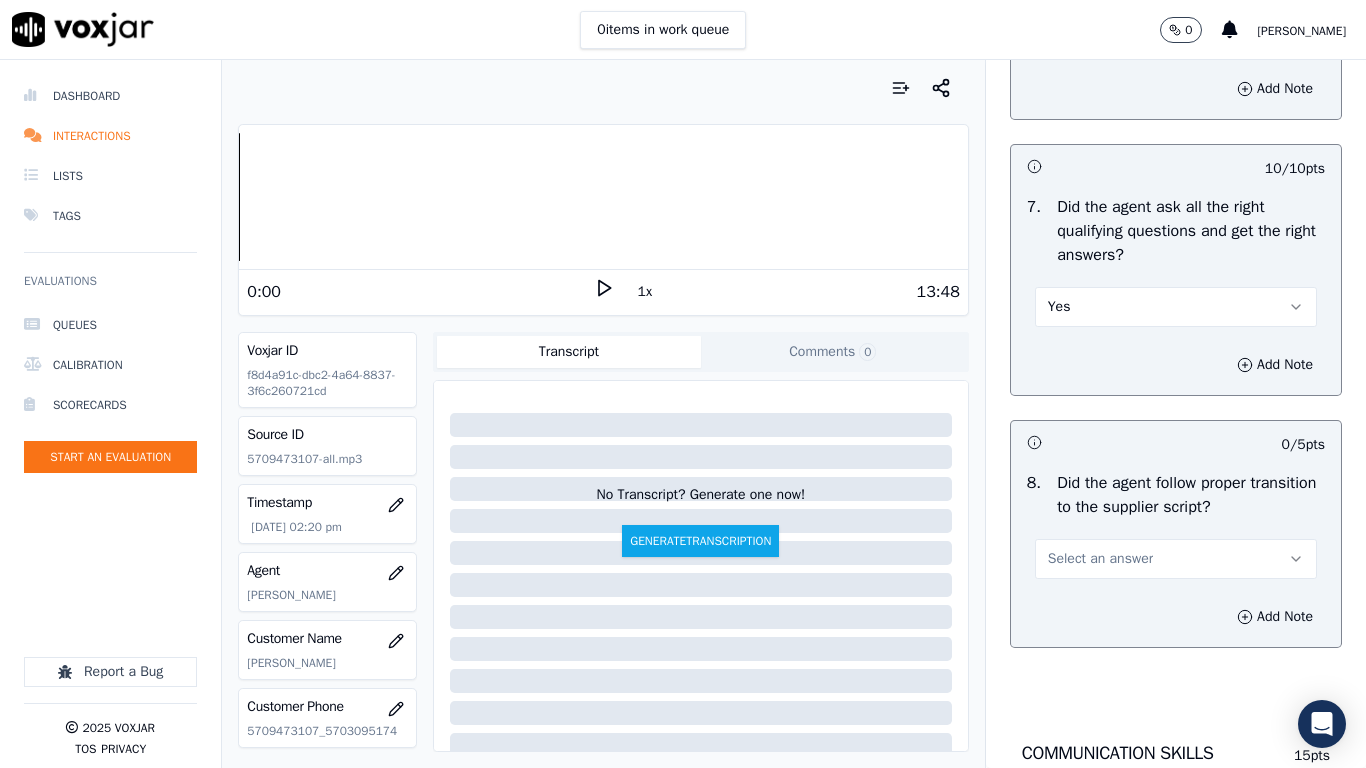 click on "Select an answer" at bounding box center [1100, 559] 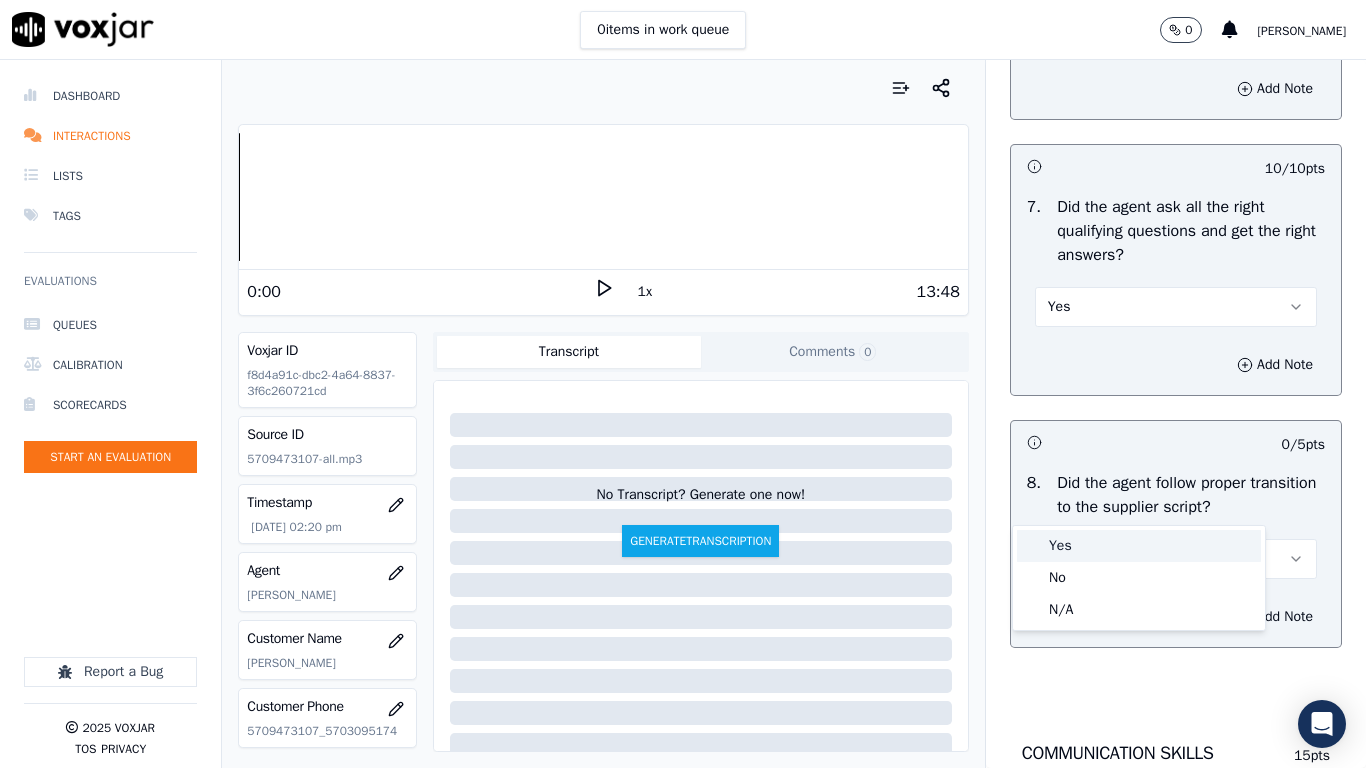 click on "Yes" at bounding box center [1139, 546] 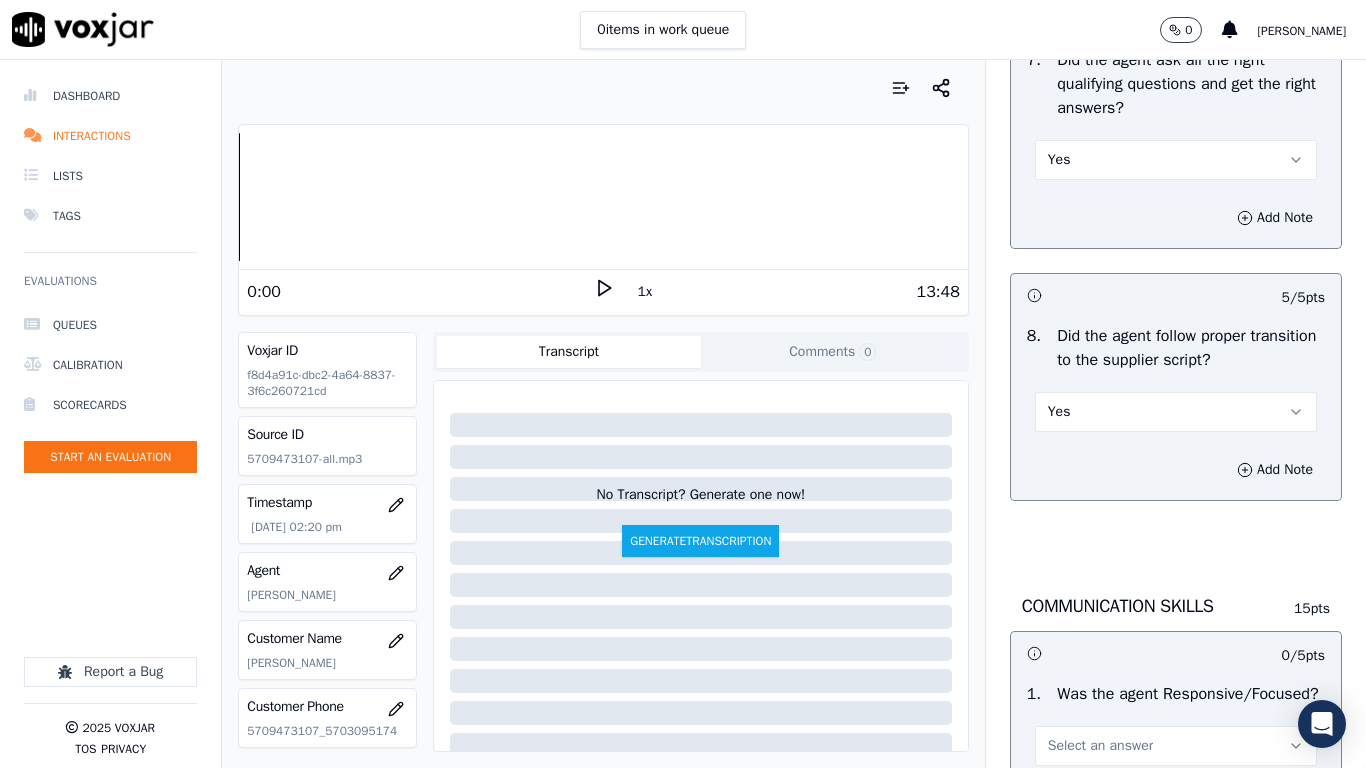 scroll, scrollTop: 4900, scrollLeft: 0, axis: vertical 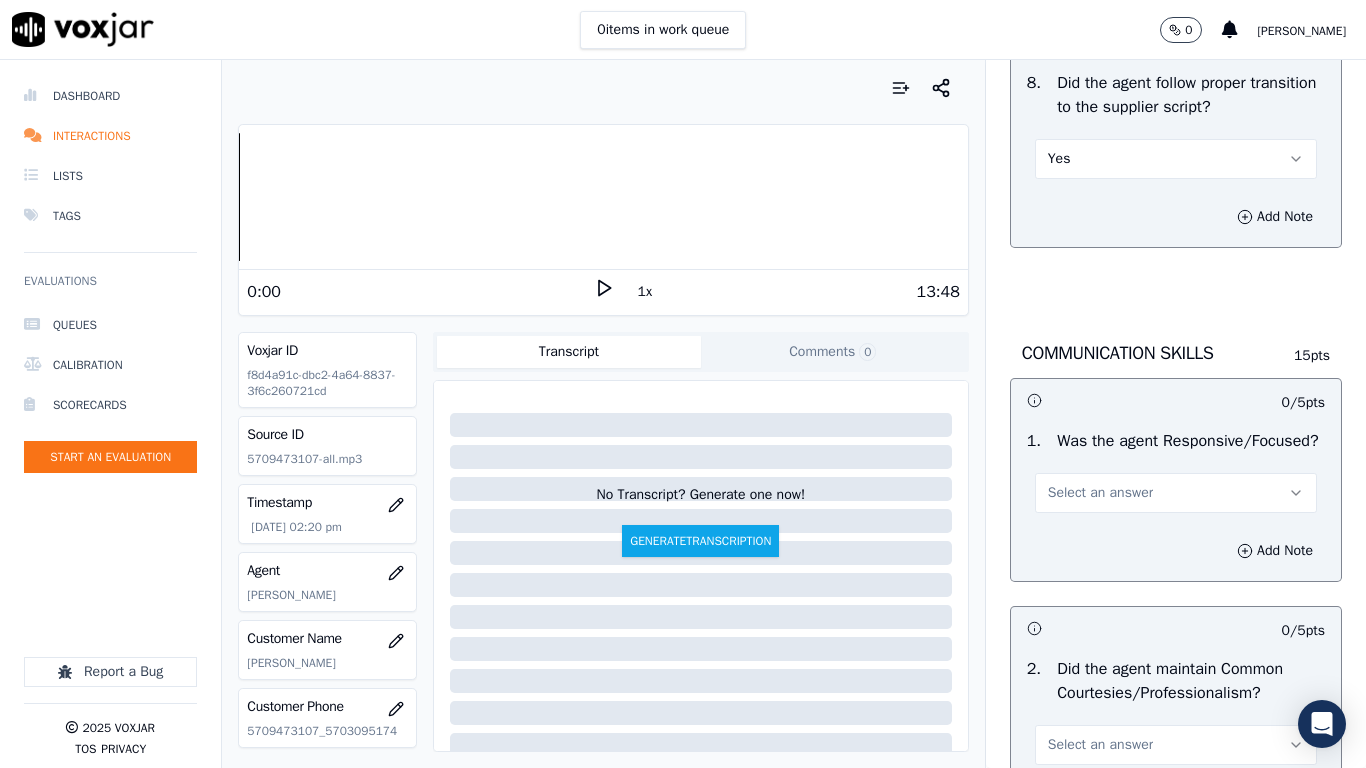 drag, startPoint x: 1104, startPoint y: 619, endPoint x: 1102, endPoint y: 629, distance: 10.198039 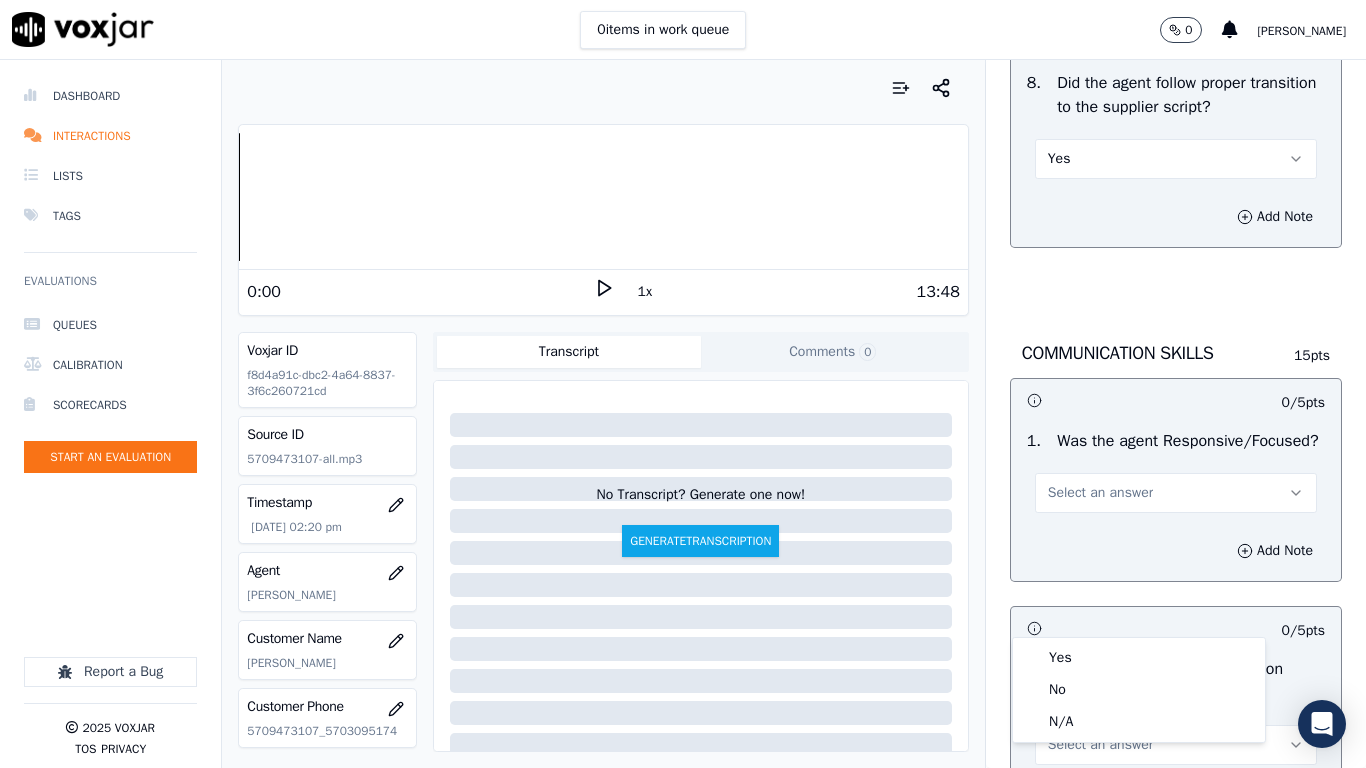 click on "Yes   No     N/A" at bounding box center (1139, 690) 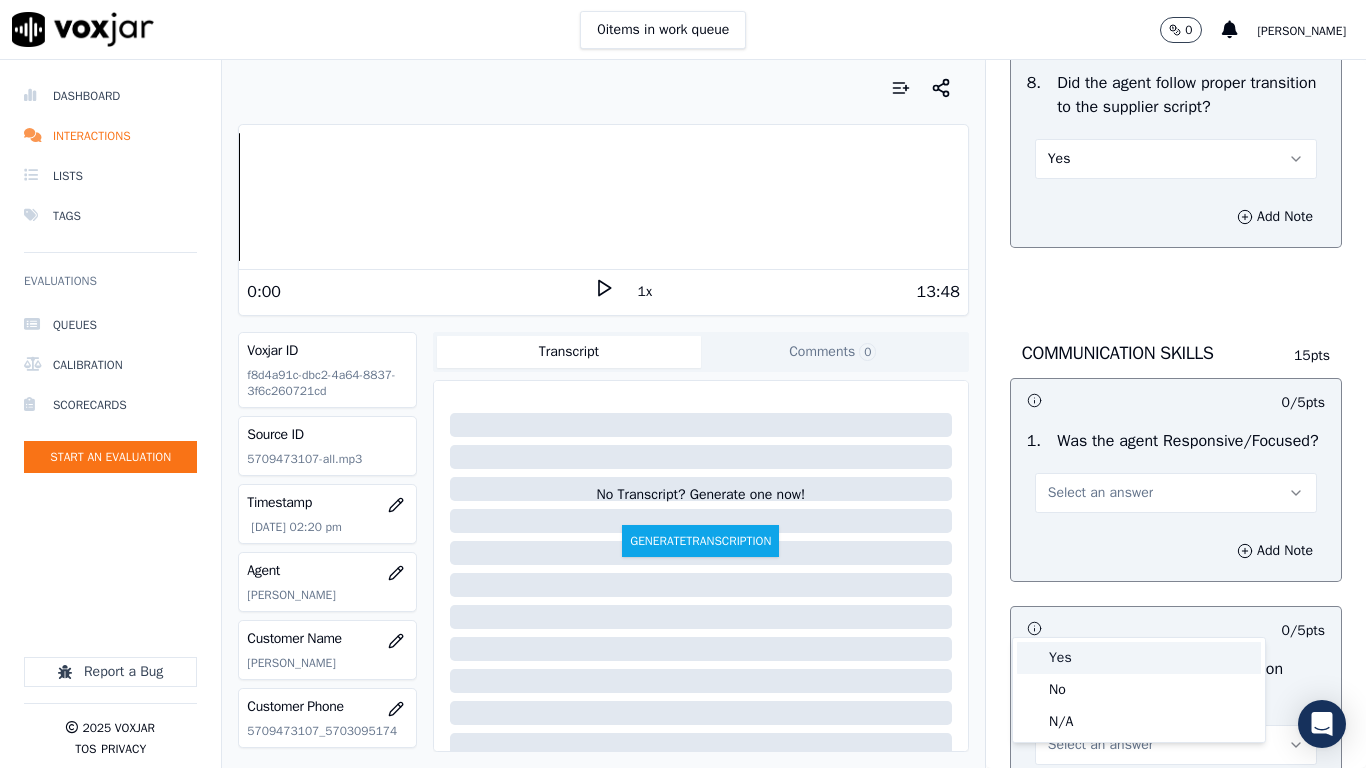 click on "Yes" at bounding box center (1139, 658) 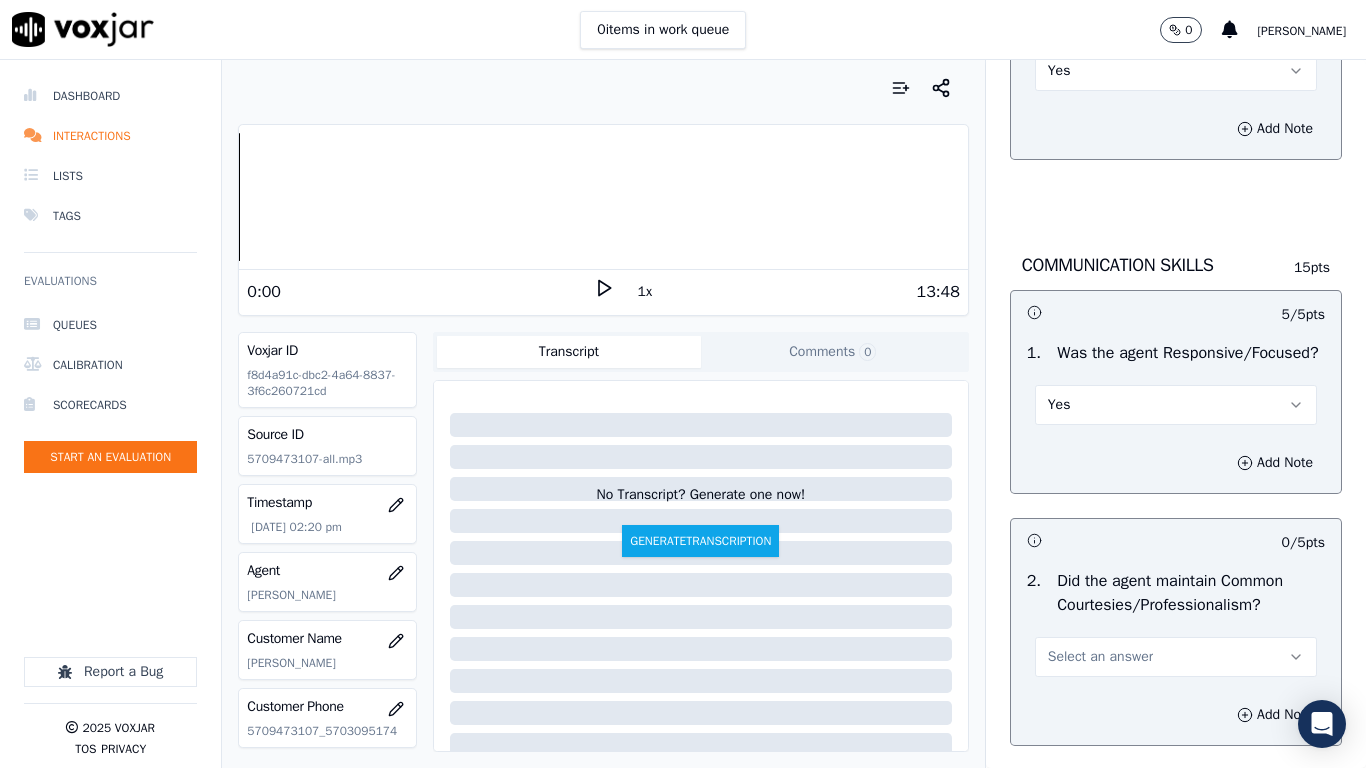 scroll, scrollTop: 5300, scrollLeft: 0, axis: vertical 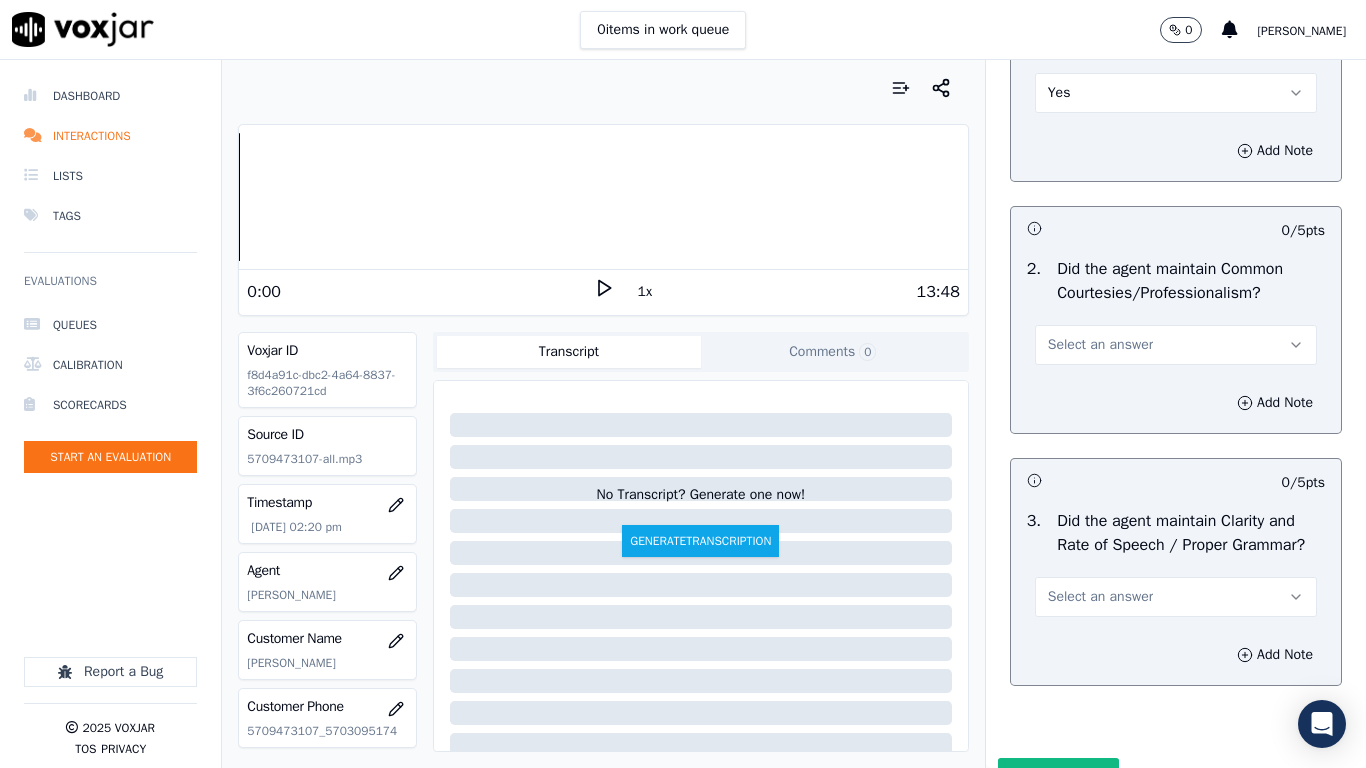 click on "Select an answer" at bounding box center (1176, 345) 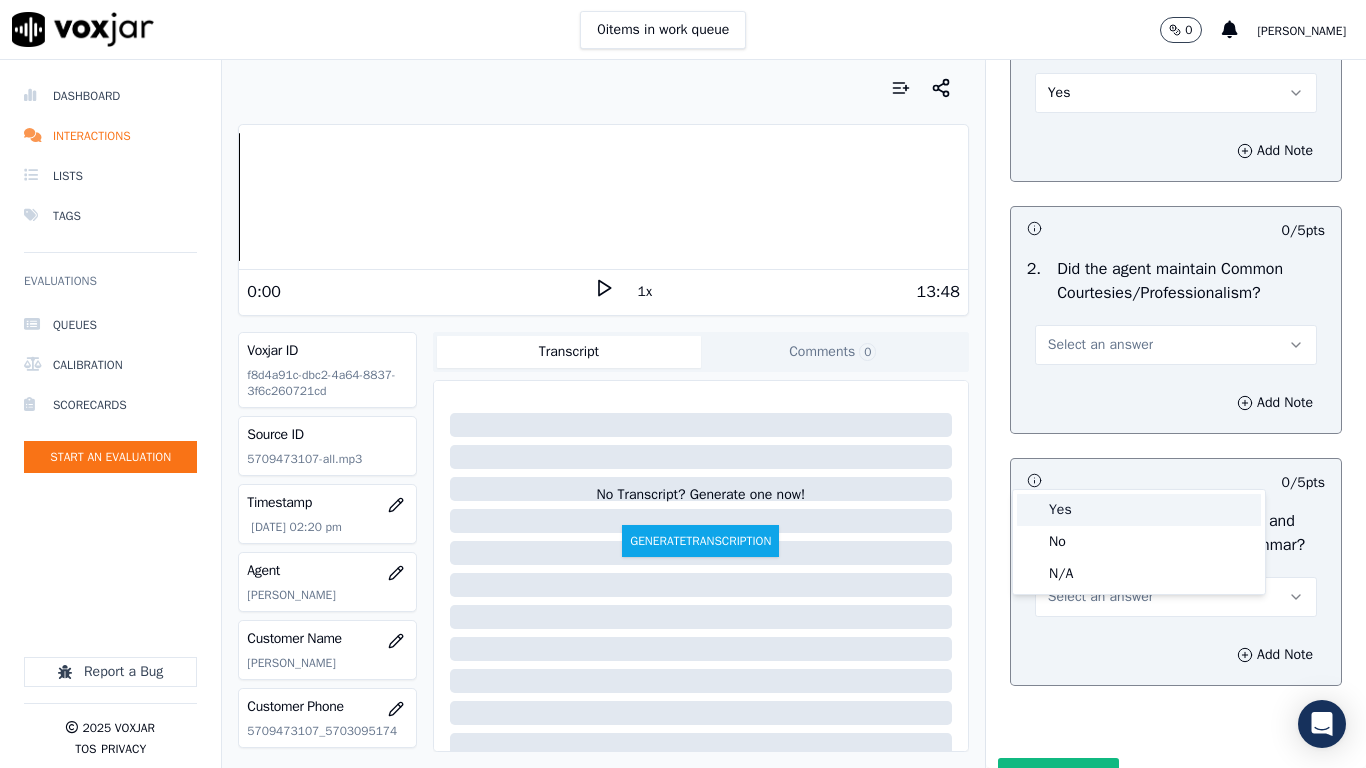 click on "Yes" at bounding box center (1139, 510) 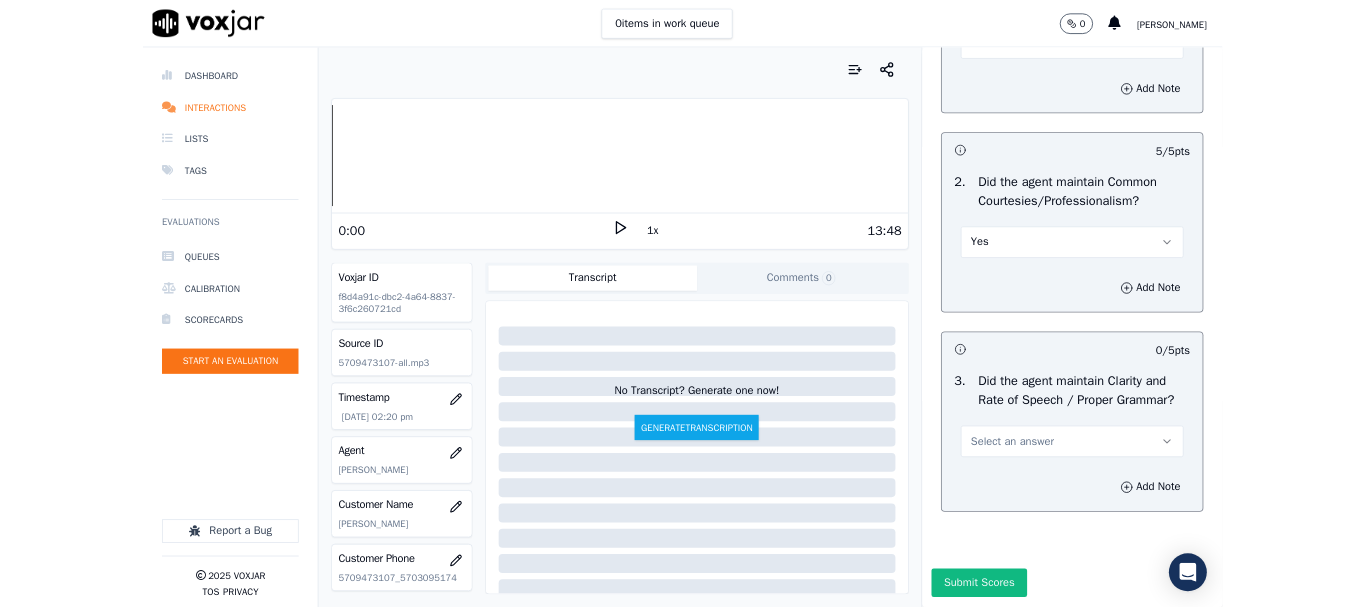 scroll, scrollTop: 5533, scrollLeft: 0, axis: vertical 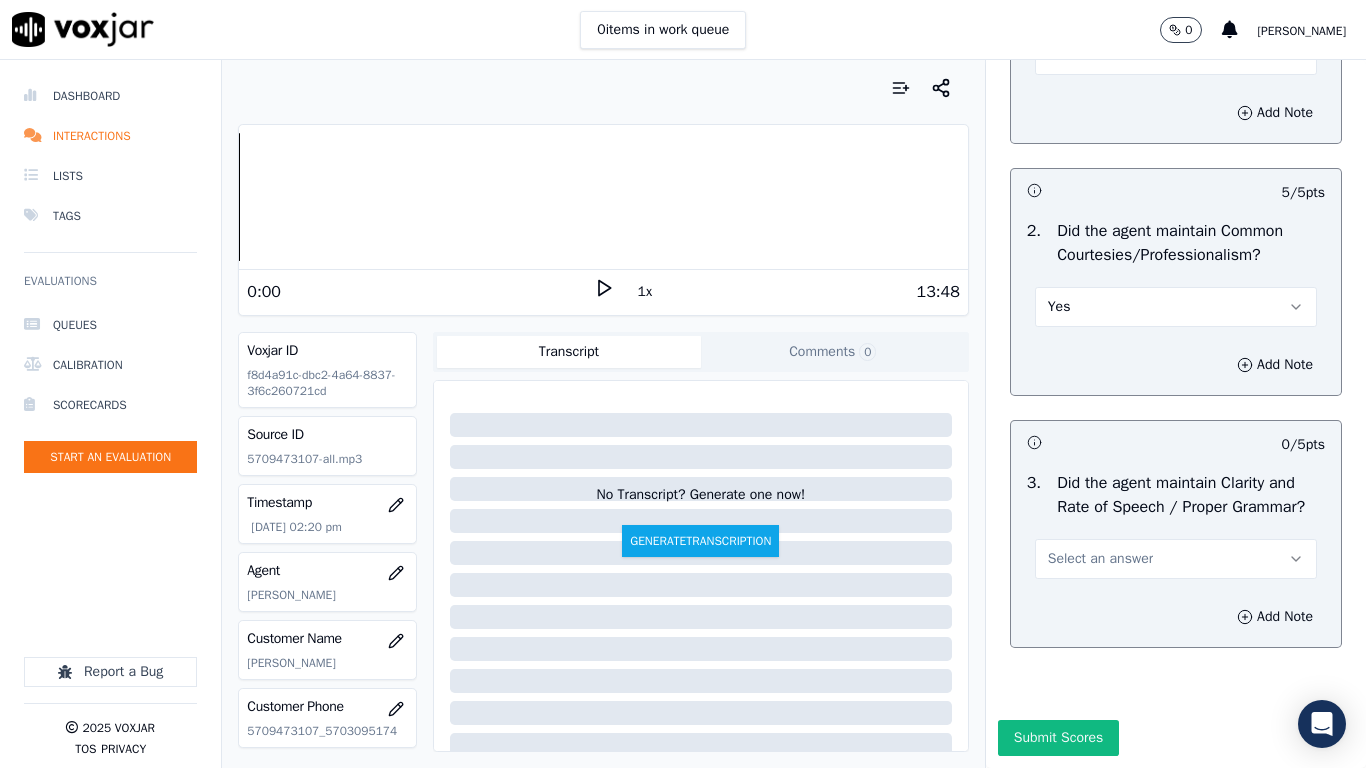 click on "Select an answer" at bounding box center [1100, 559] 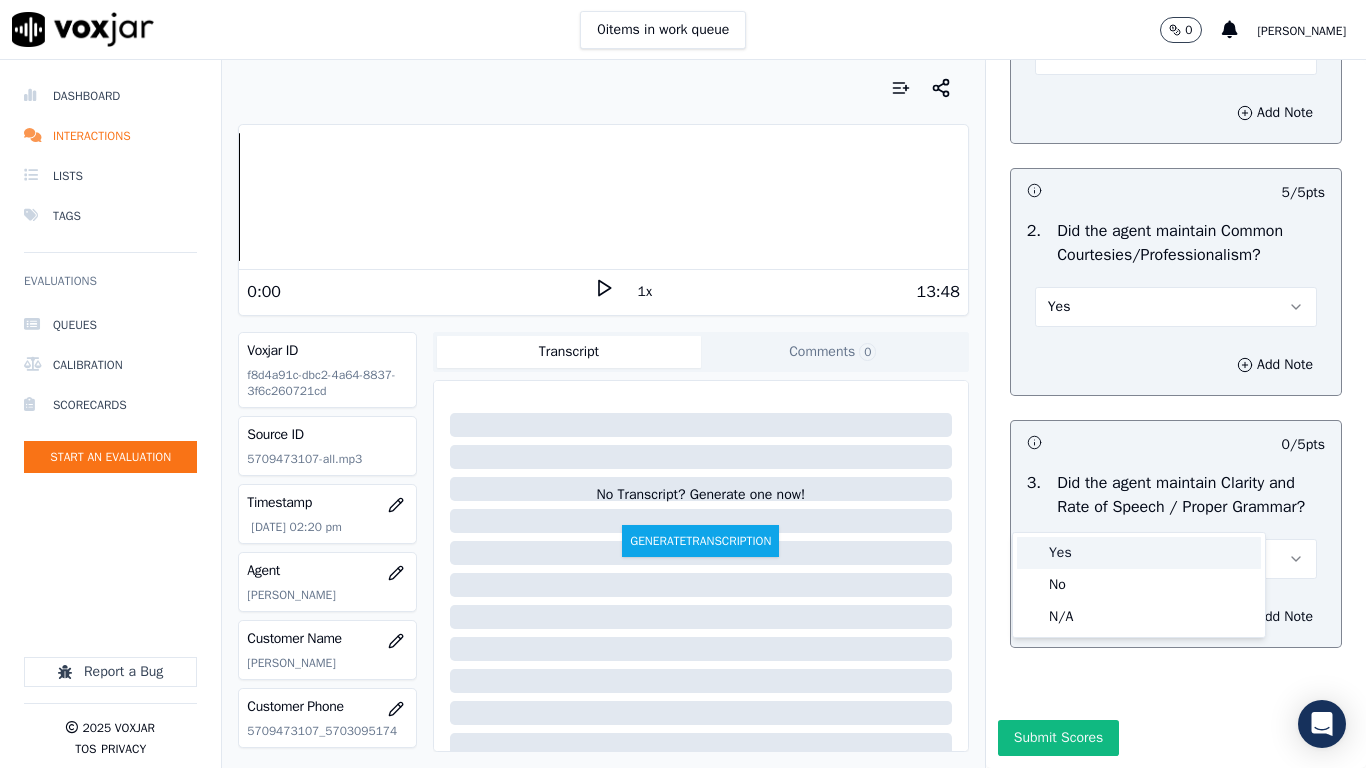 click on "Yes" at bounding box center [1139, 553] 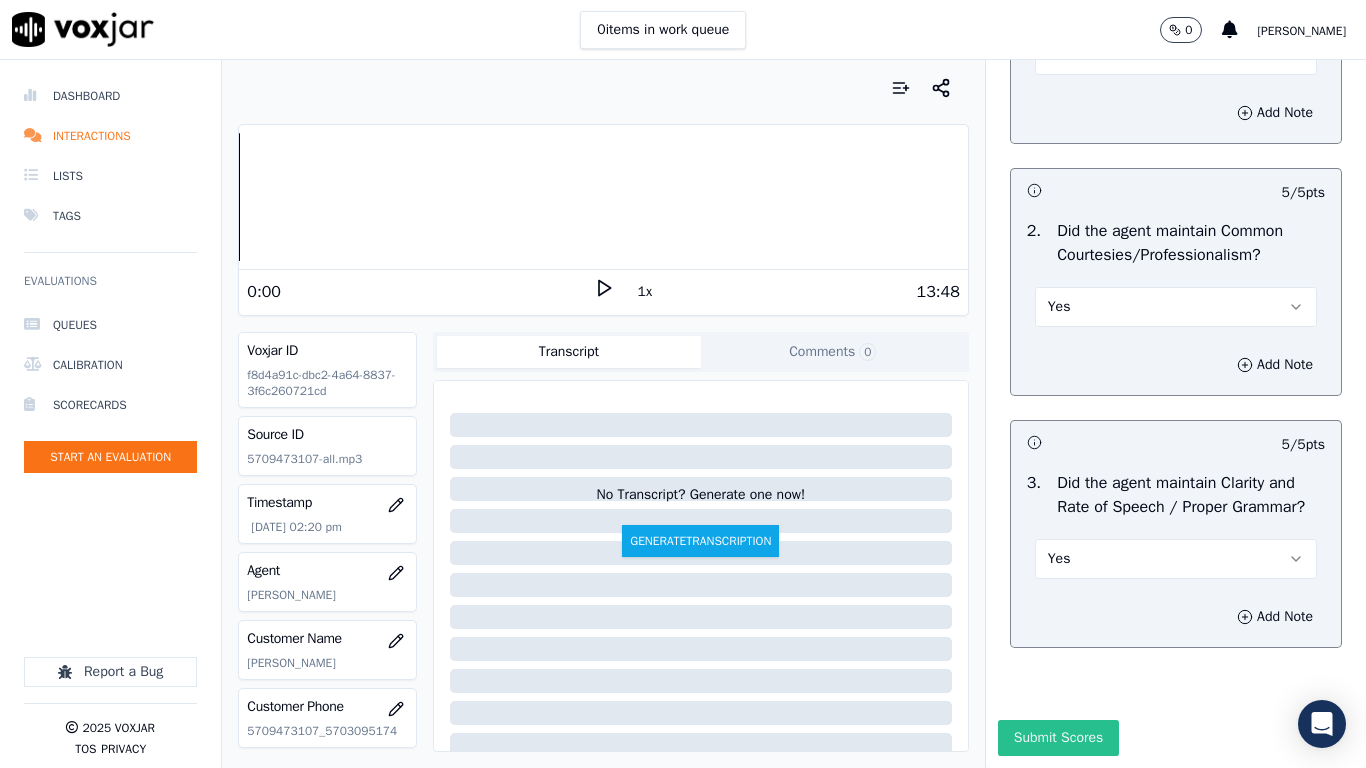 click on "Submit Scores" at bounding box center (1058, 738) 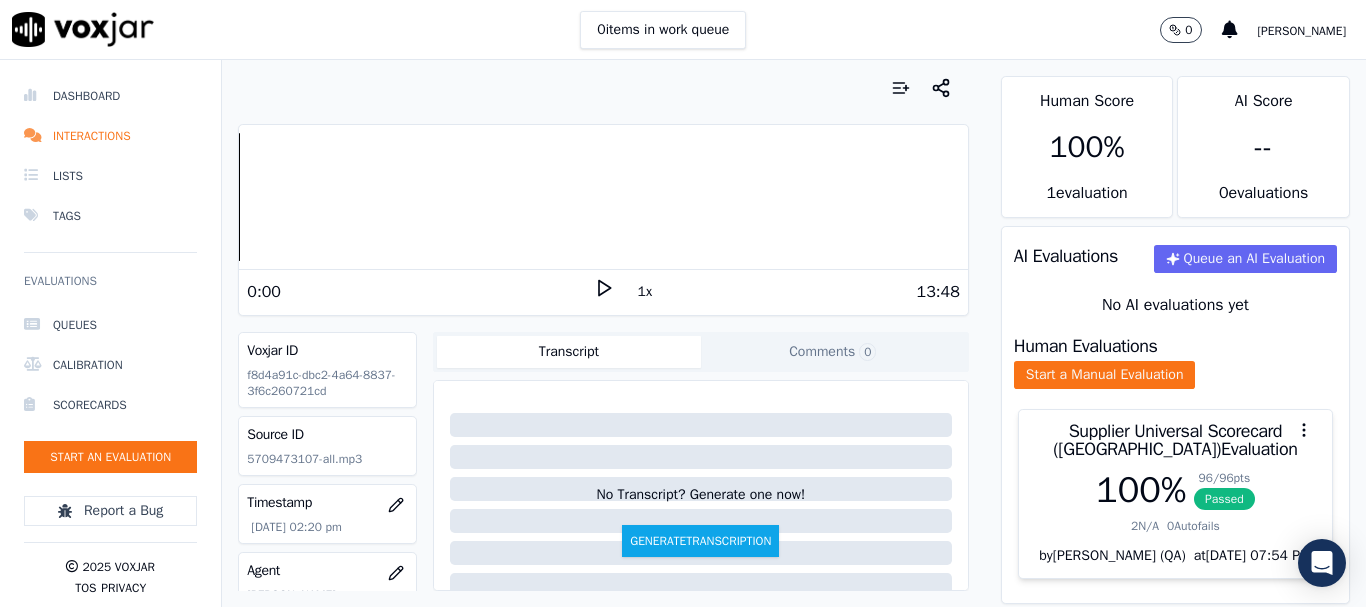 click on "0  items in work queue     0         [PERSON_NAME]" at bounding box center [683, 30] 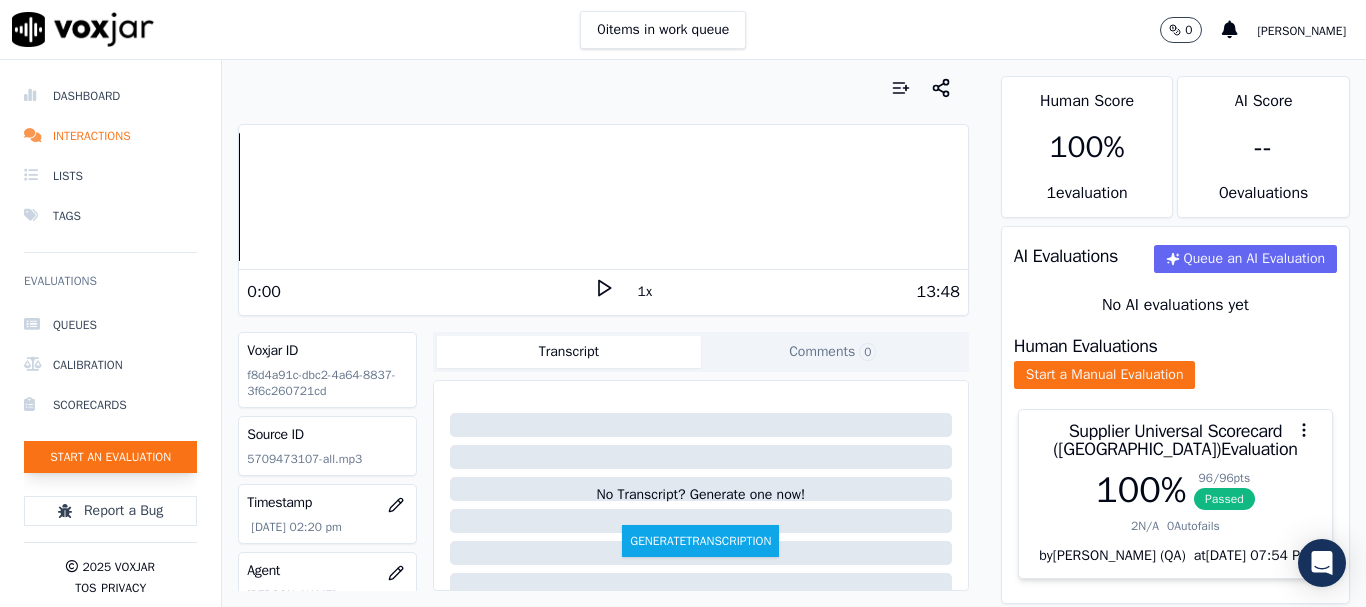click on "Start an Evaluation" 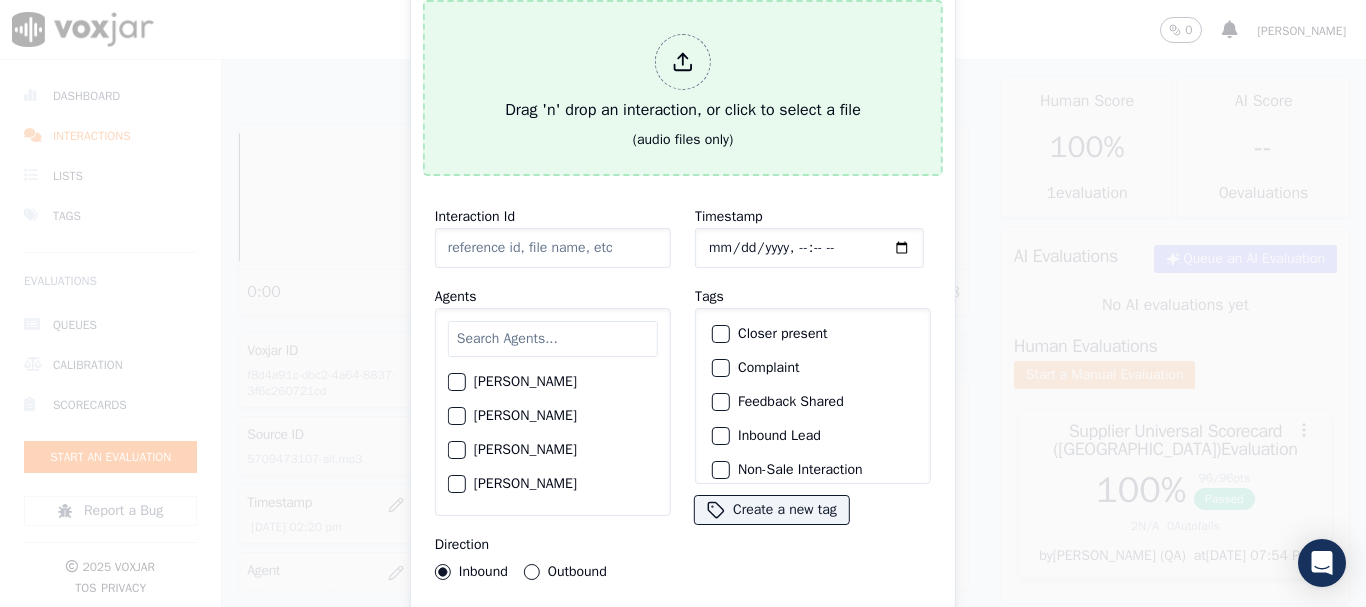 click on "(audio files only)" at bounding box center [683, 140] 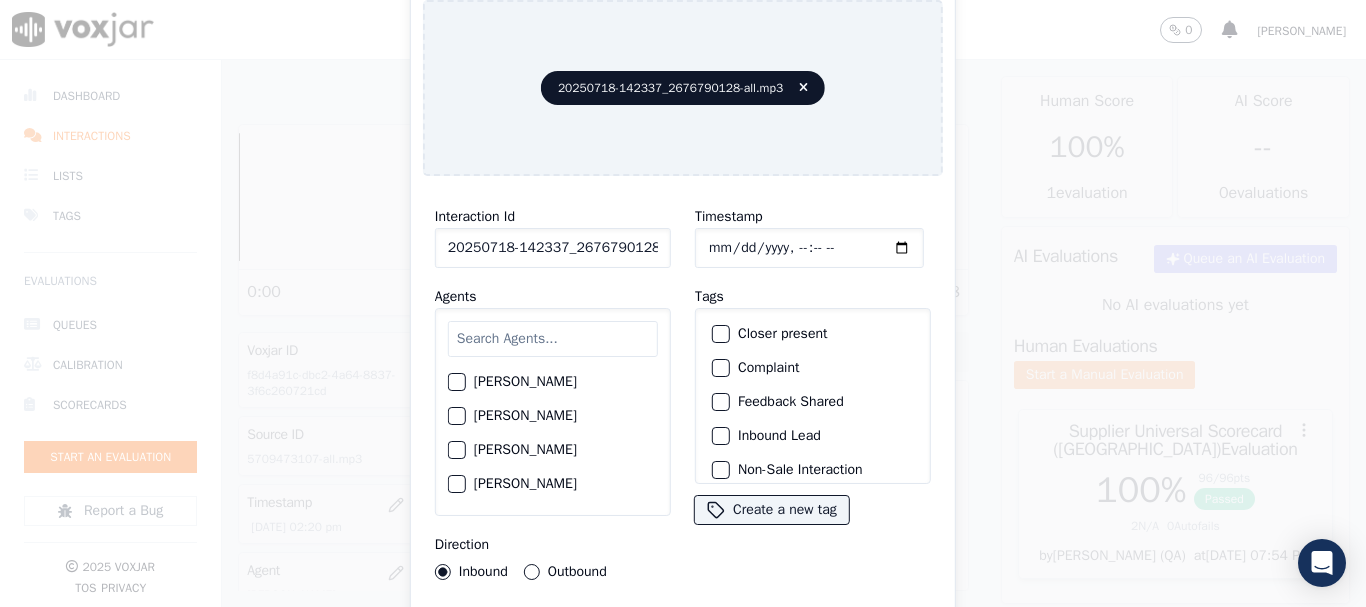 click at bounding box center (553, 339) 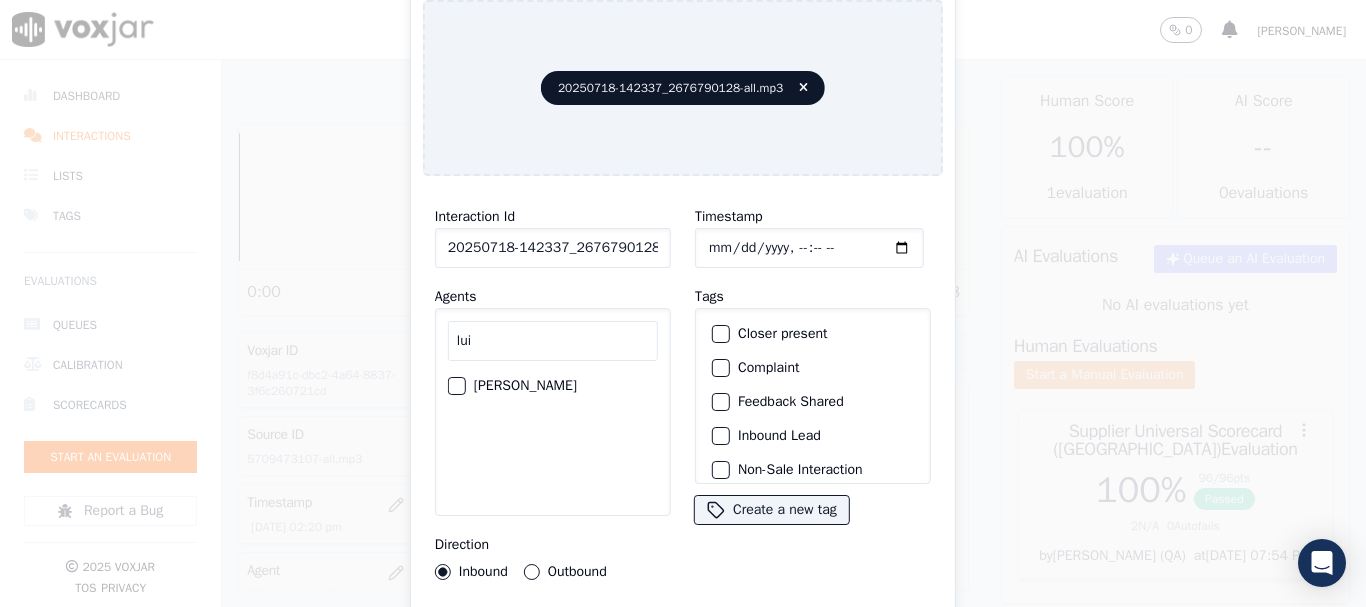 type on "lui" 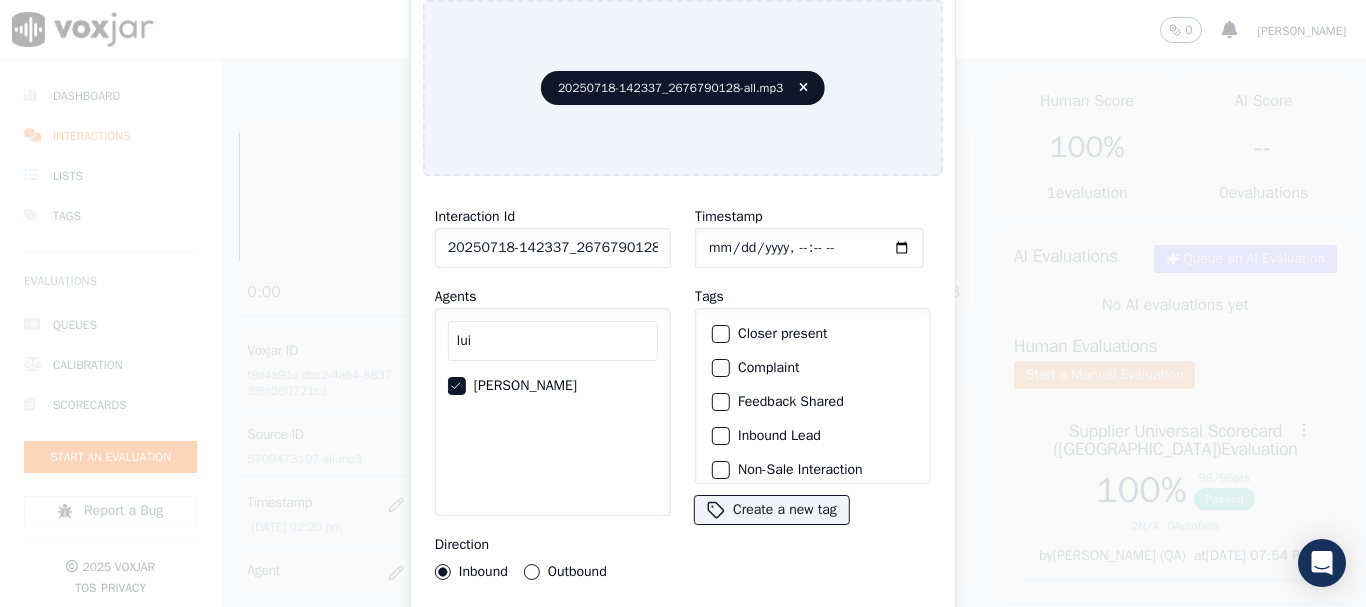 click on "Timestamp" 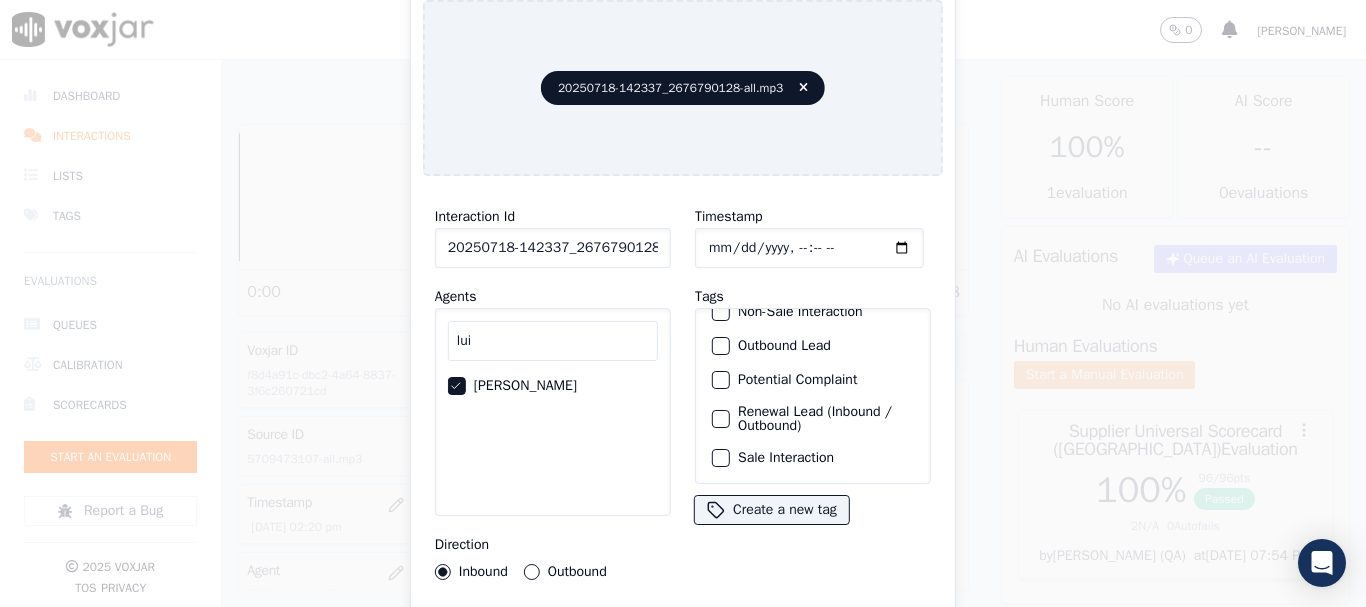 click on "Sale Interaction" 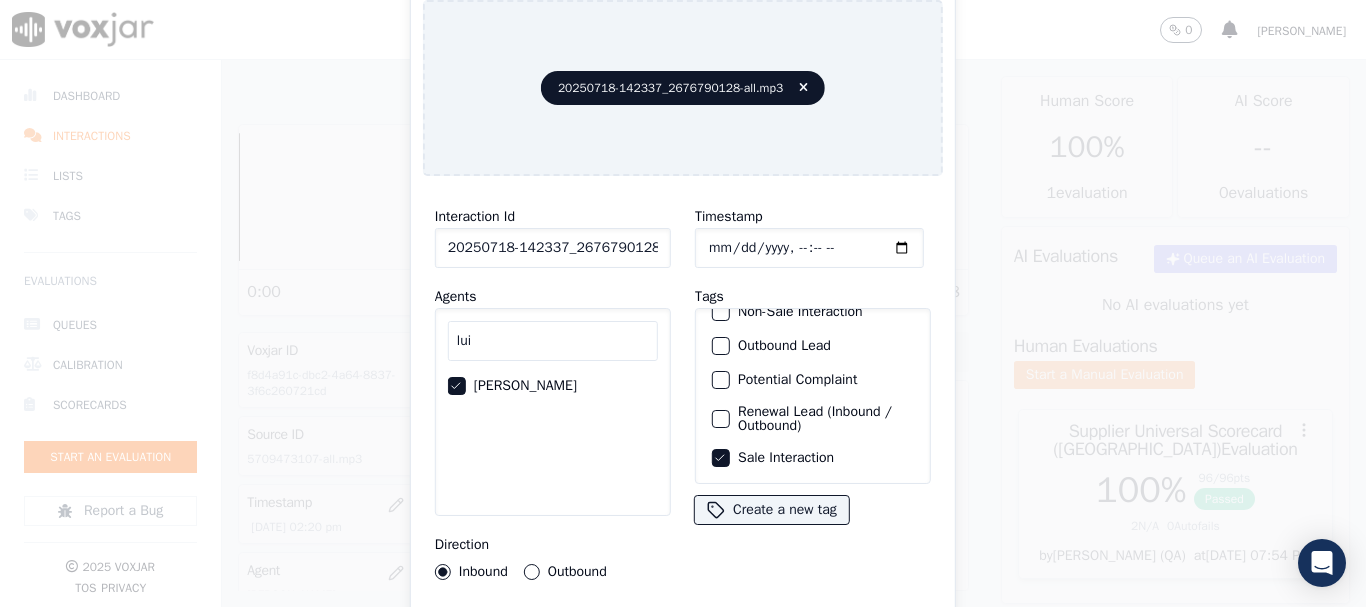 type 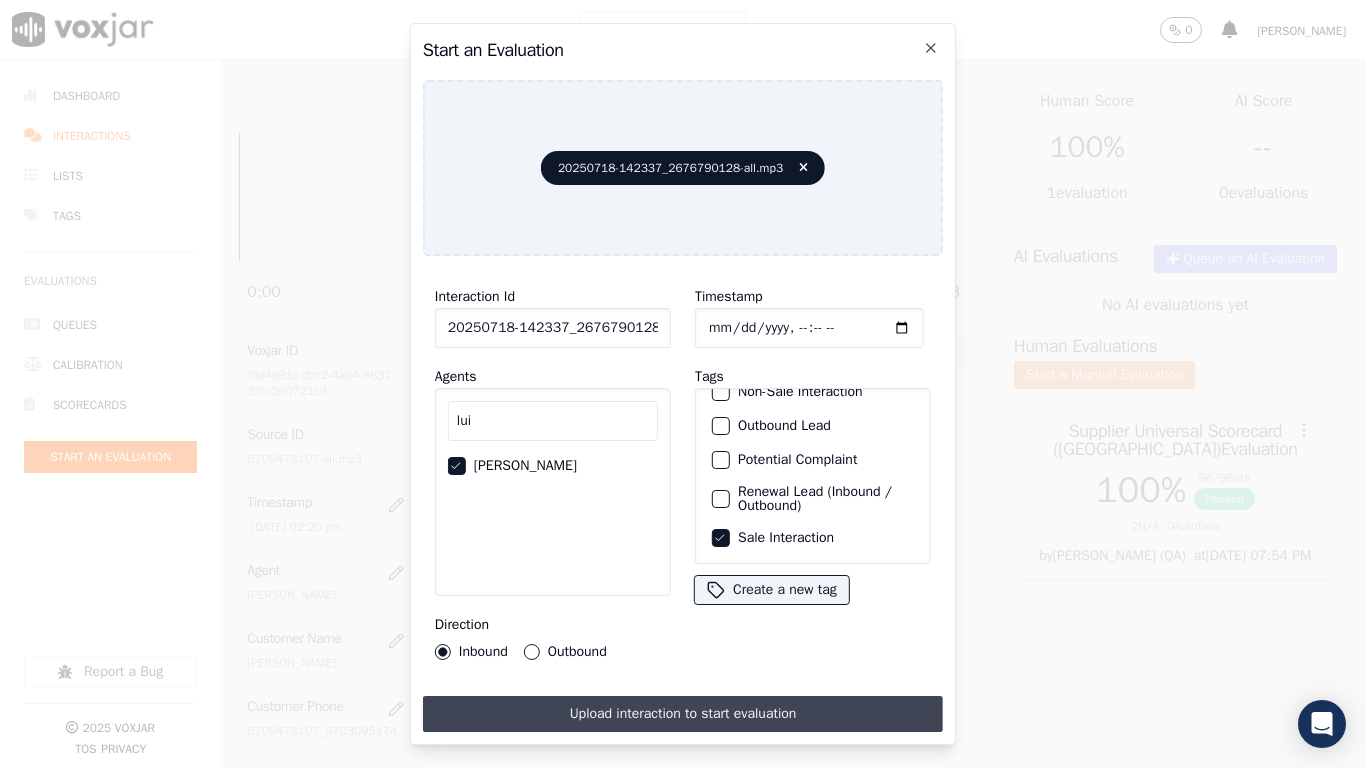 click on "Upload interaction to start evaluation" at bounding box center (683, 714) 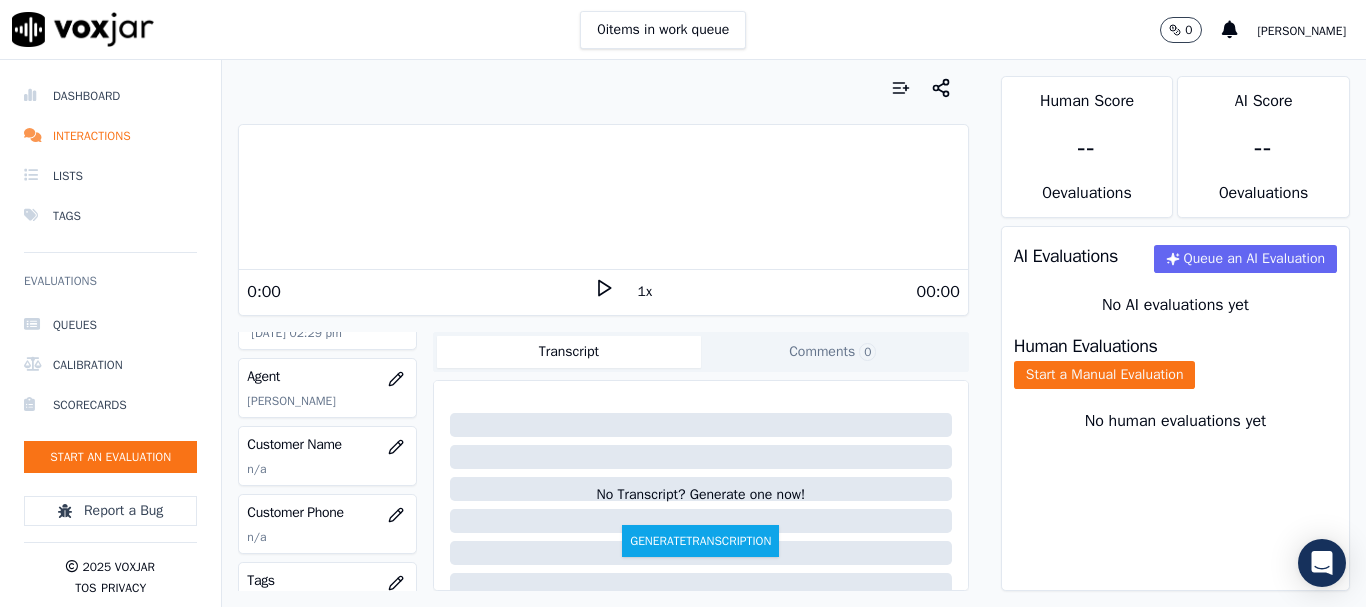 scroll, scrollTop: 200, scrollLeft: 0, axis: vertical 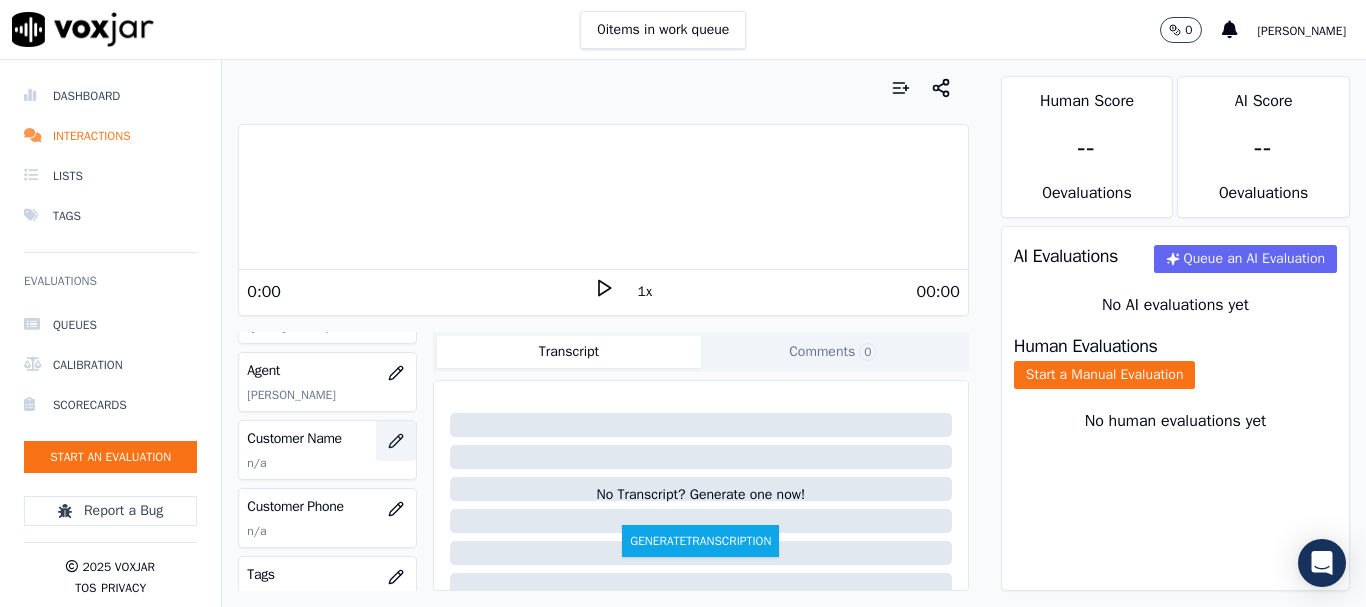 click 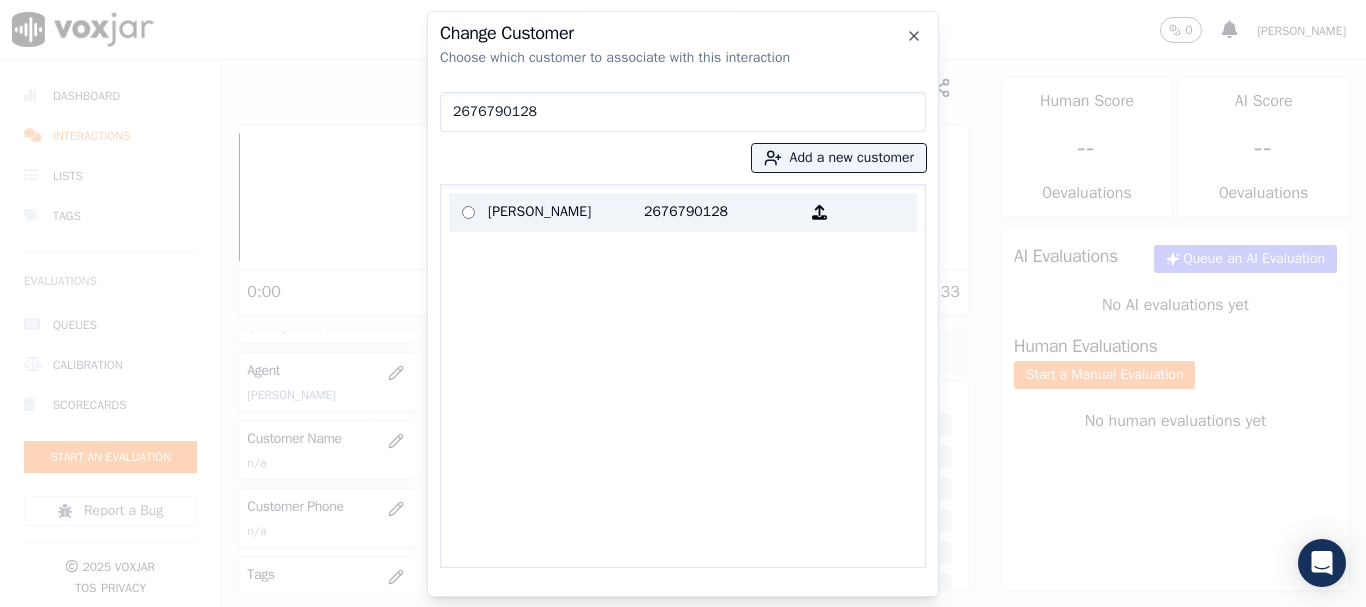 type on "2676790128" 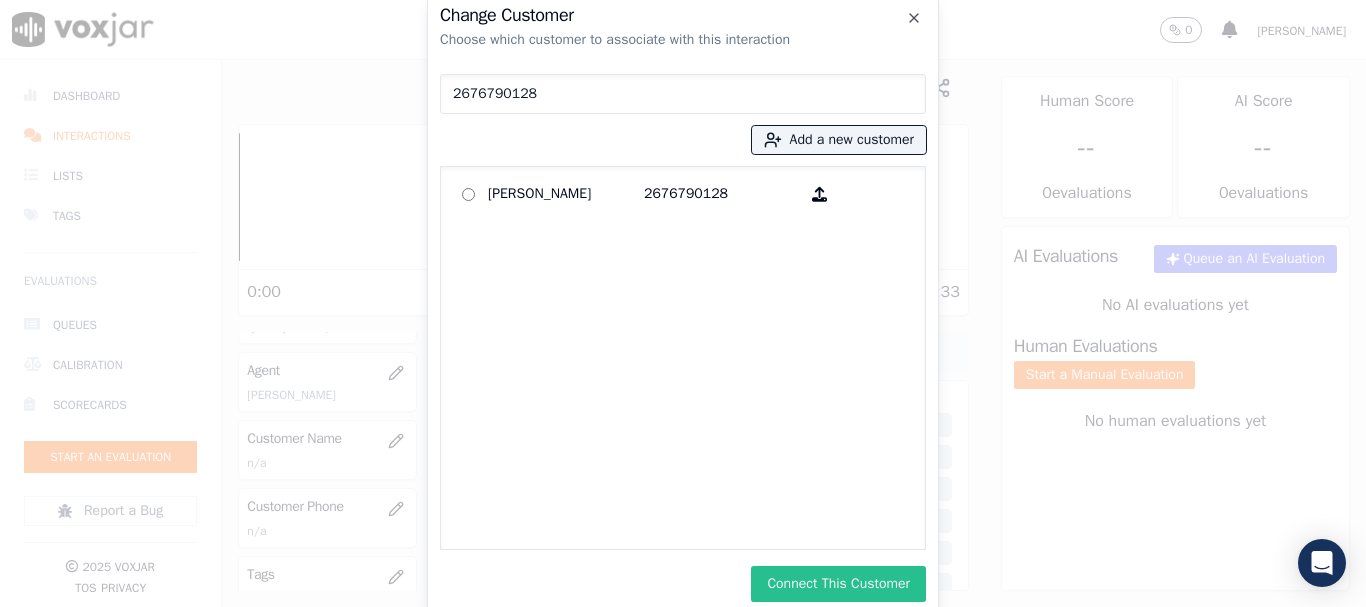 click on "Connect This Customer" at bounding box center (838, 584) 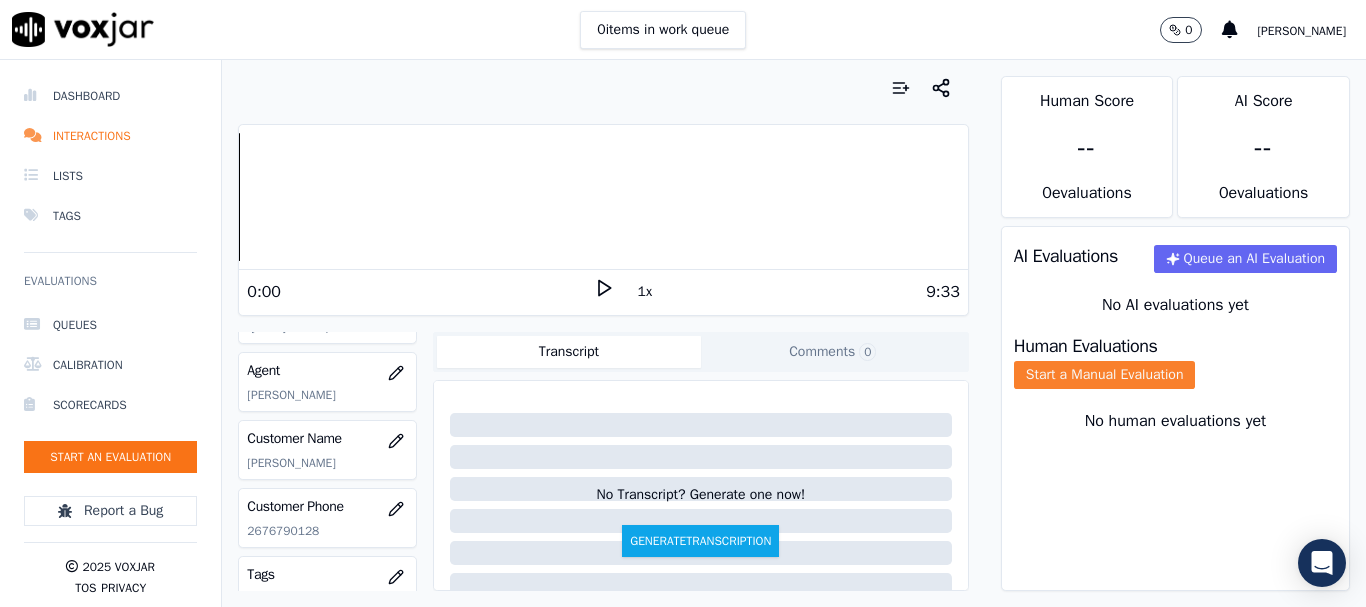 click on "Start a Manual Evaluation" 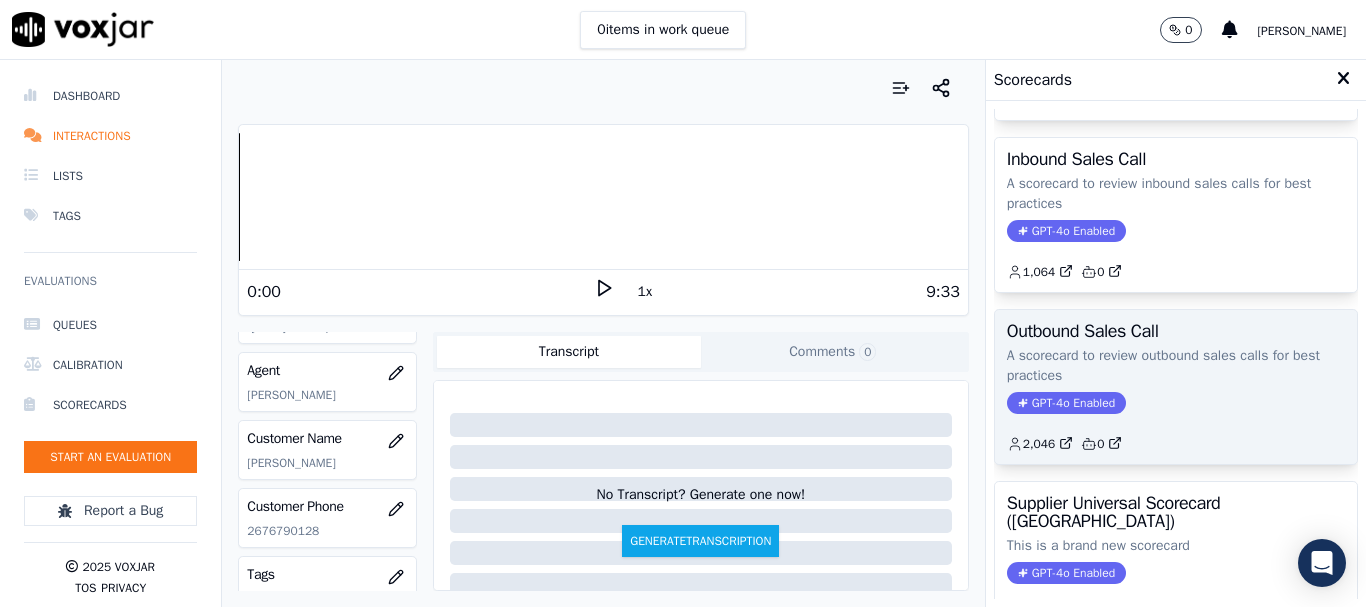 scroll, scrollTop: 300, scrollLeft: 0, axis: vertical 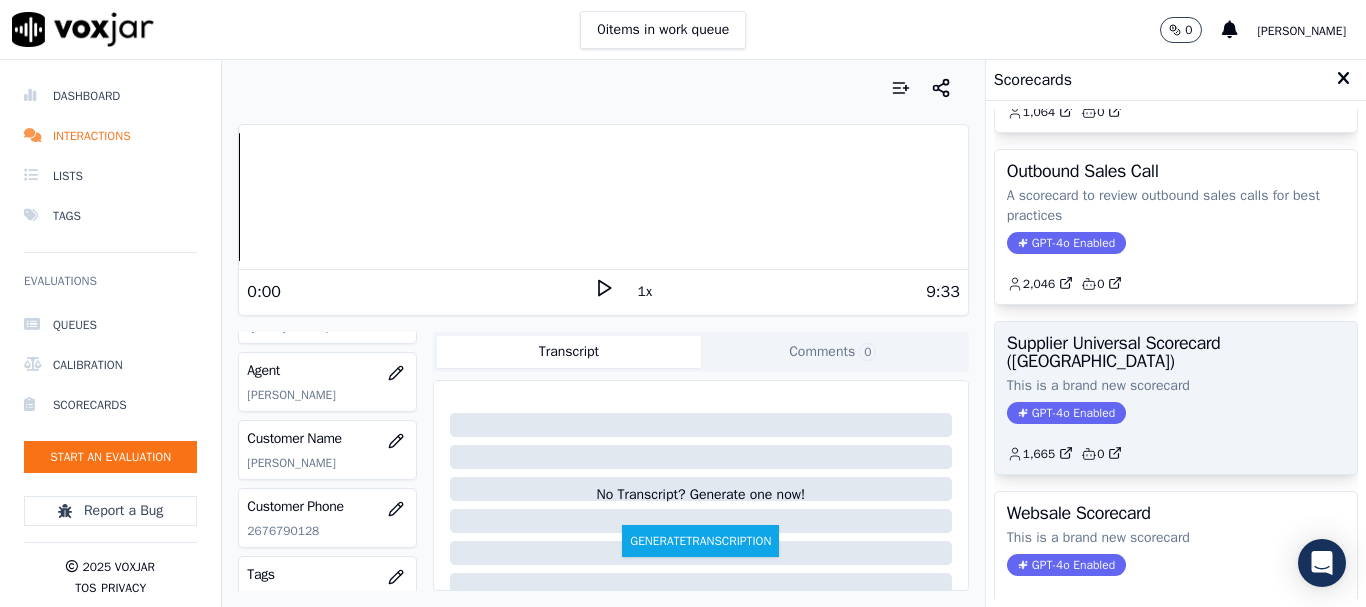 click on "This is a brand new scorecard" 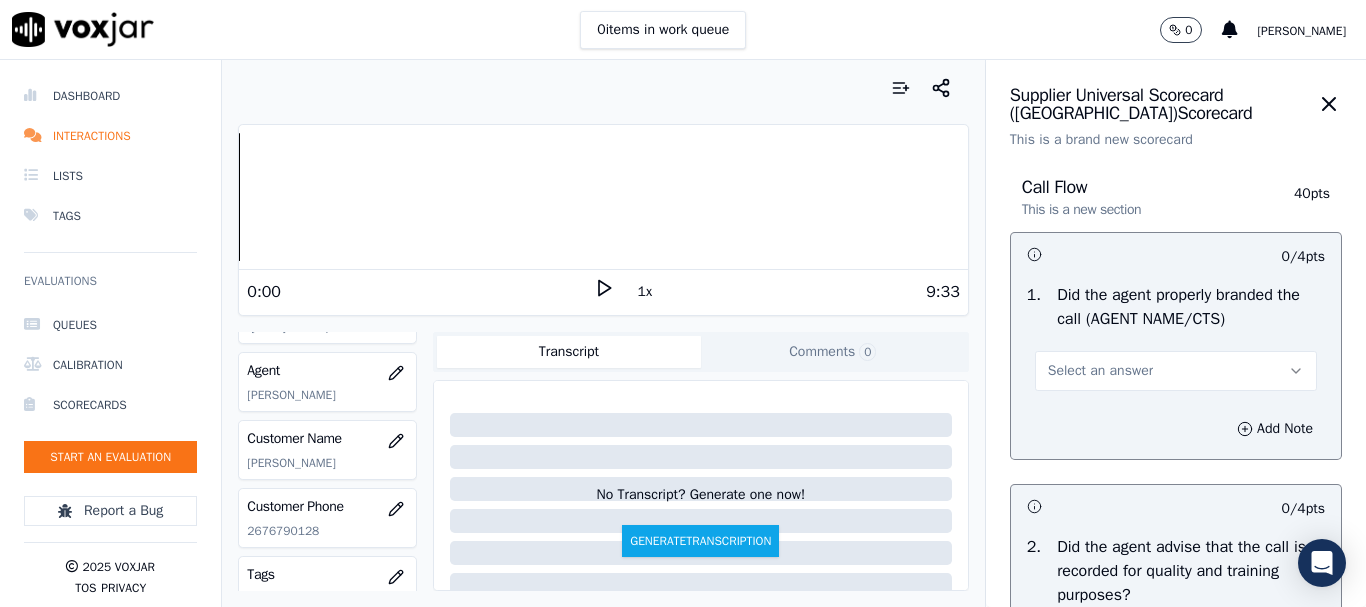 click on "Select an answer" at bounding box center (1100, 371) 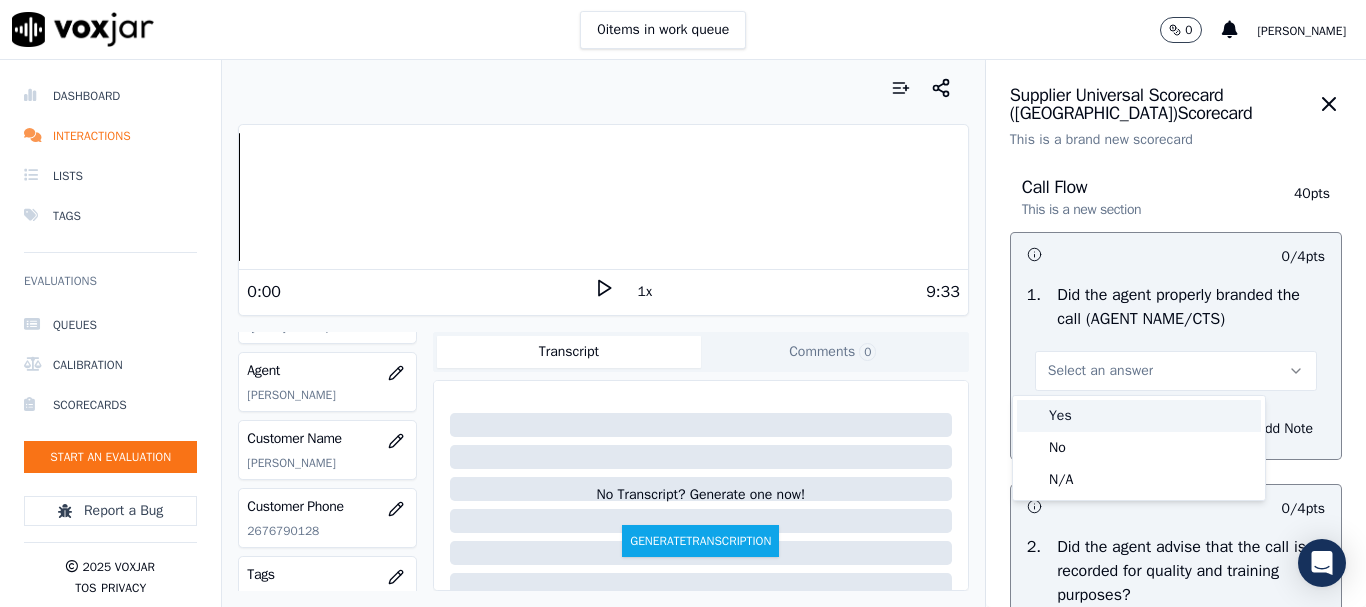 click on "Yes" at bounding box center (1139, 416) 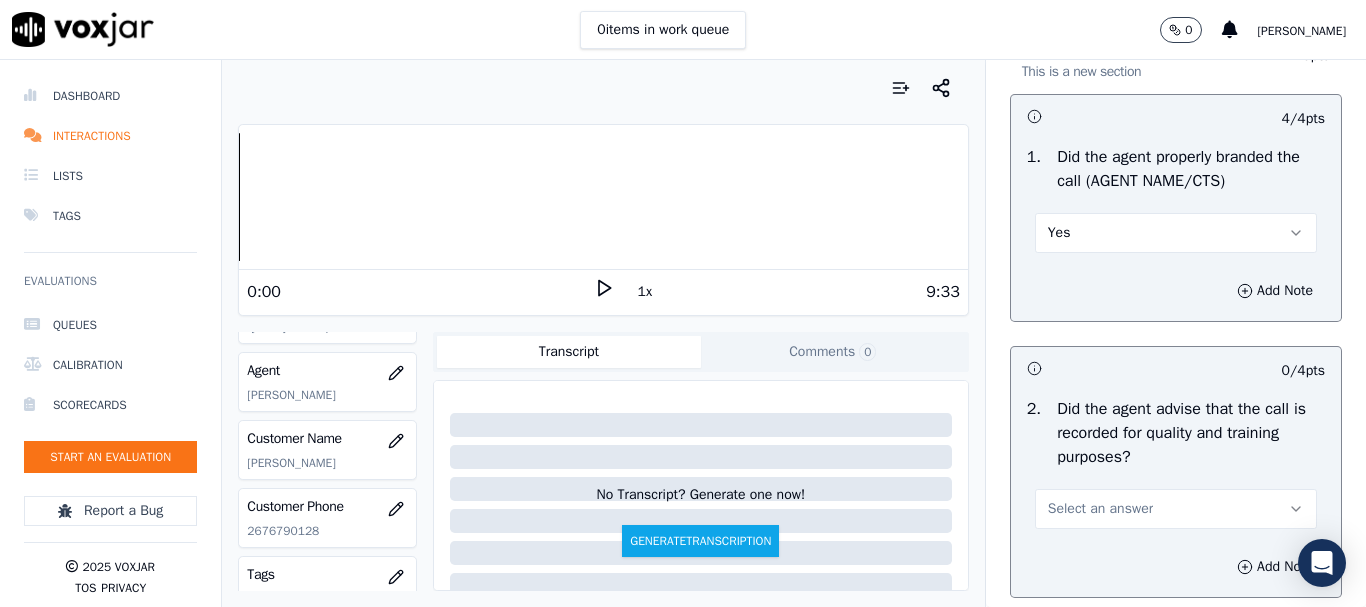 scroll, scrollTop: 500, scrollLeft: 0, axis: vertical 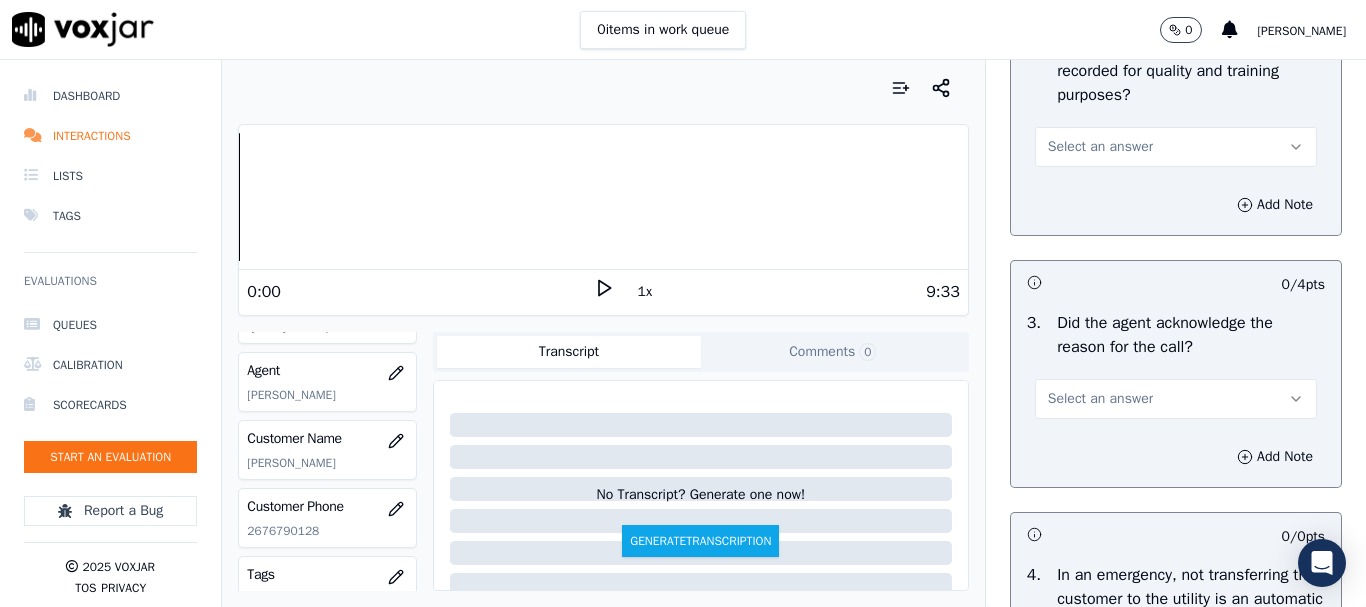 click on "Select an answer" at bounding box center [1100, 147] 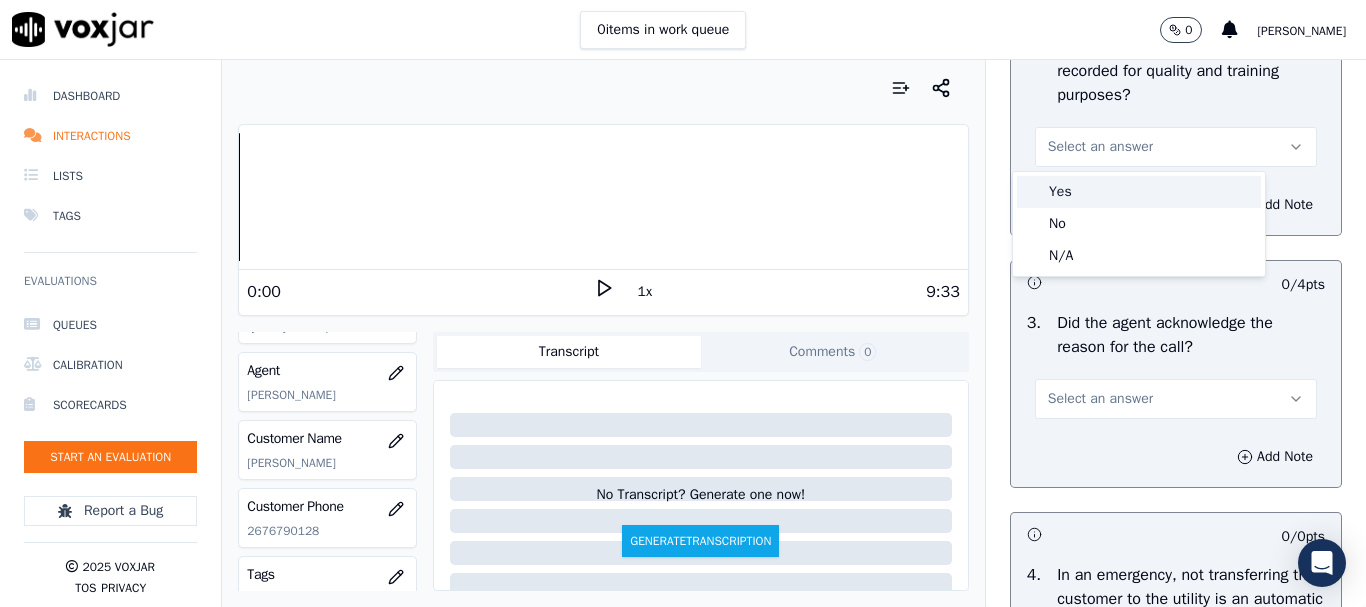 click on "Yes" at bounding box center (1139, 192) 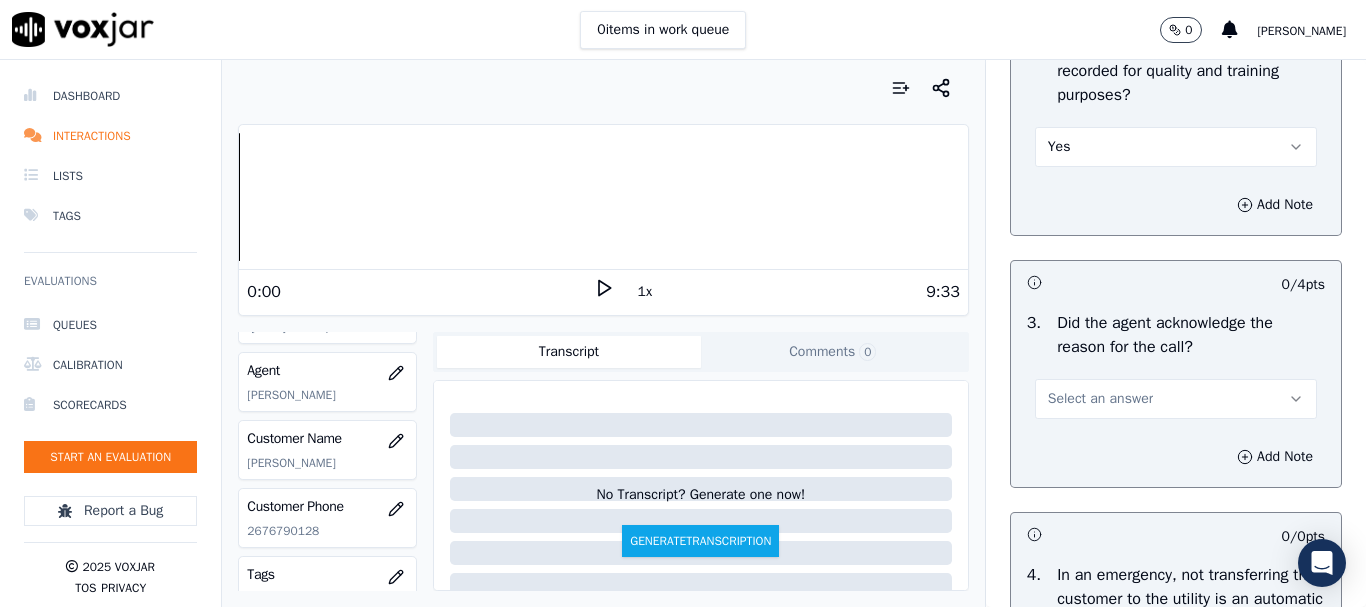 click on "Select an answer" at bounding box center [1100, 399] 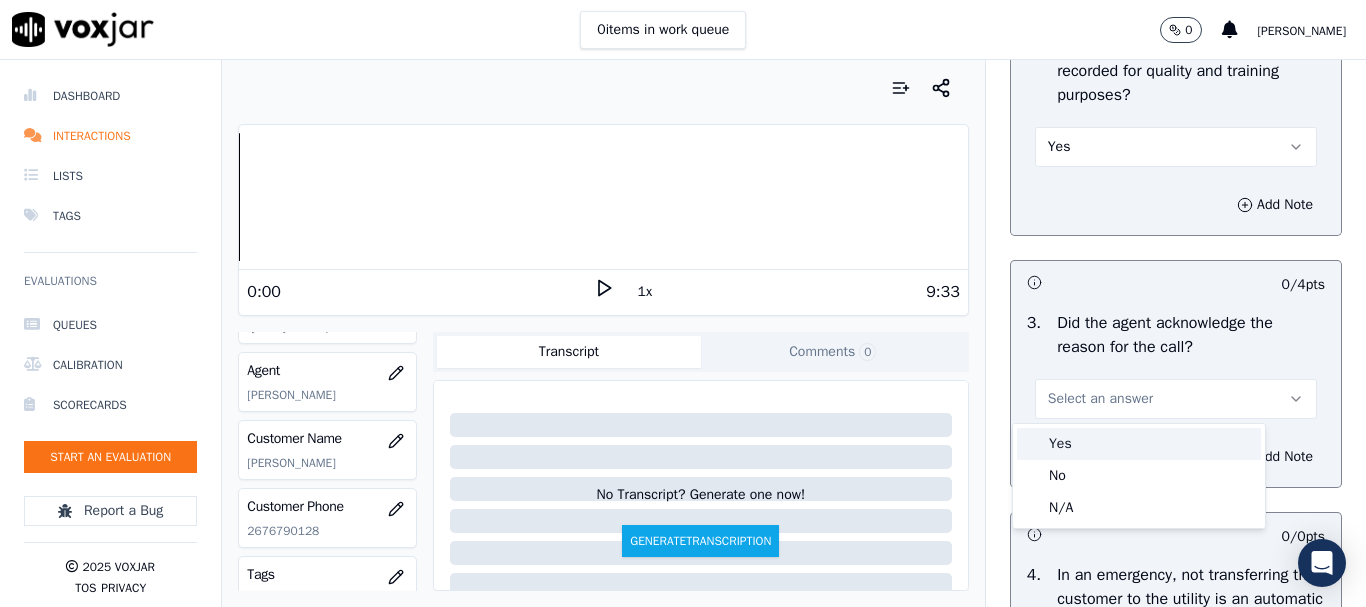 click on "Yes" at bounding box center [1139, 444] 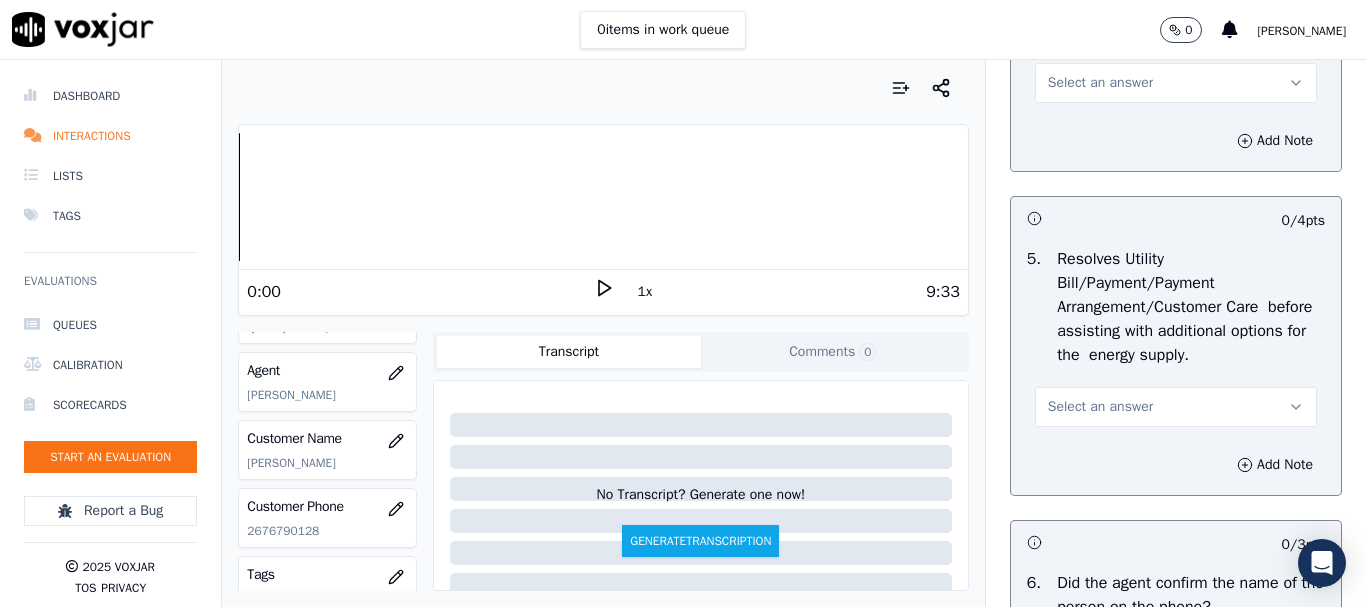 scroll, scrollTop: 1100, scrollLeft: 0, axis: vertical 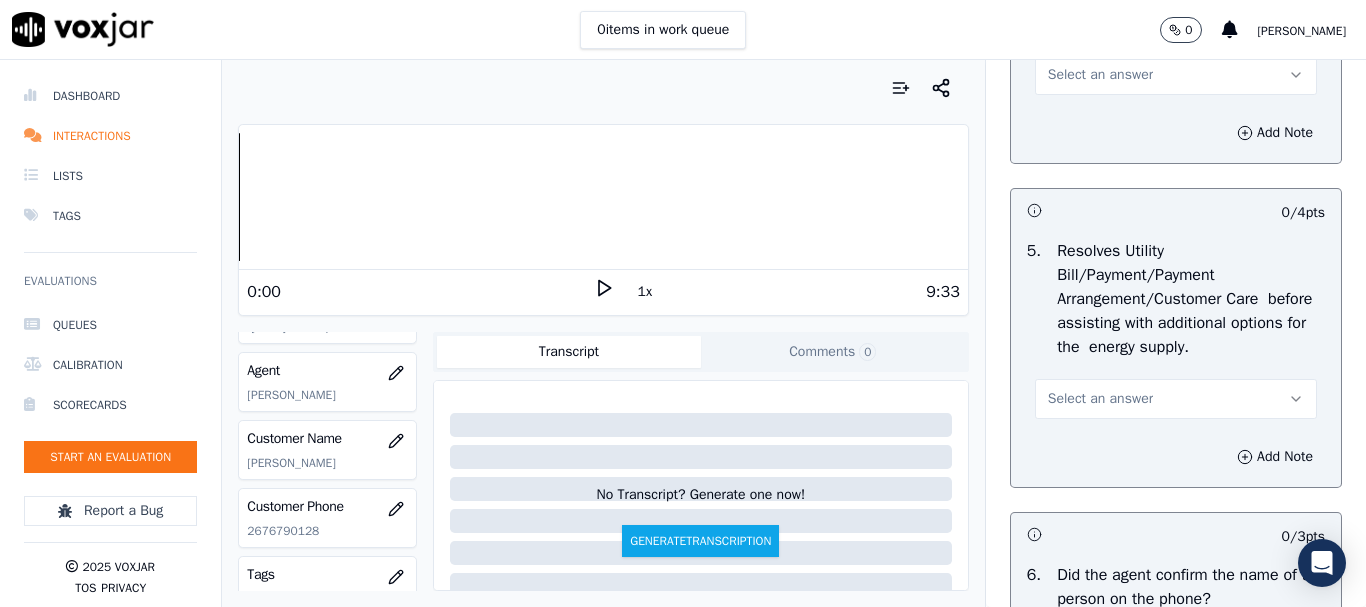 click on "Select an answer" at bounding box center (1100, 75) 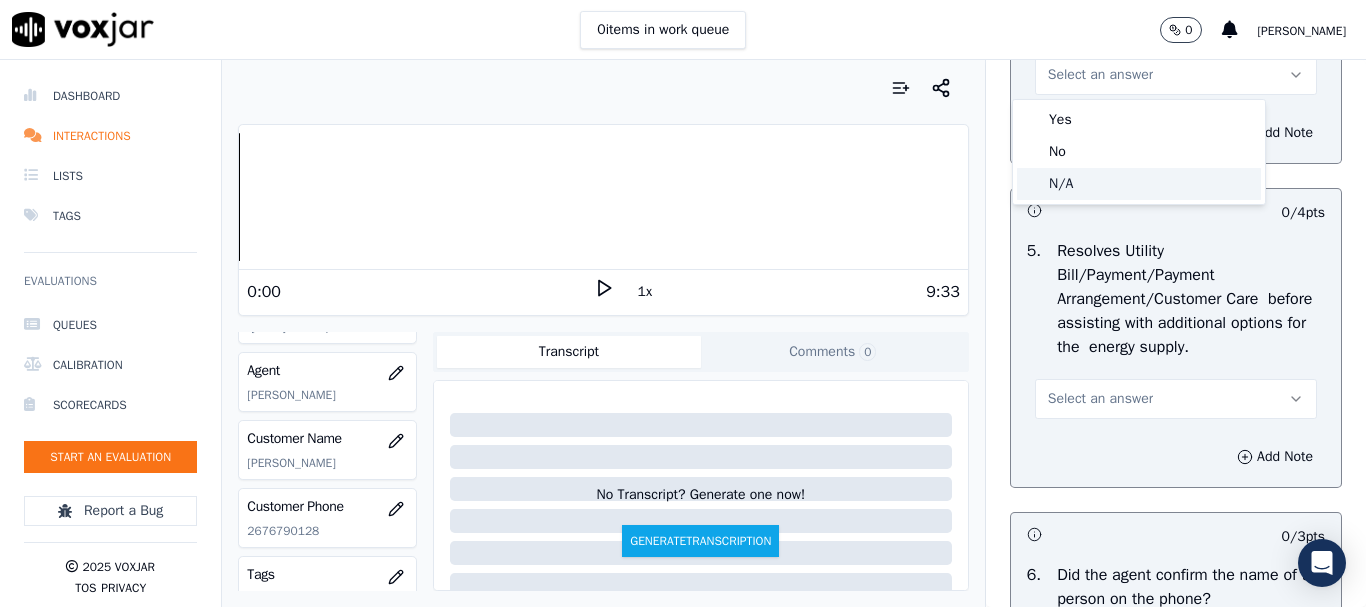 drag, startPoint x: 1078, startPoint y: 187, endPoint x: 1077, endPoint y: 226, distance: 39.012817 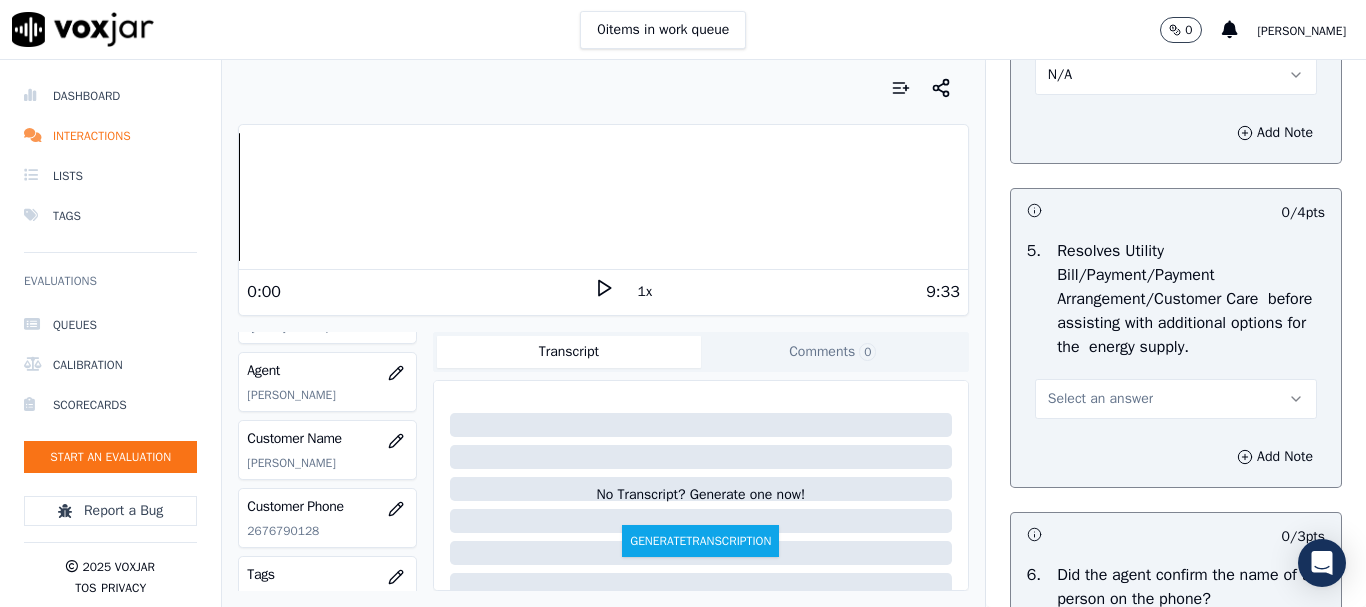 click on "Select an answer" at bounding box center [1176, 399] 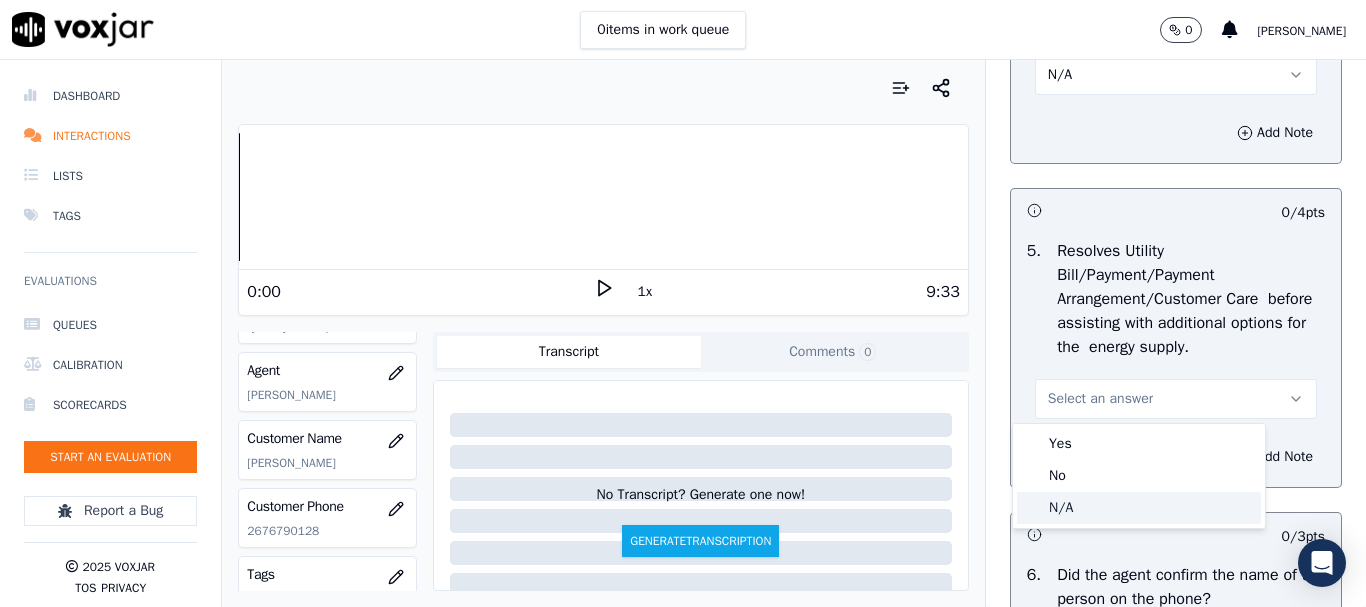 click on "N/A" 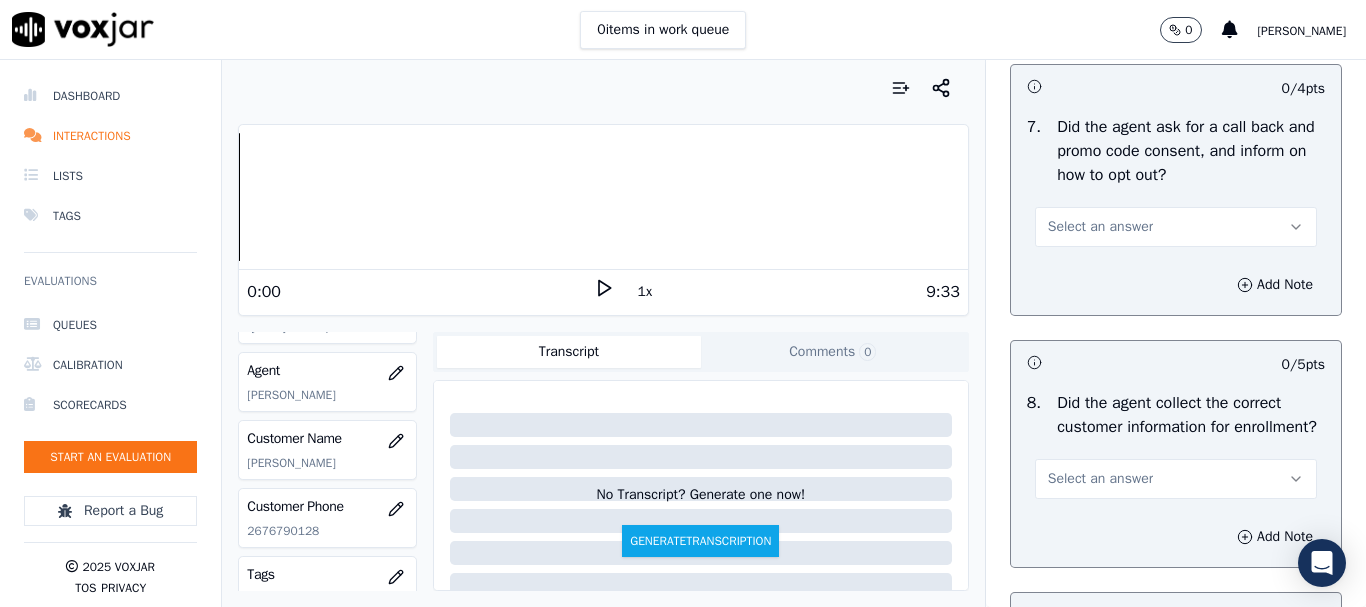 scroll, scrollTop: 1700, scrollLeft: 0, axis: vertical 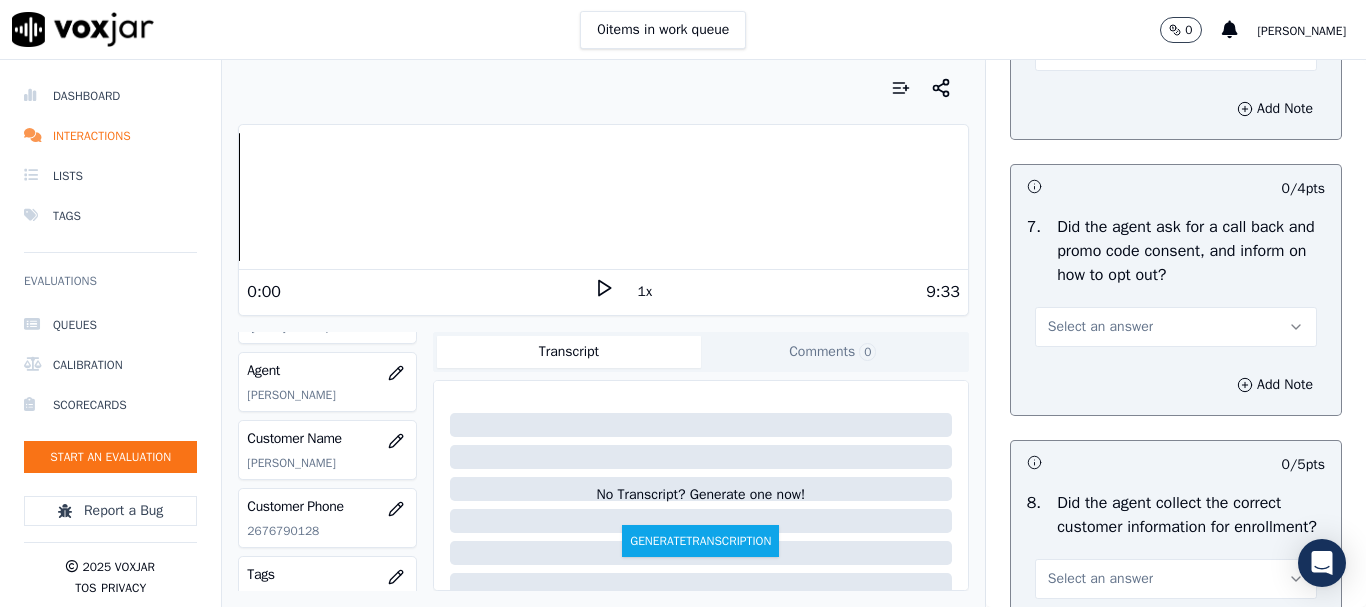click on "Select an answer" at bounding box center [1176, 51] 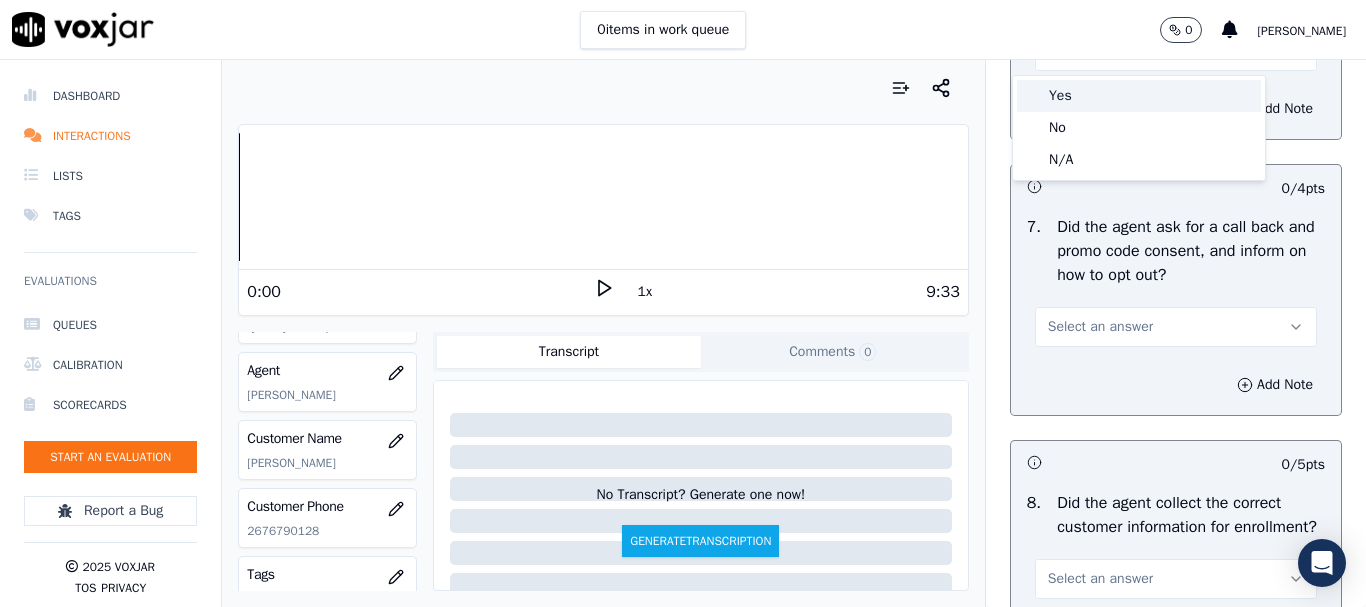 click on "Yes" at bounding box center [1139, 96] 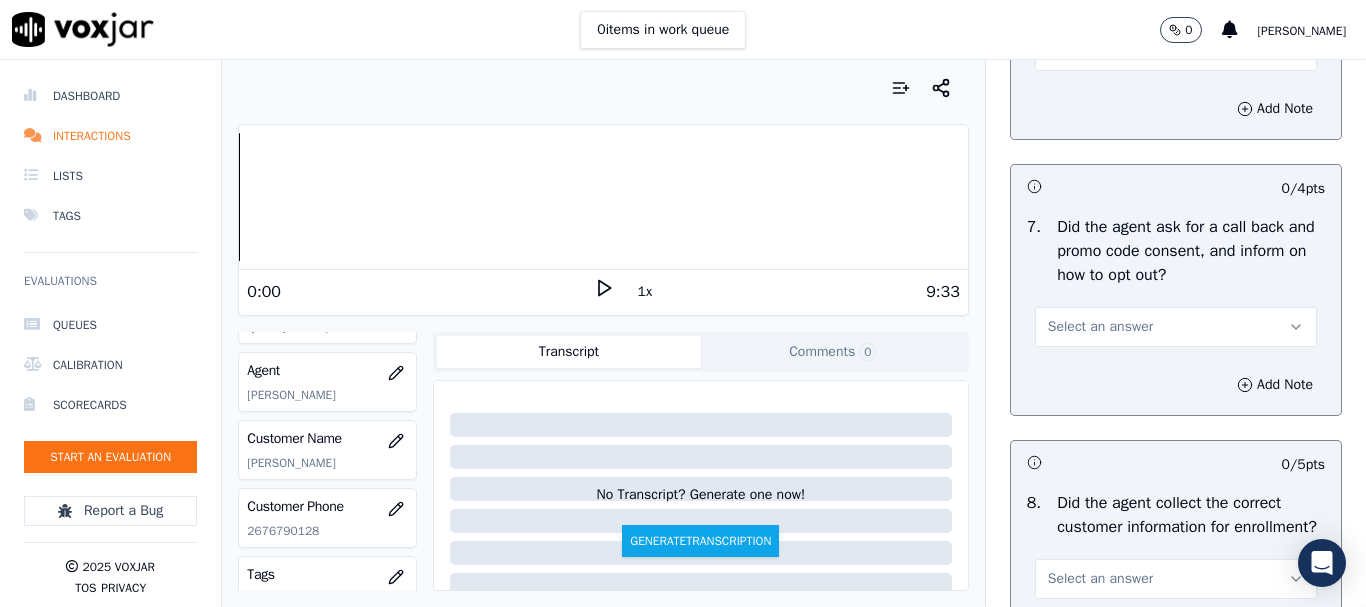 click on "Select an answer" at bounding box center [1100, 327] 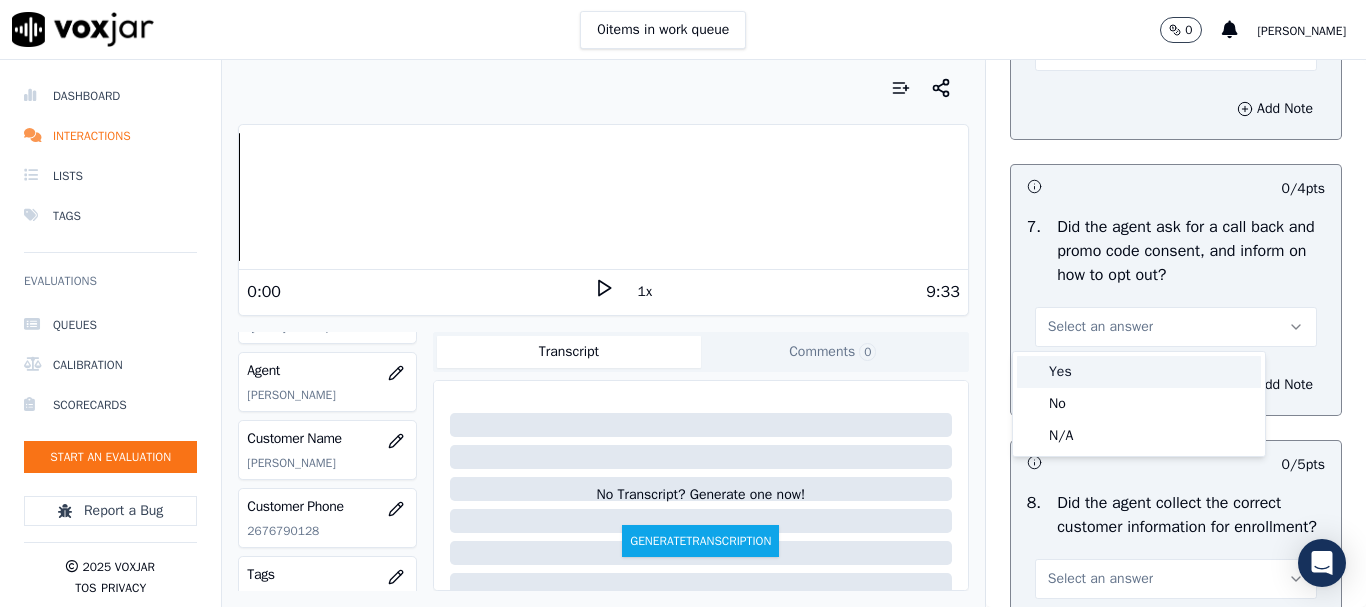 click on "Yes" at bounding box center (1139, 372) 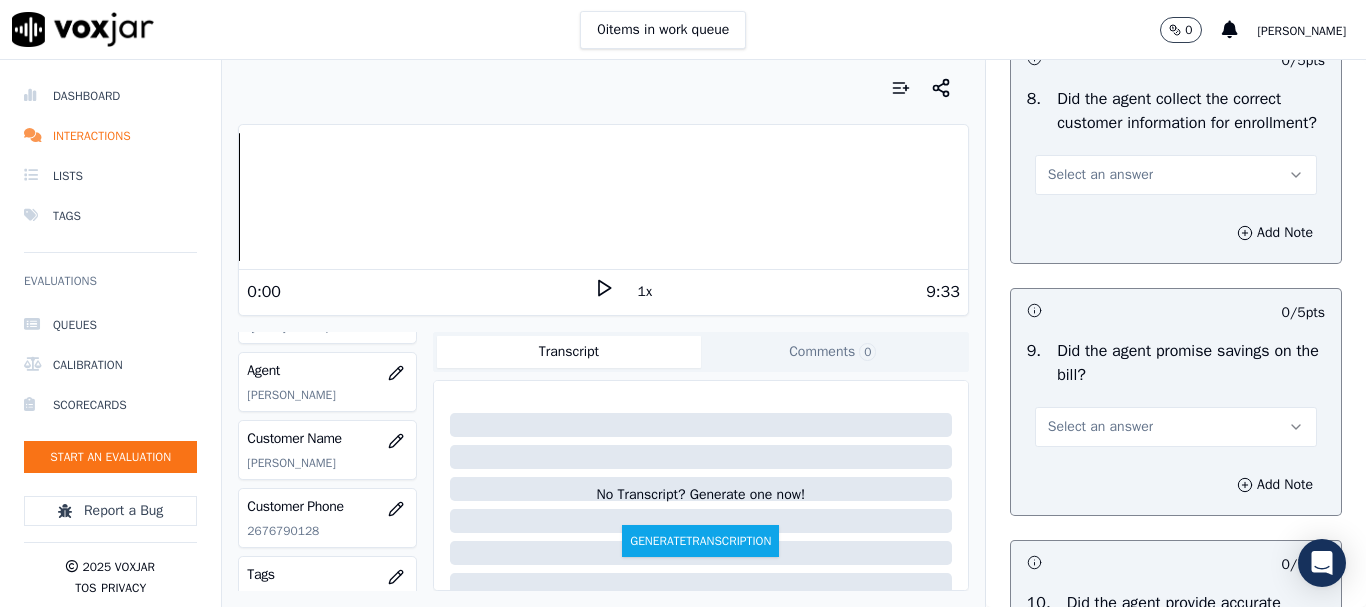 scroll, scrollTop: 2200, scrollLeft: 0, axis: vertical 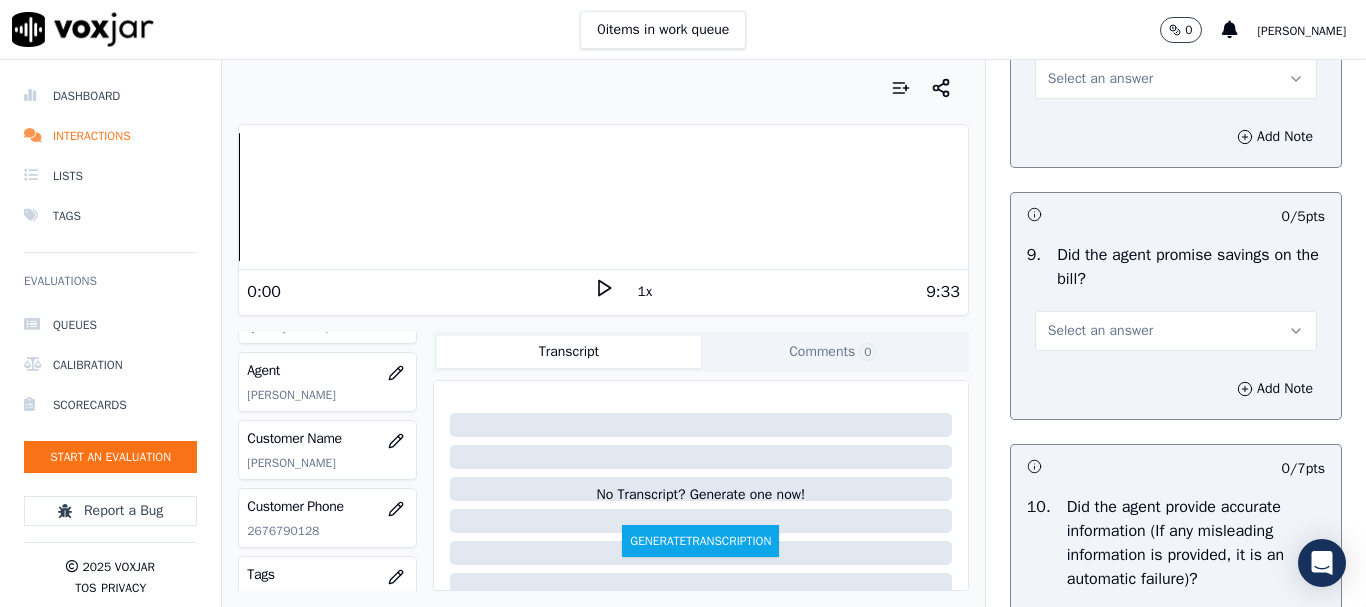 click on "Select an answer" at bounding box center [1100, 79] 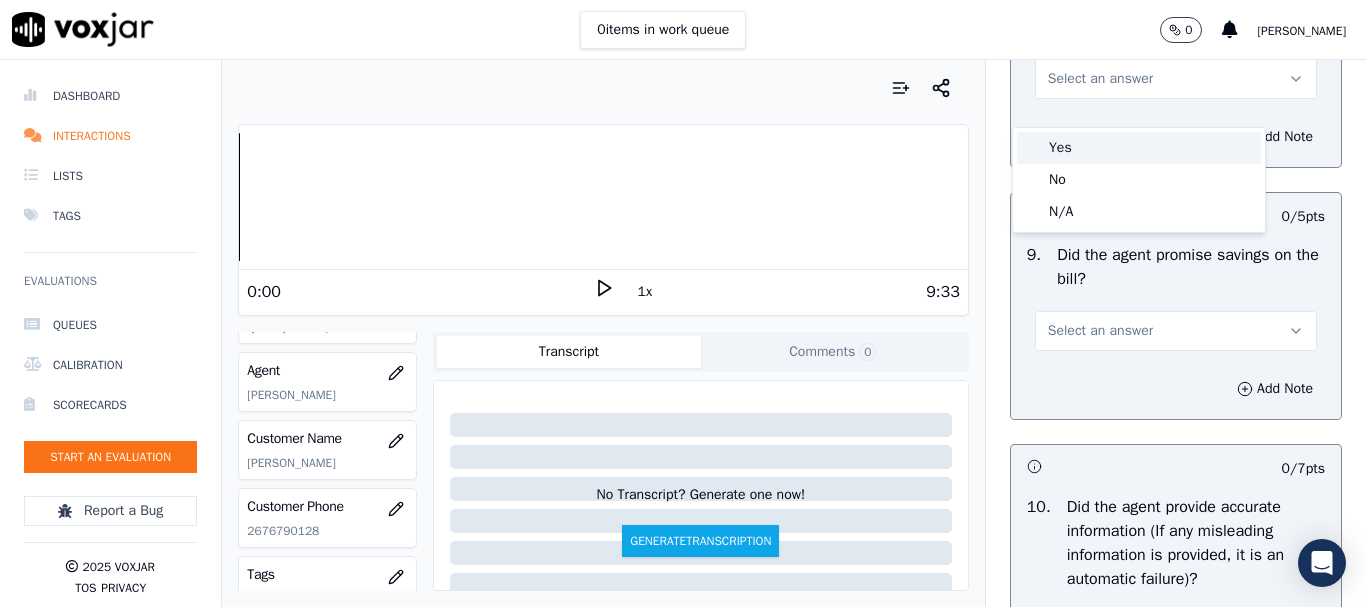 drag, startPoint x: 1091, startPoint y: 146, endPoint x: 1115, endPoint y: 275, distance: 131.21356 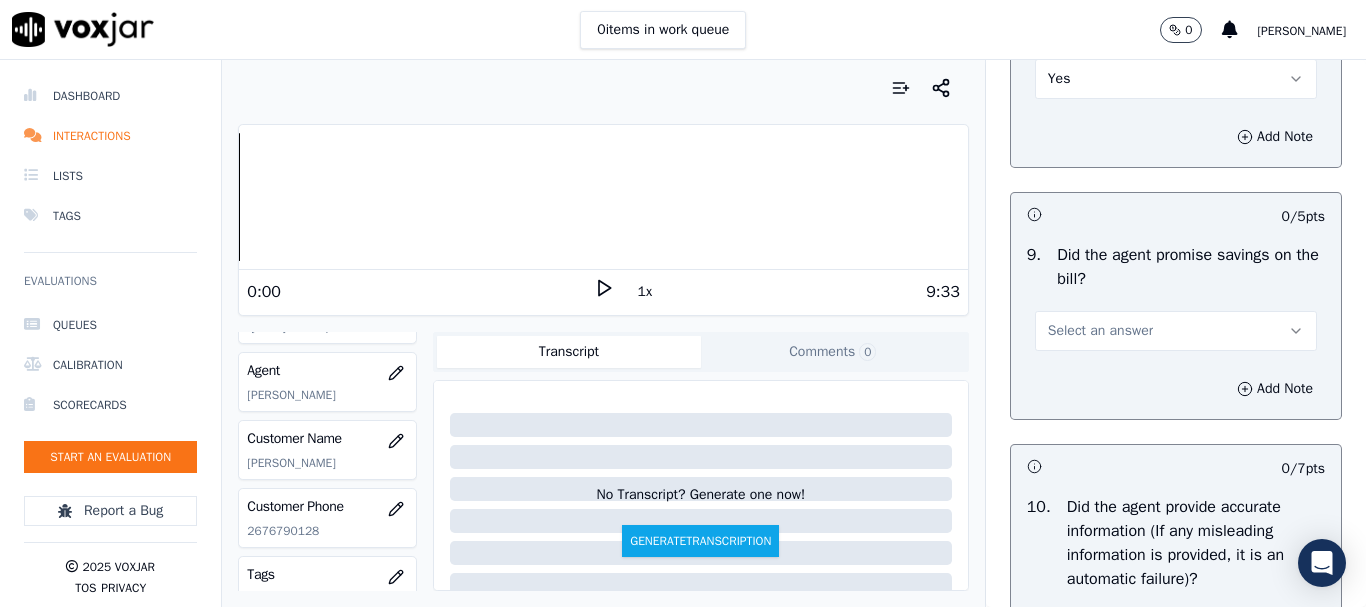 drag, startPoint x: 1113, startPoint y: 354, endPoint x: 1113, endPoint y: 366, distance: 12 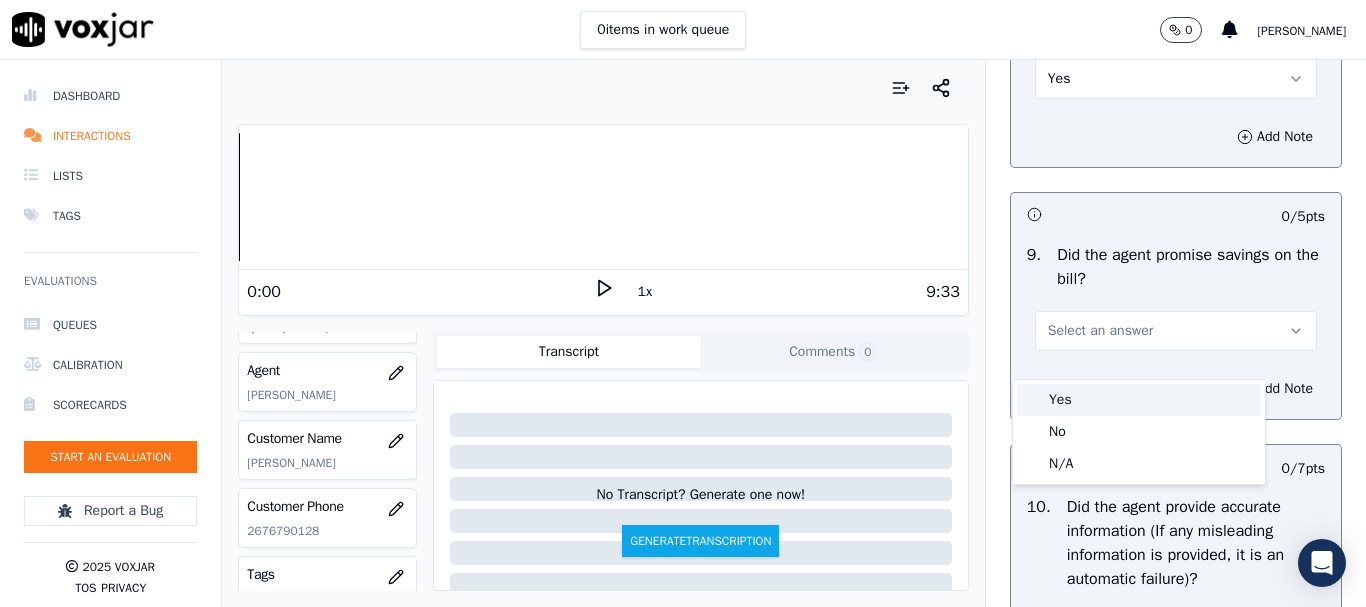 click on "Yes" at bounding box center (1139, 400) 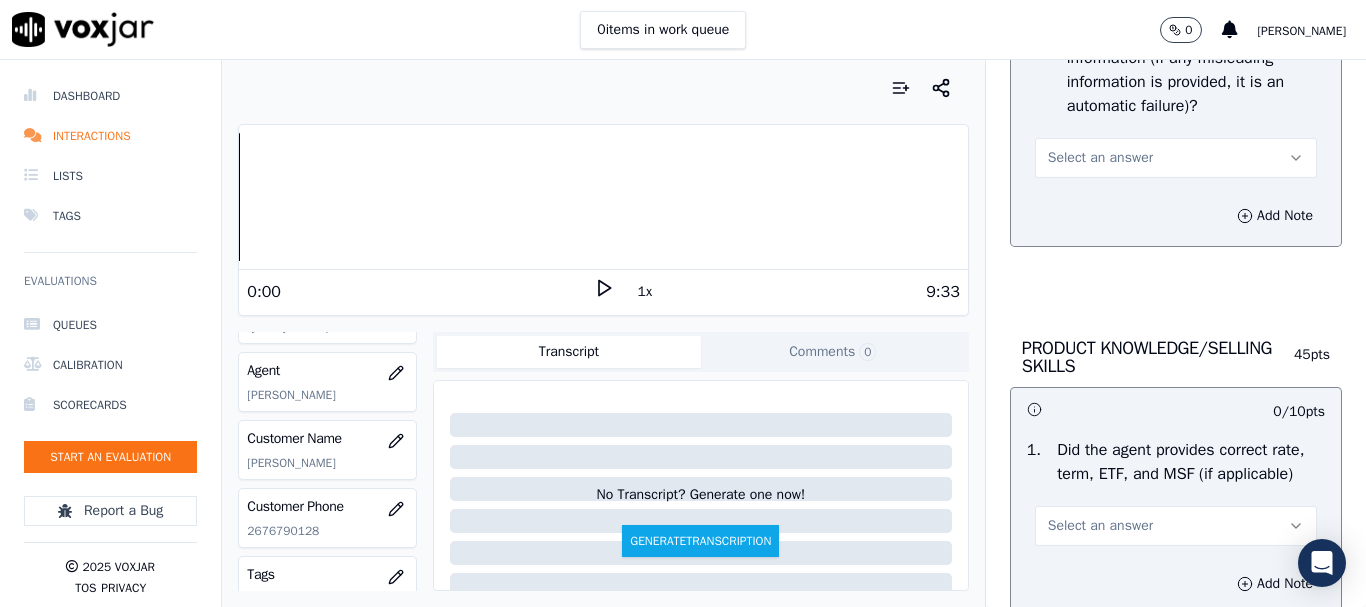 scroll, scrollTop: 2700, scrollLeft: 0, axis: vertical 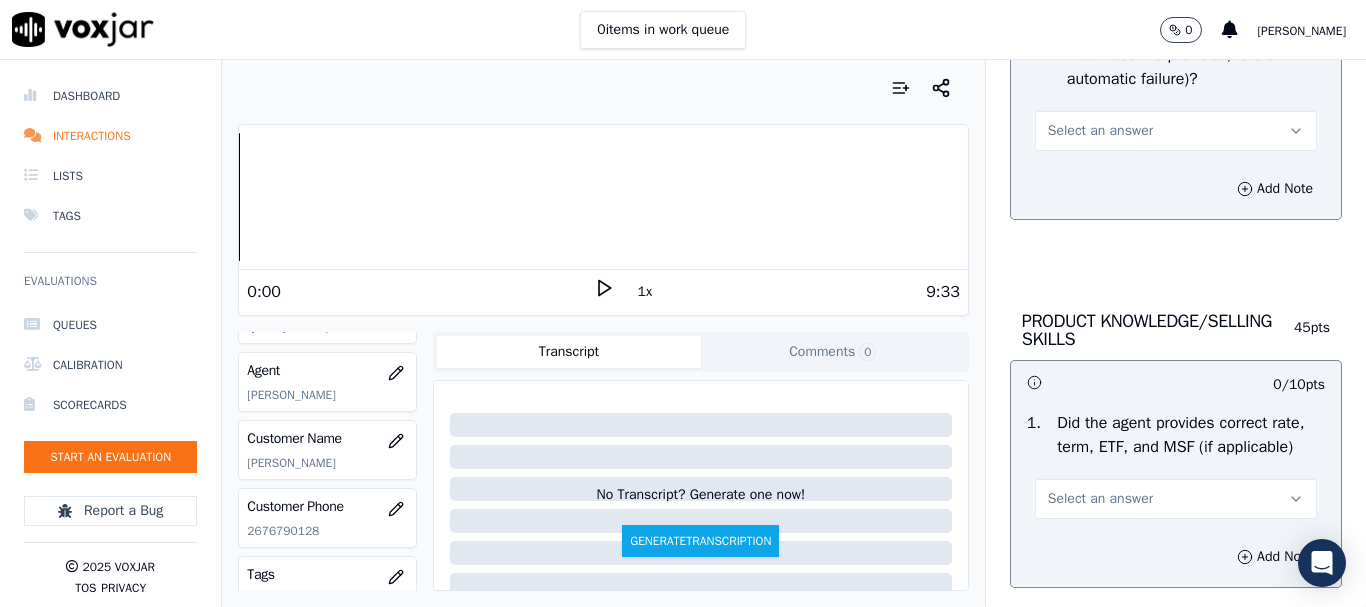 click on "Select an answer" at bounding box center (1100, 131) 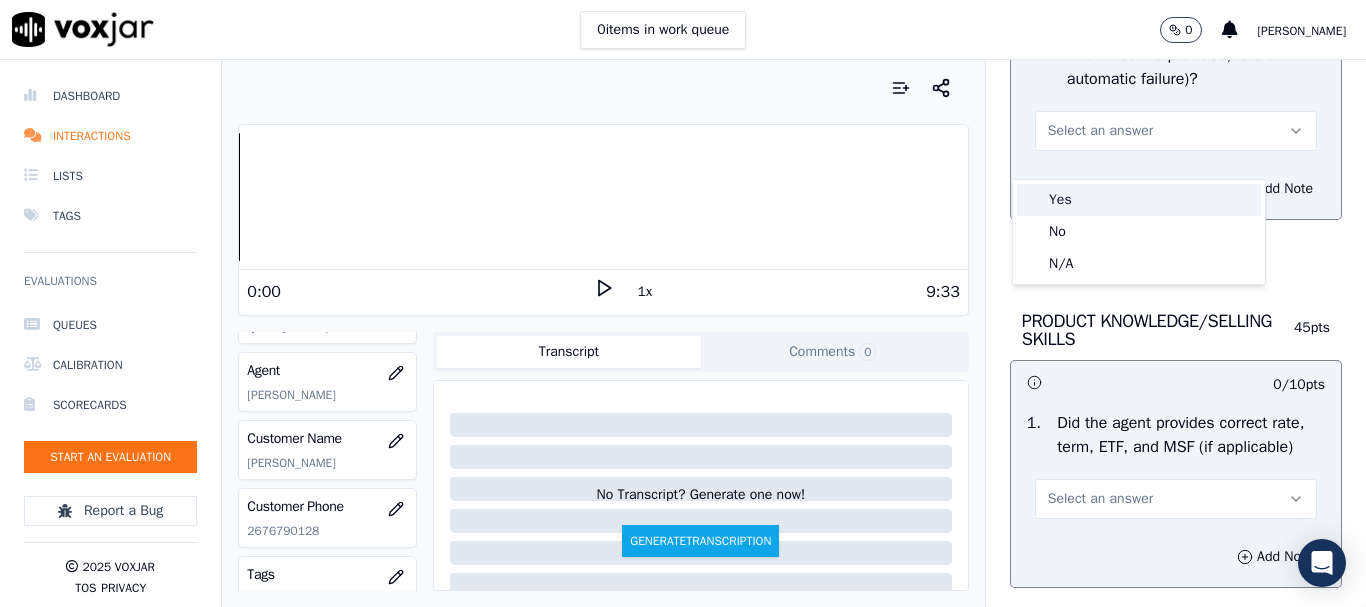 click on "Yes" at bounding box center [1139, 200] 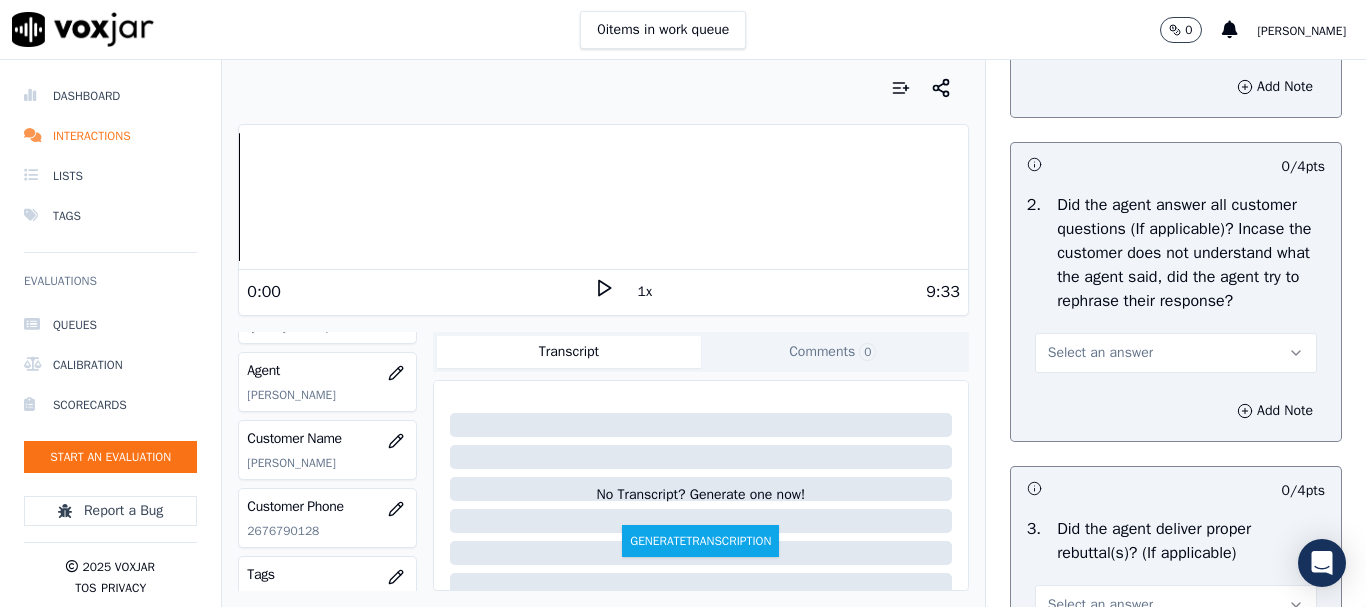 scroll, scrollTop: 3200, scrollLeft: 0, axis: vertical 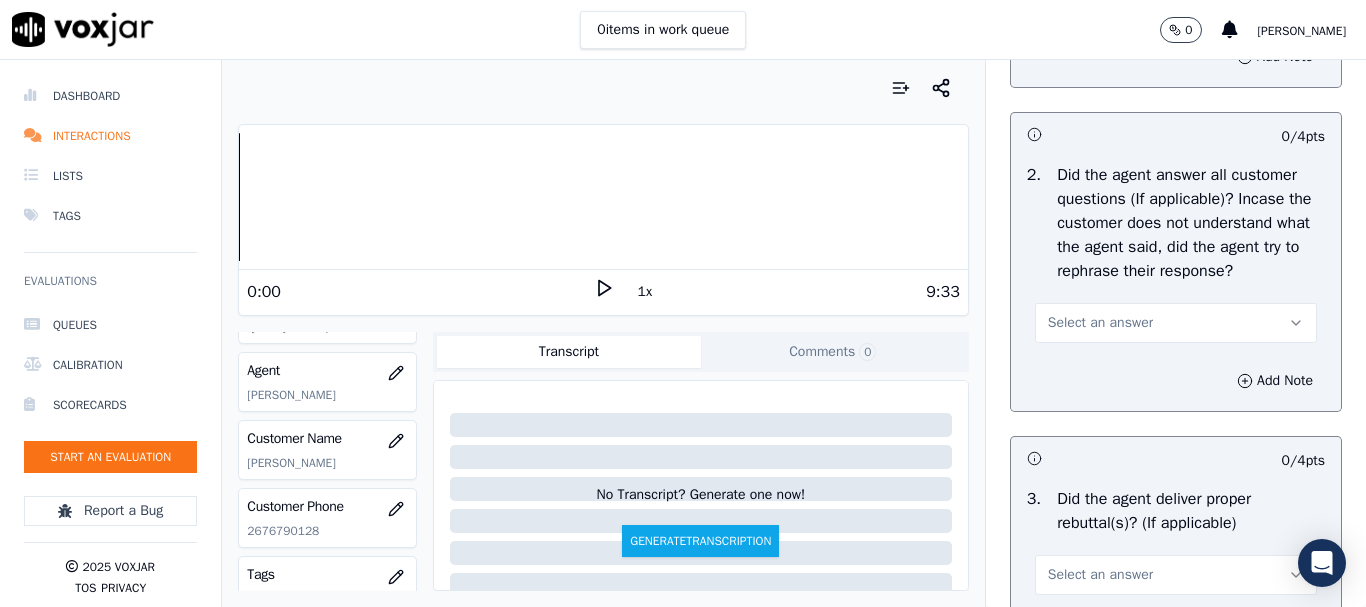 click on "Select an answer" at bounding box center (1176, -1) 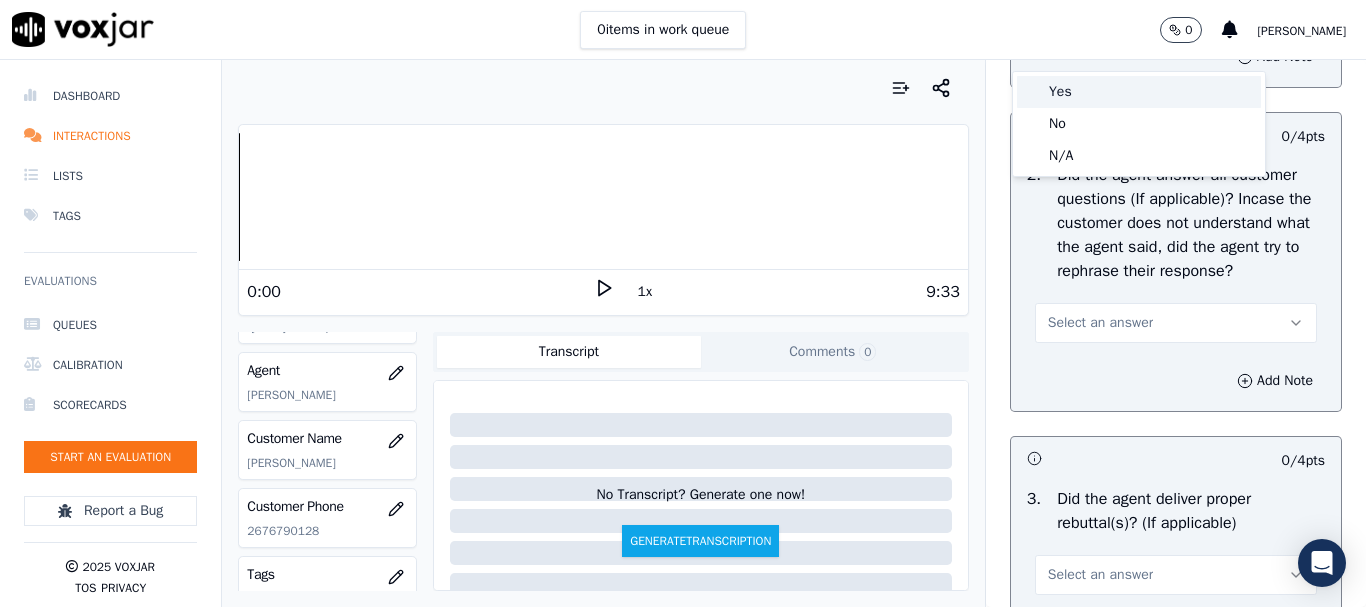 click on "Yes" at bounding box center [1139, 92] 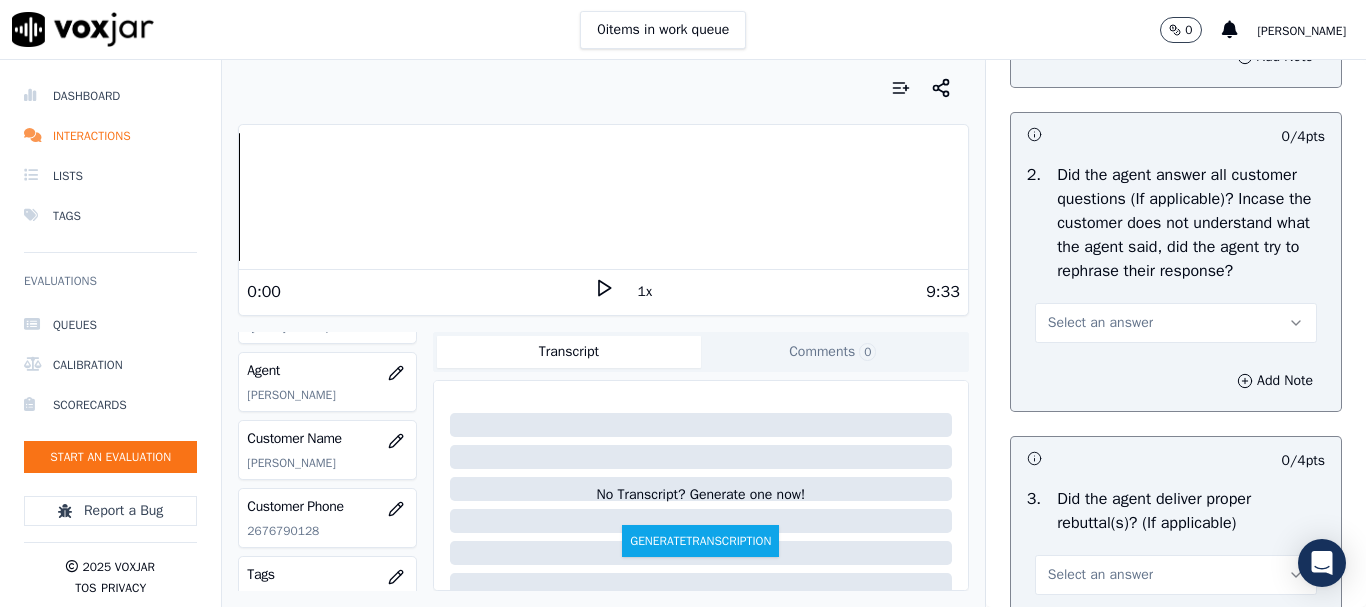 click on "Select an answer" at bounding box center (1176, 323) 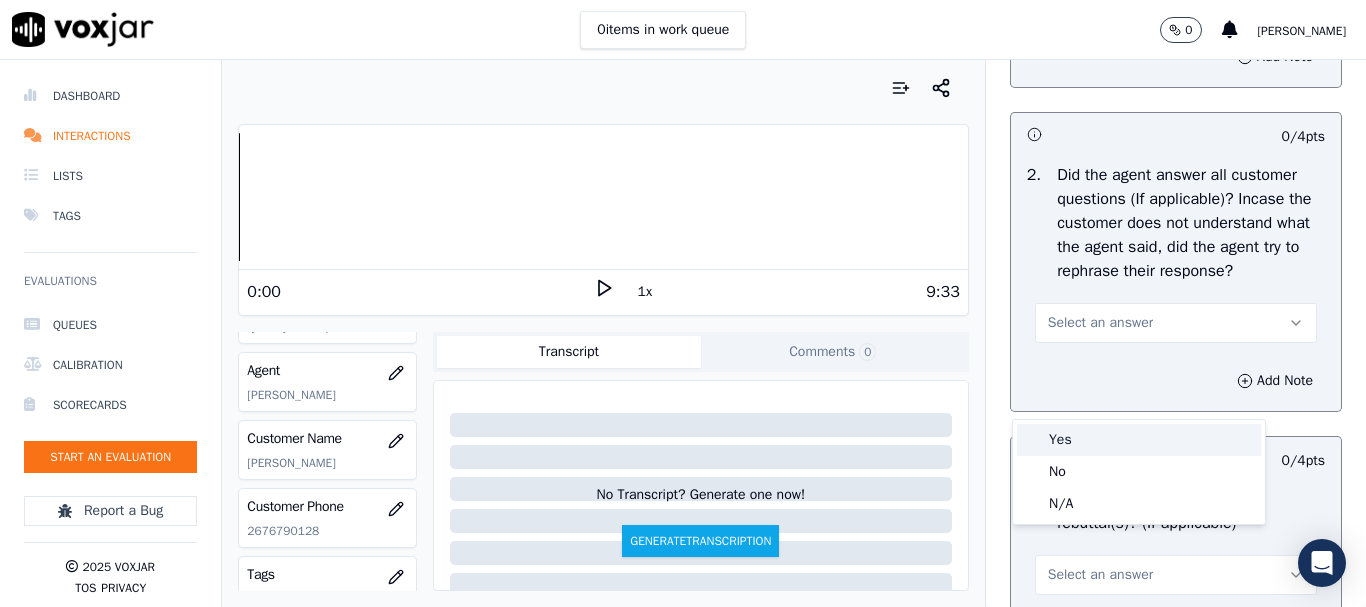 click on "Yes" at bounding box center [1139, 440] 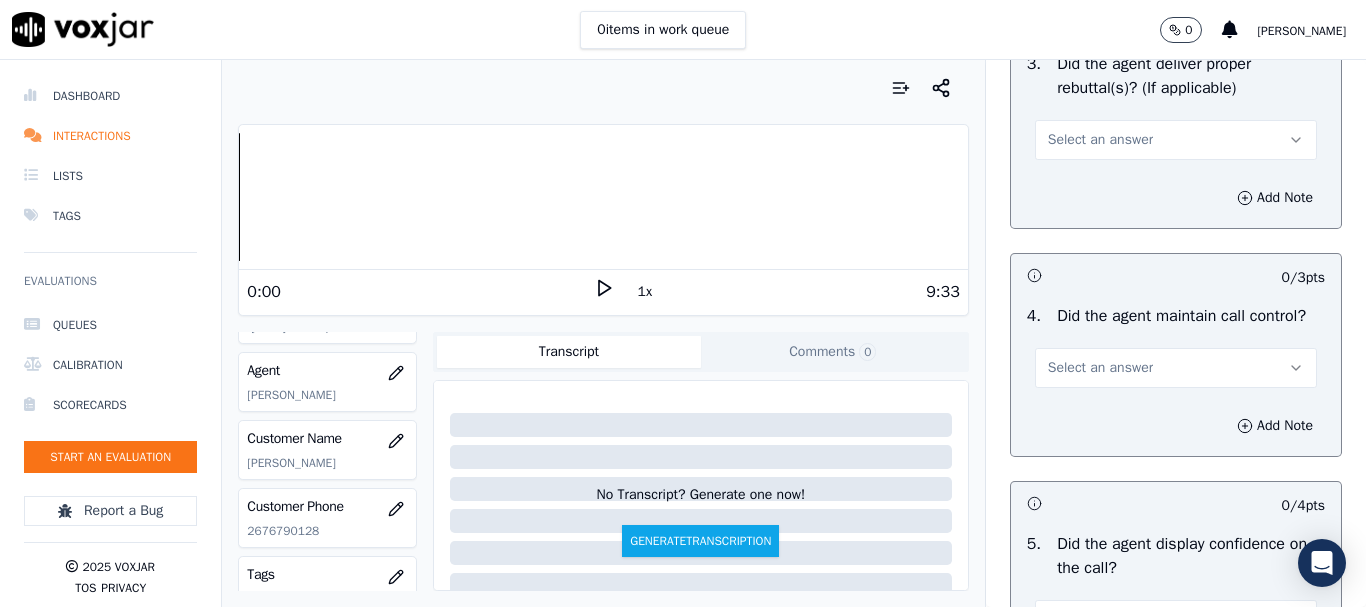 scroll, scrollTop: 3600, scrollLeft: 0, axis: vertical 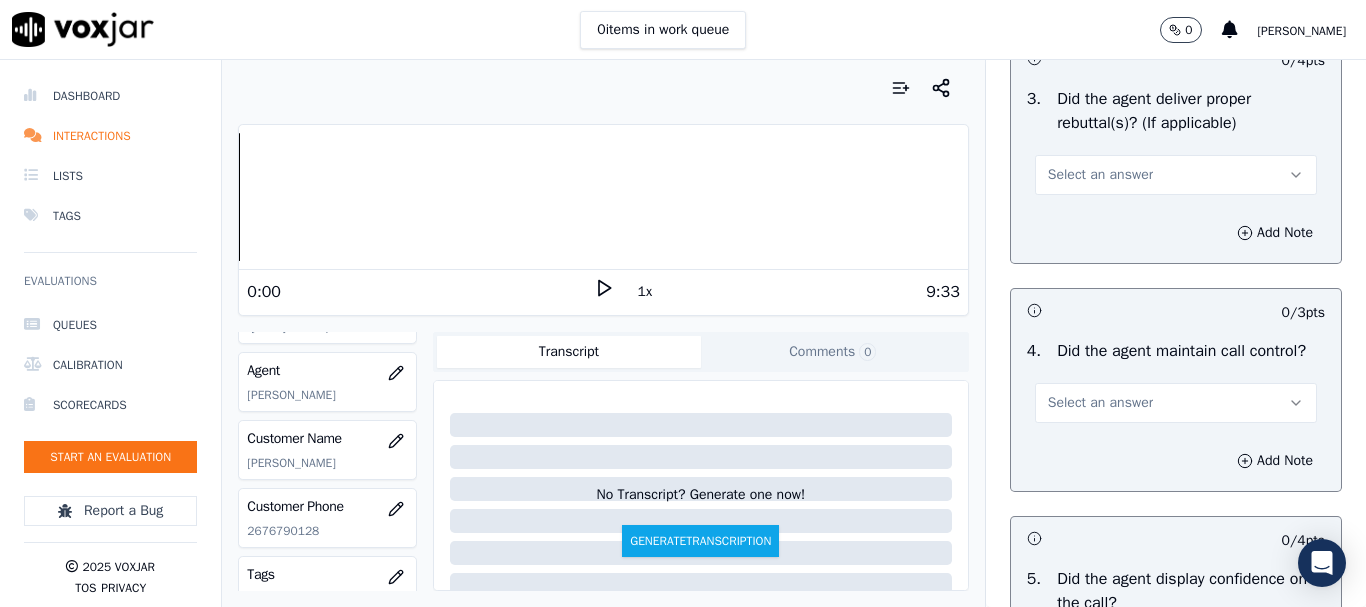 click on "Select an answer" at bounding box center [1100, 175] 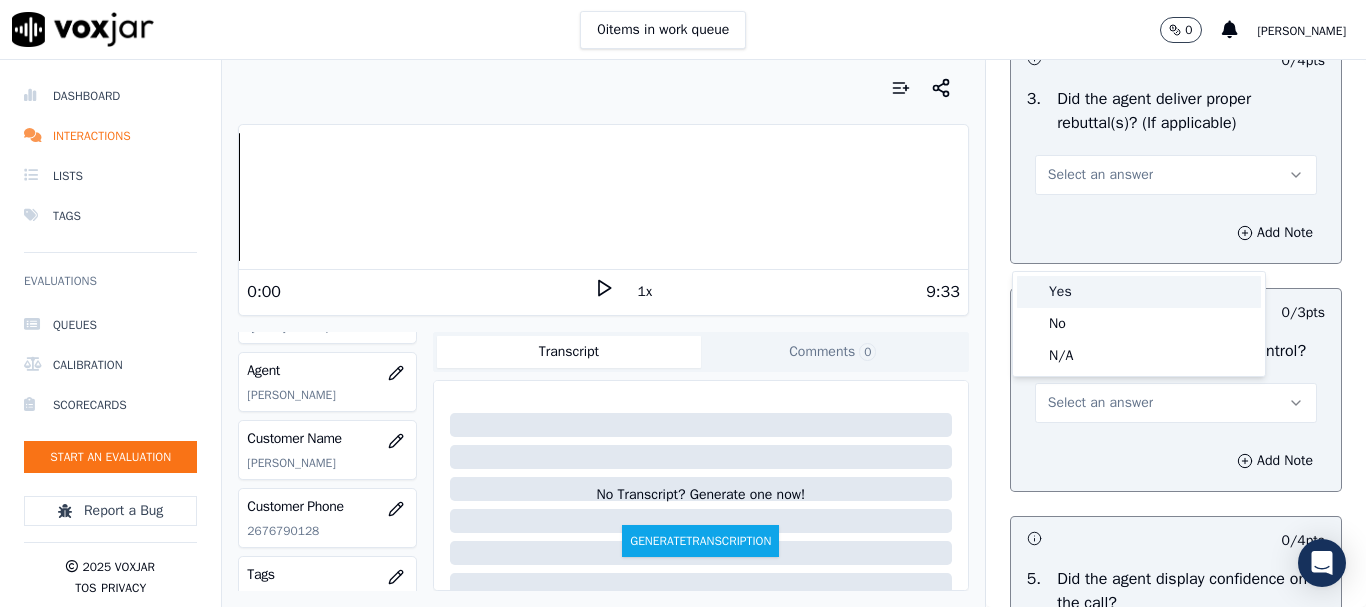 drag, startPoint x: 1095, startPoint y: 304, endPoint x: 1090, endPoint y: 347, distance: 43.289722 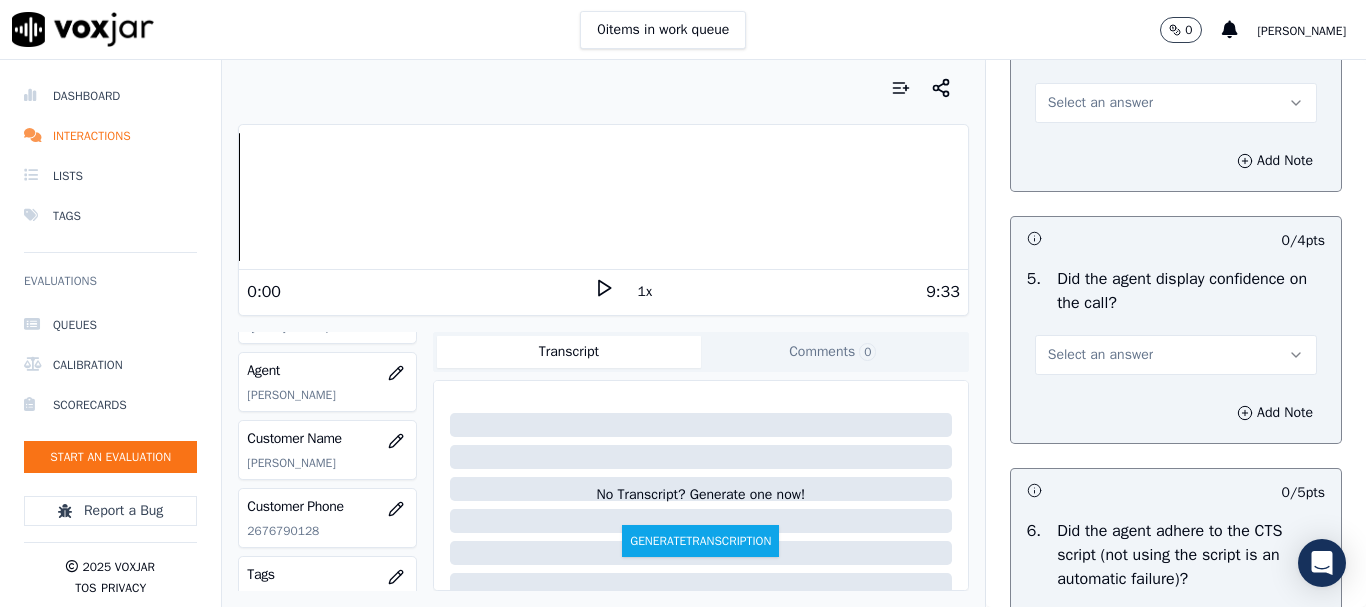 scroll, scrollTop: 4000, scrollLeft: 0, axis: vertical 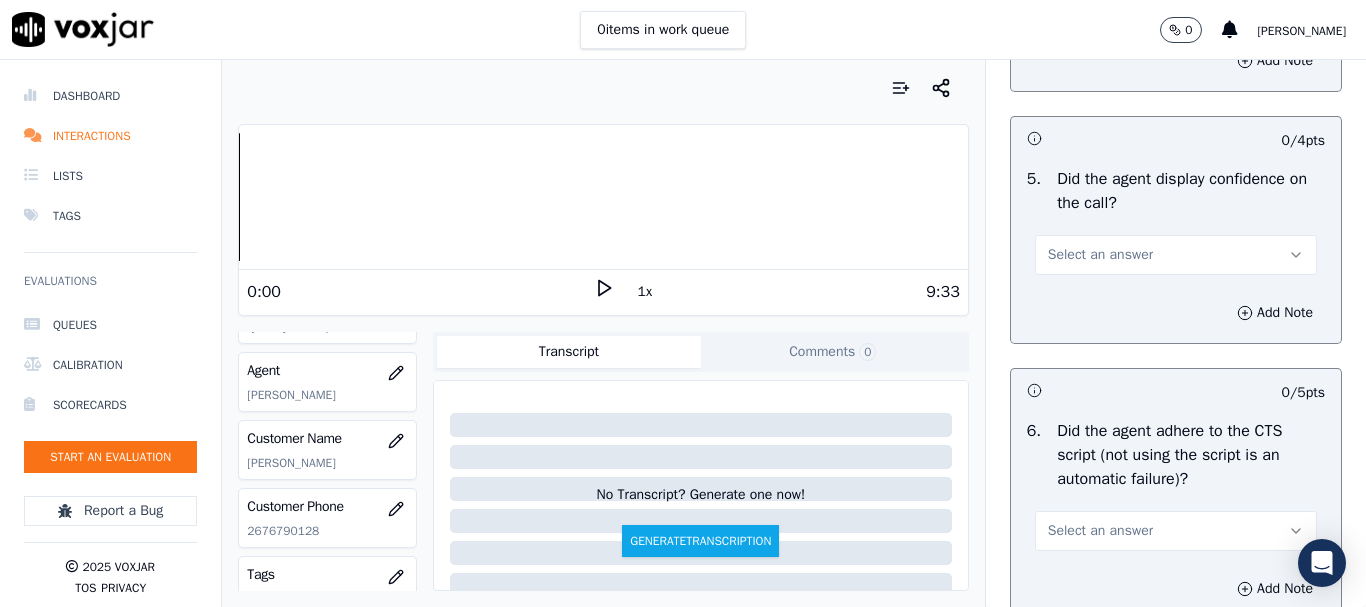 click on "Select an answer" at bounding box center [1100, 3] 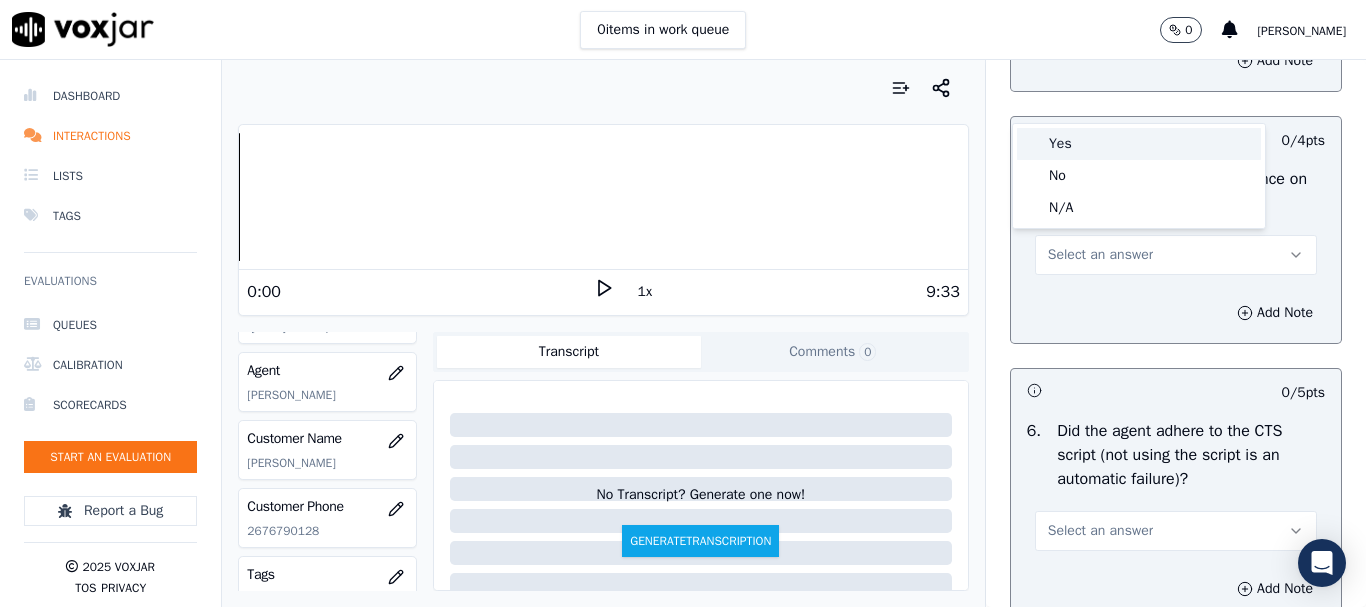 click on "Yes" at bounding box center (1139, 144) 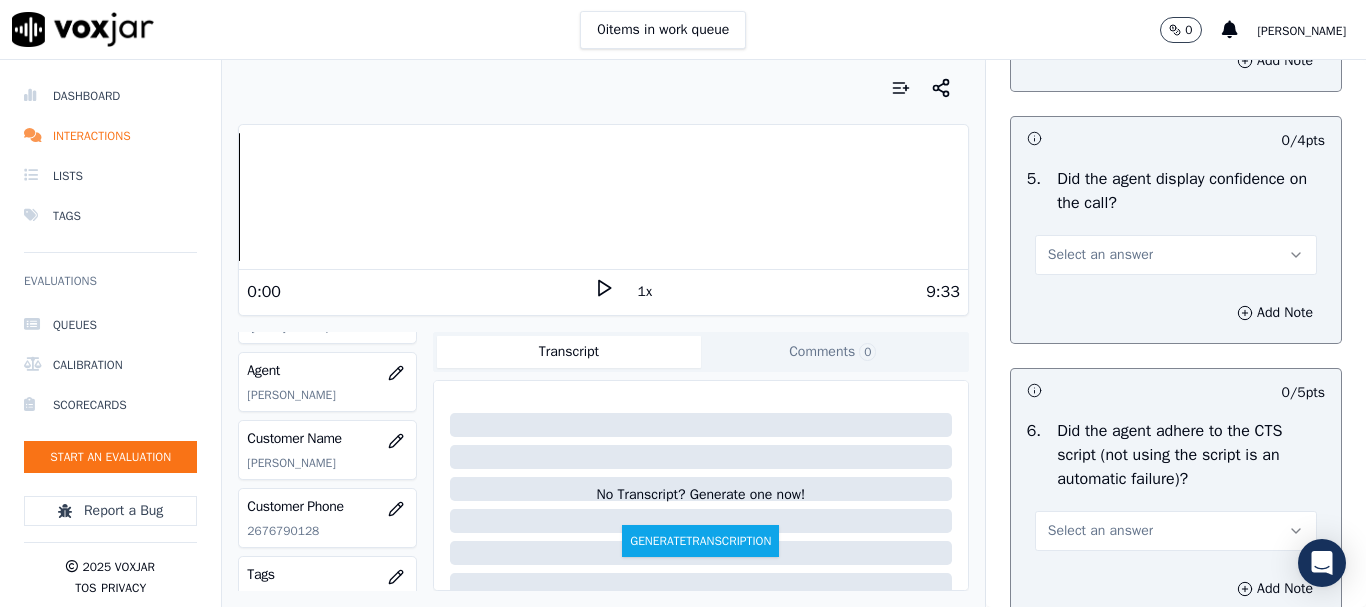 click on "Select an answer" at bounding box center [1176, 255] 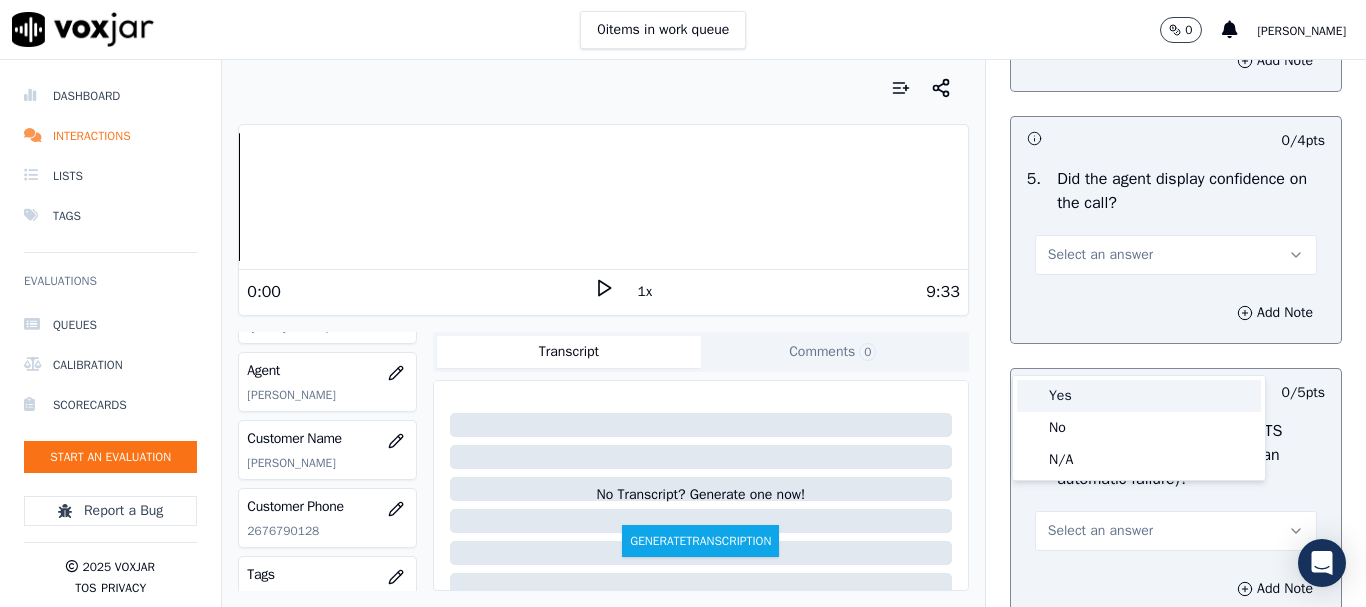 click on "Yes" at bounding box center [1139, 396] 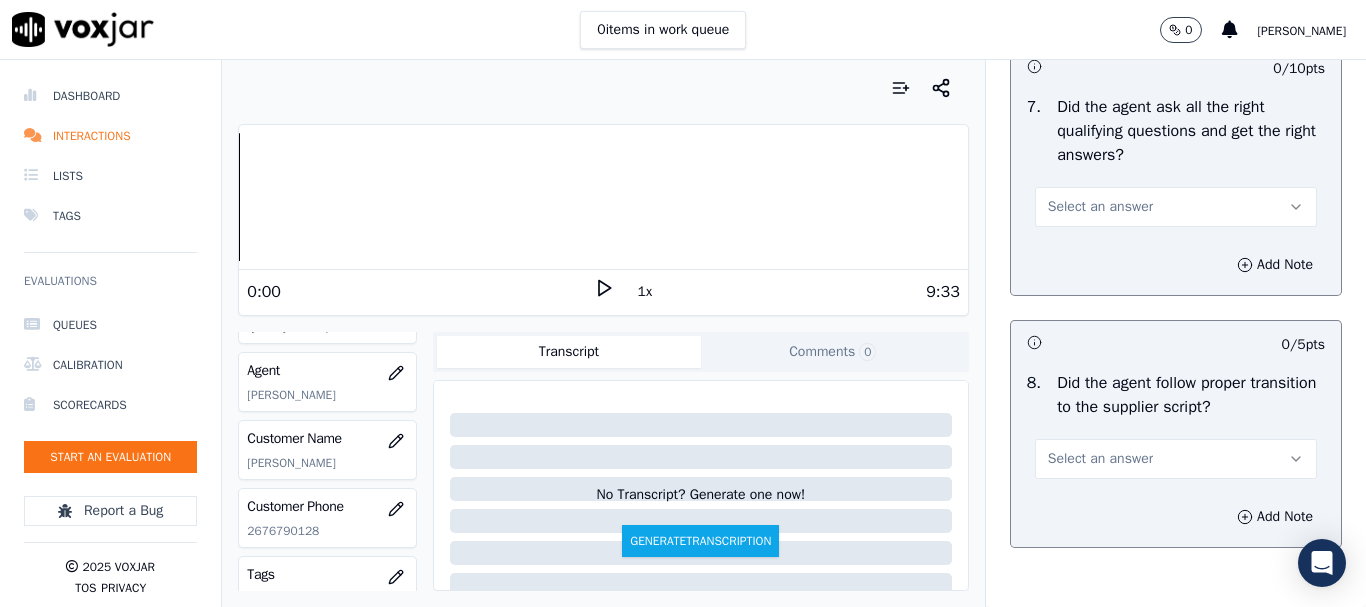 scroll, scrollTop: 4500, scrollLeft: 0, axis: vertical 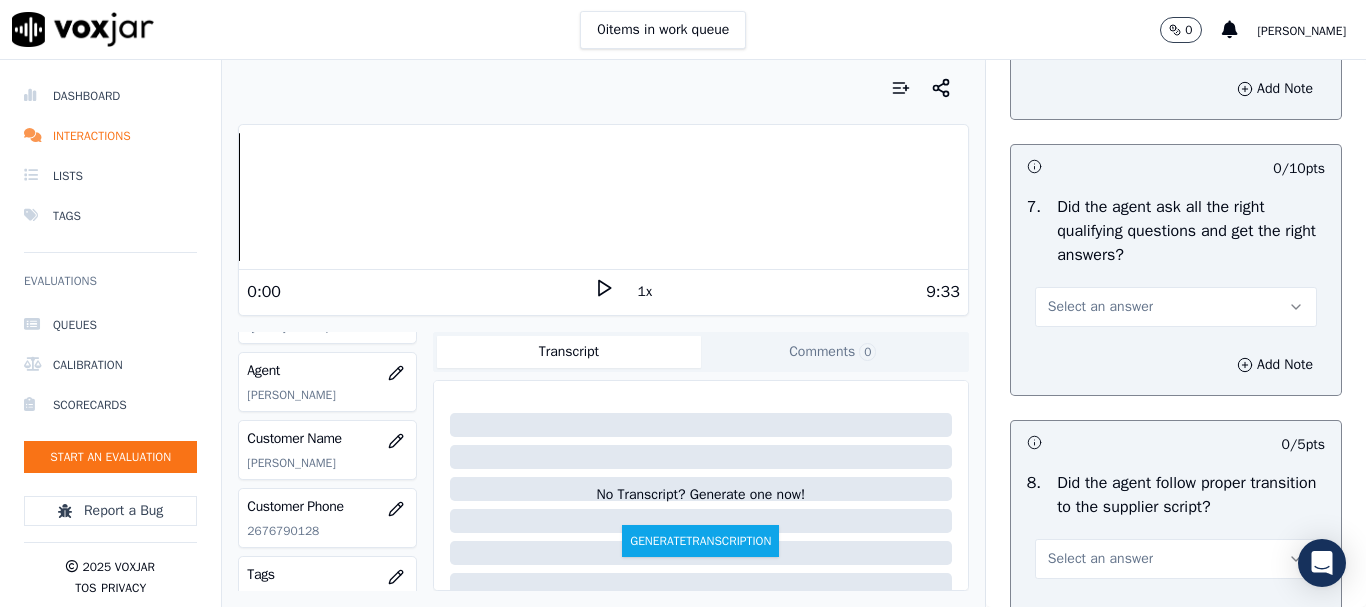 click on "Select an answer" at bounding box center [1100, 31] 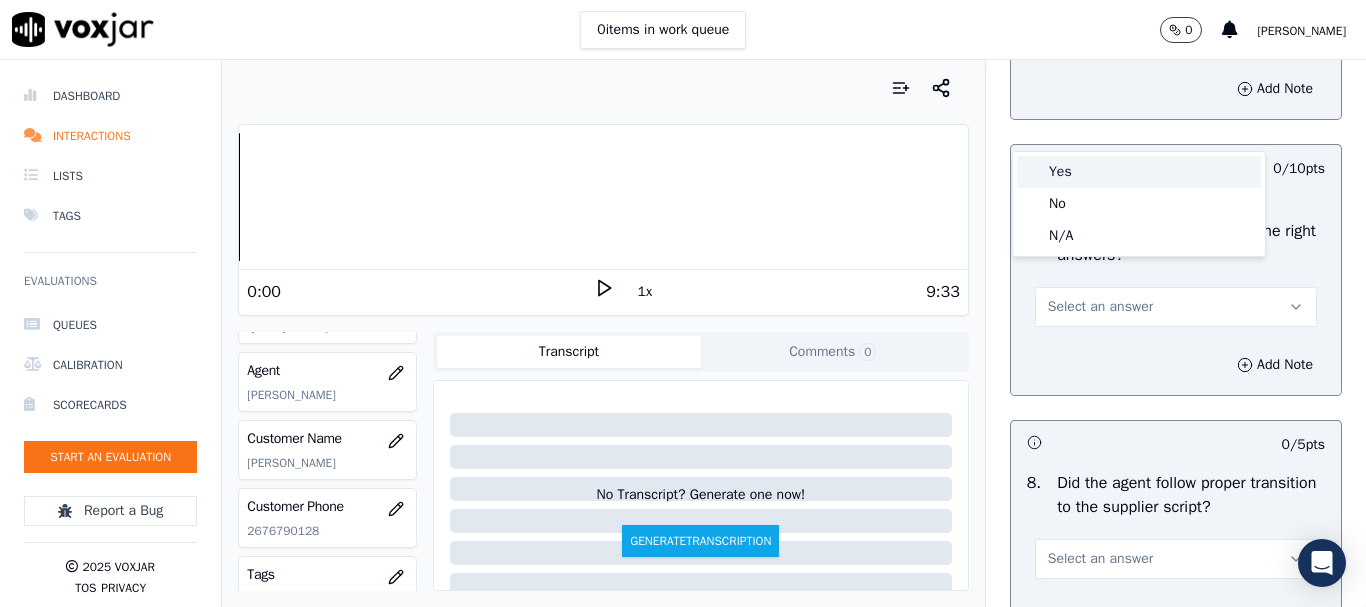 drag, startPoint x: 1121, startPoint y: 172, endPoint x: 1126, endPoint y: 292, distance: 120.10412 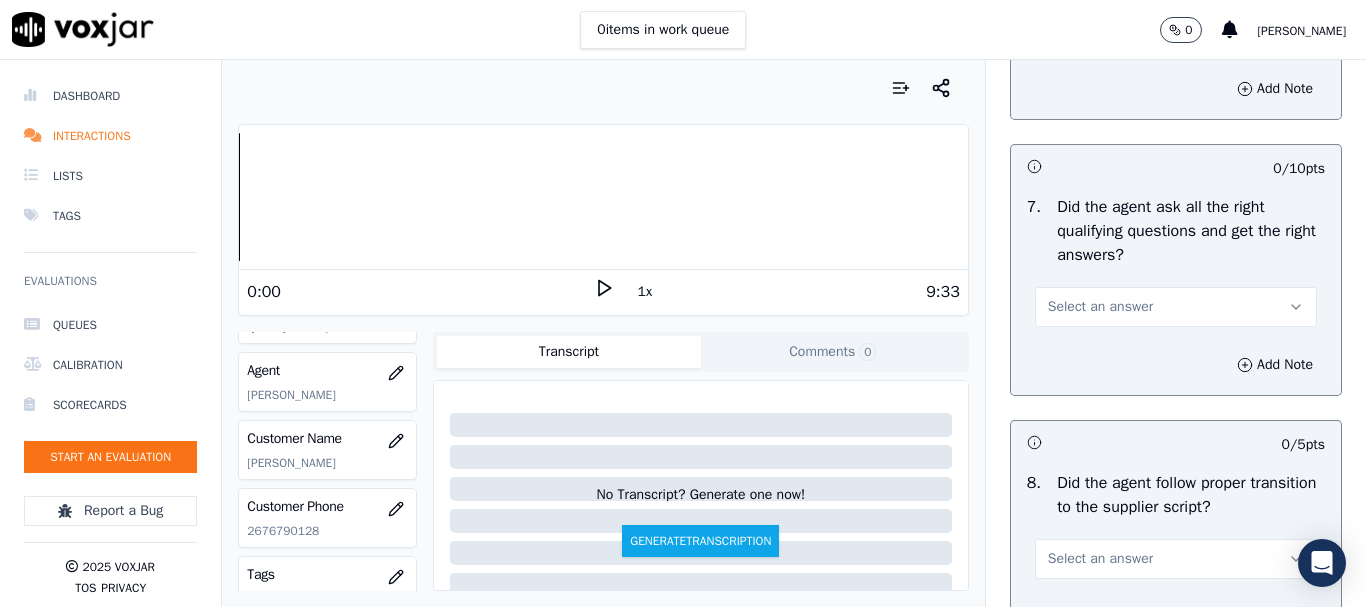 click on "Select an answer" at bounding box center (1100, 307) 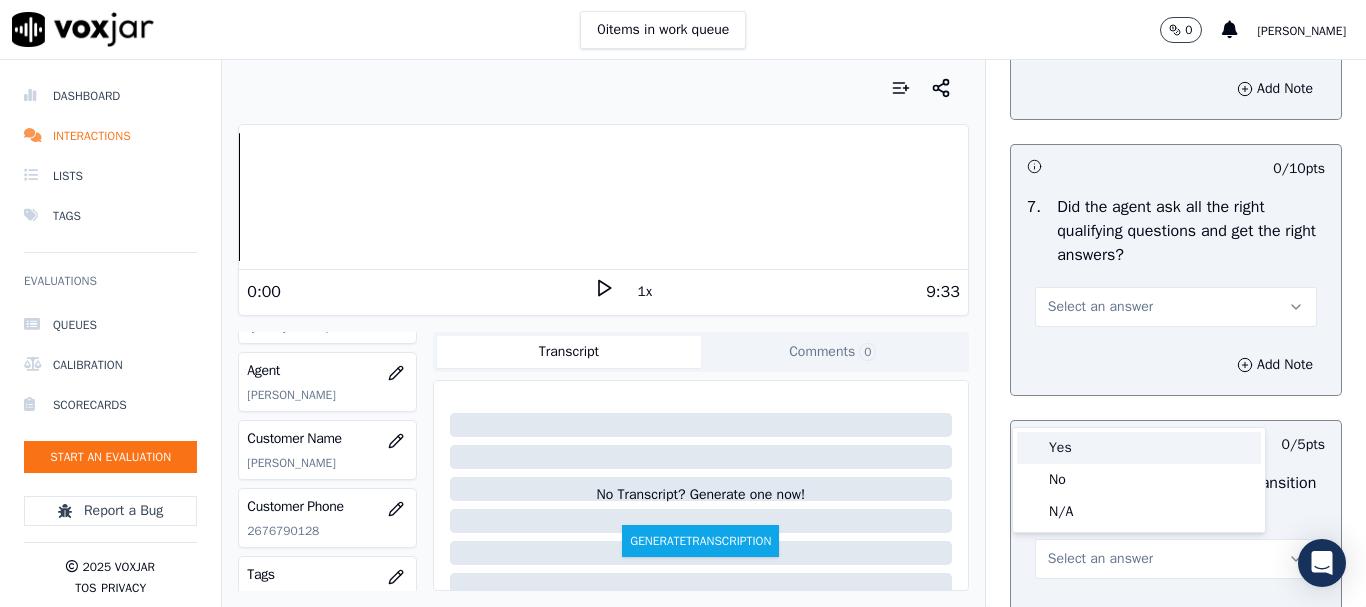 click on "Yes" at bounding box center [1139, 448] 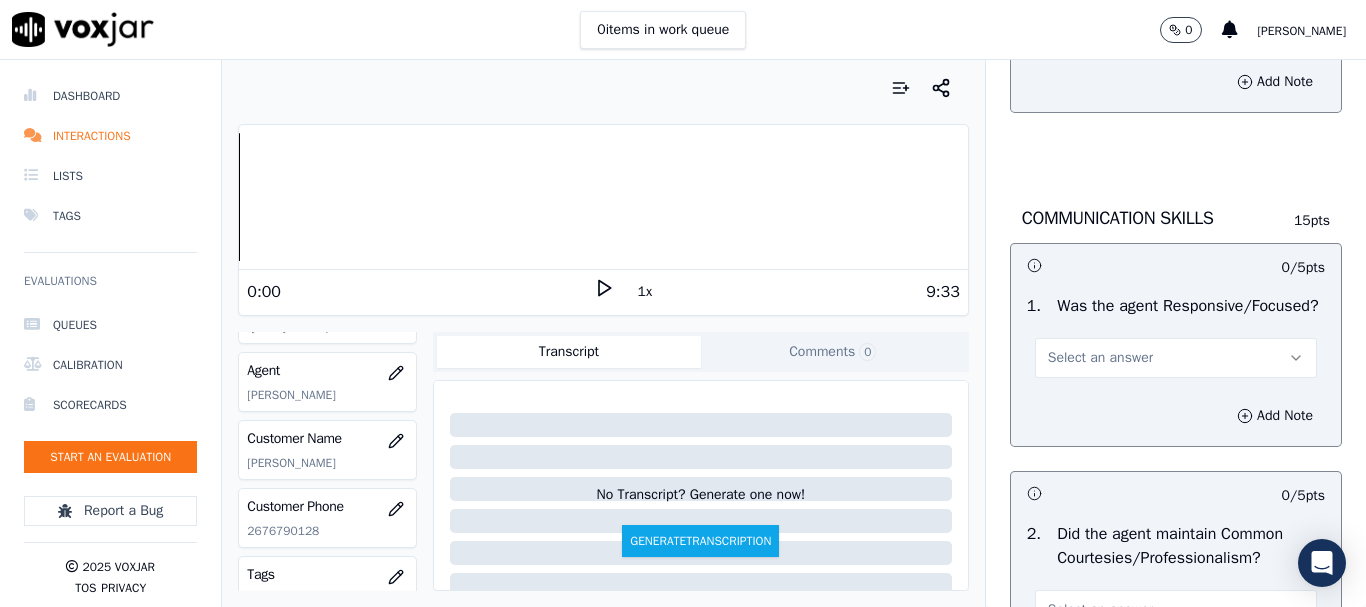 scroll, scrollTop: 5000, scrollLeft: 0, axis: vertical 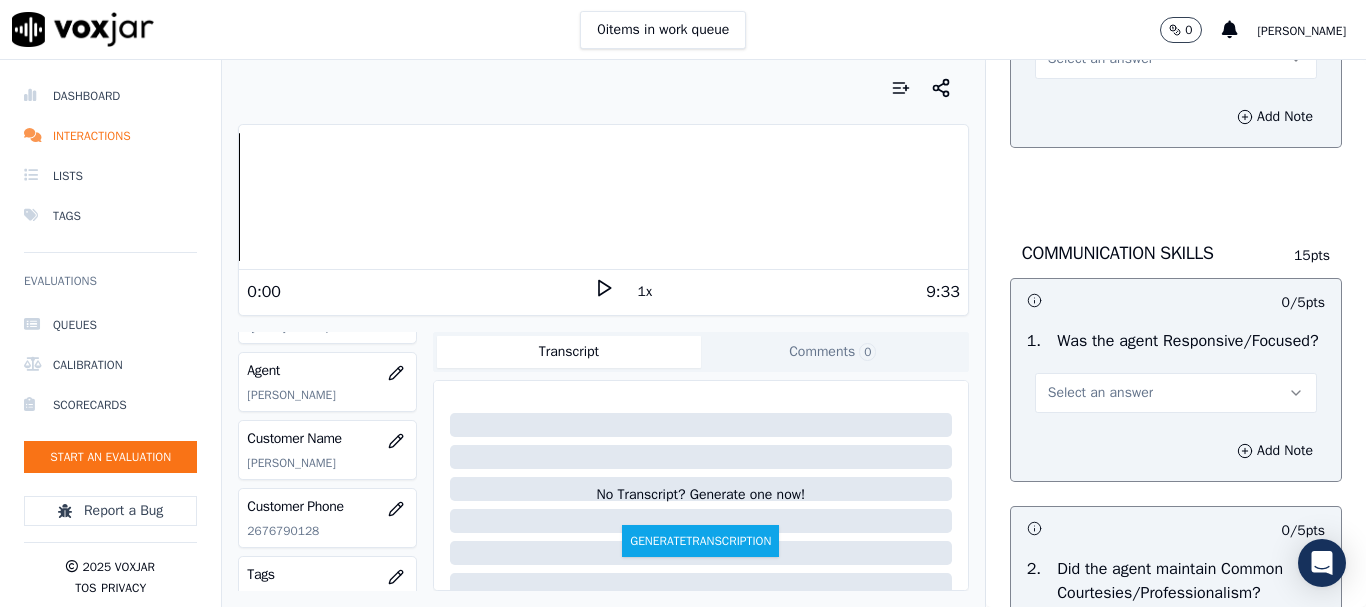 click on "Select an answer" at bounding box center [1100, 59] 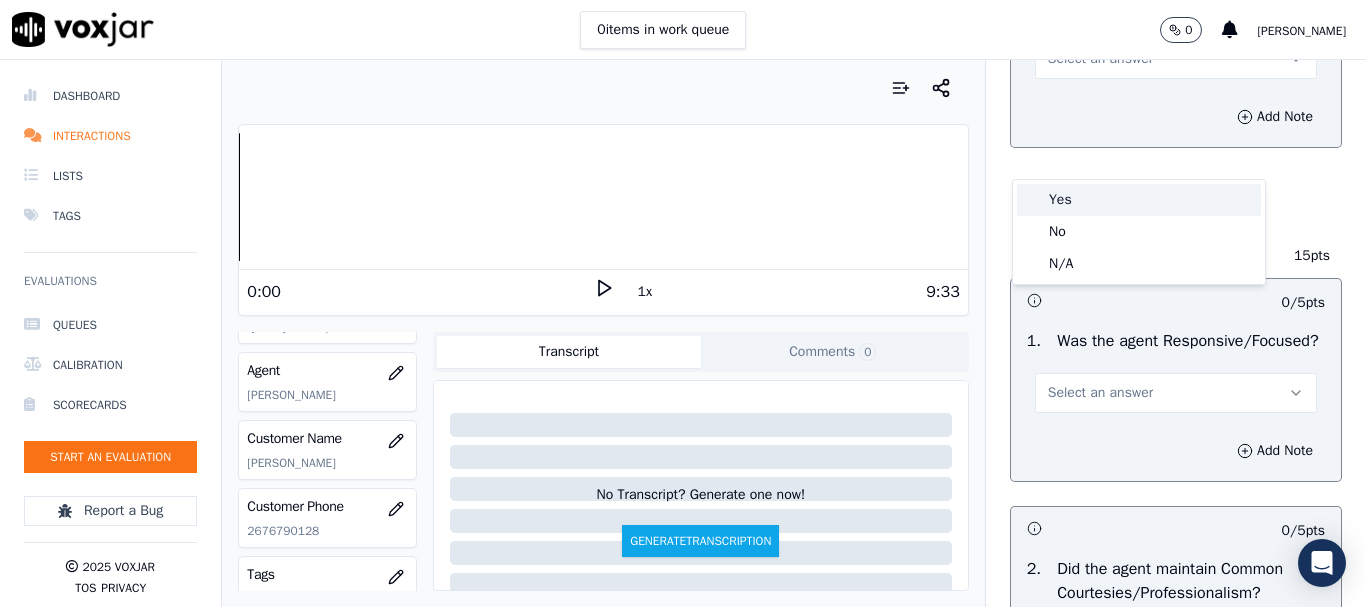 click on "Yes" at bounding box center (1139, 200) 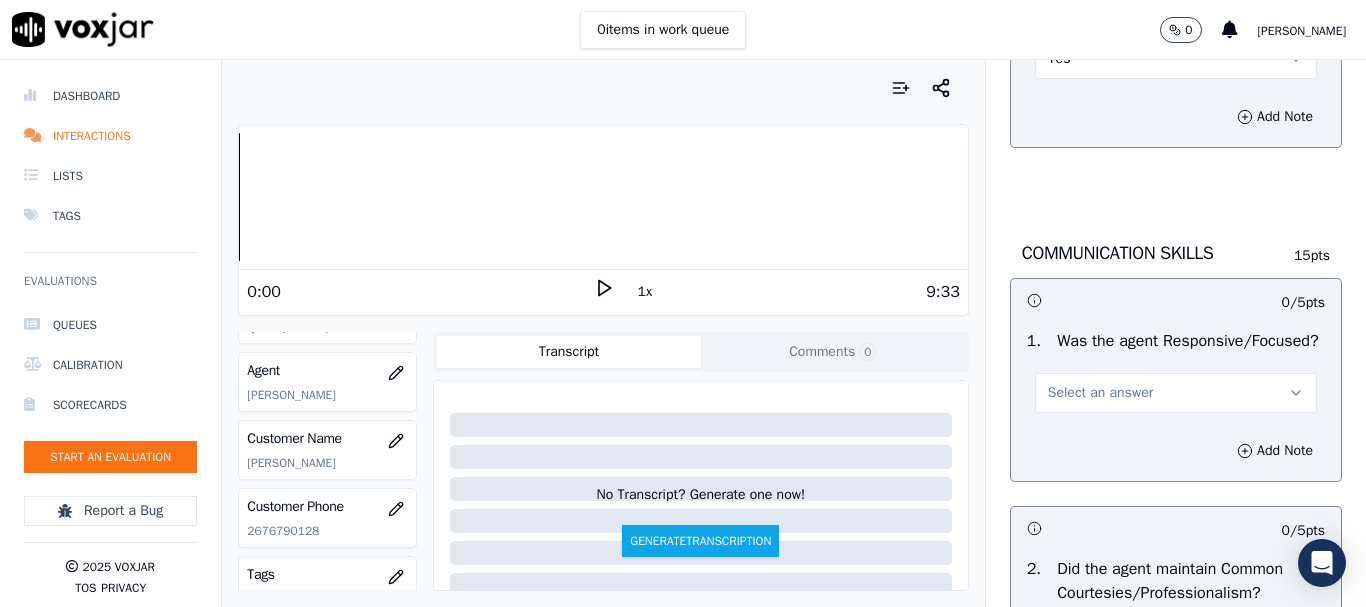 click on "Select an answer" at bounding box center [1100, 393] 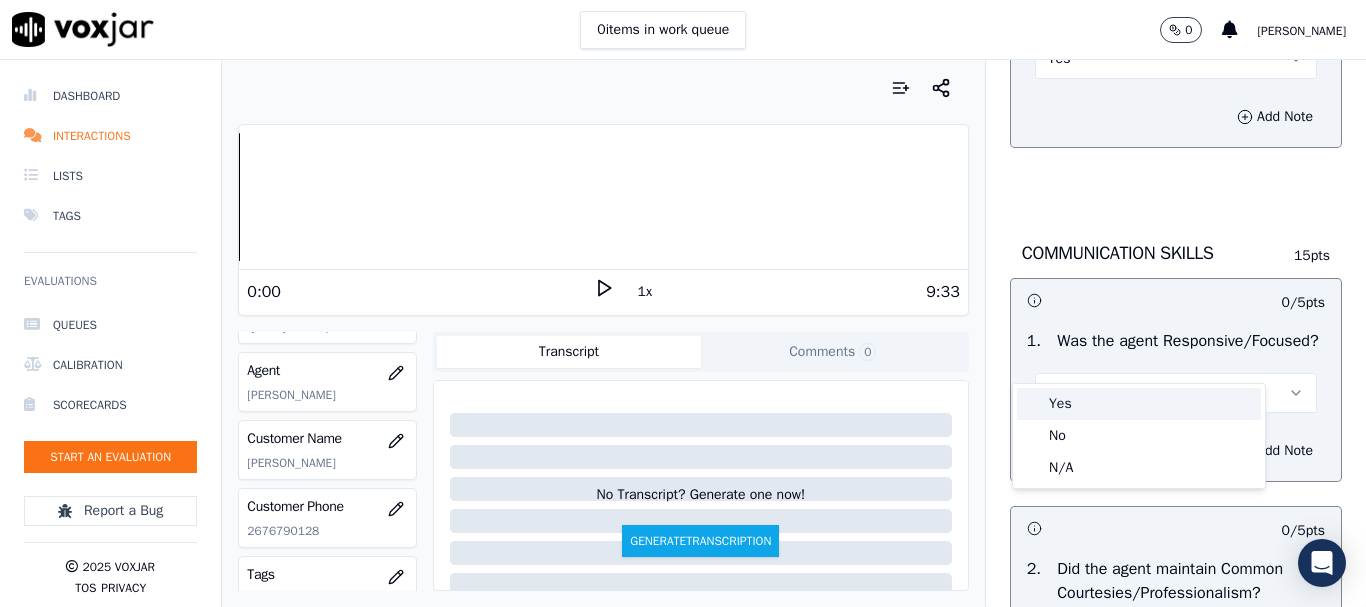 click on "Yes" at bounding box center (1139, 404) 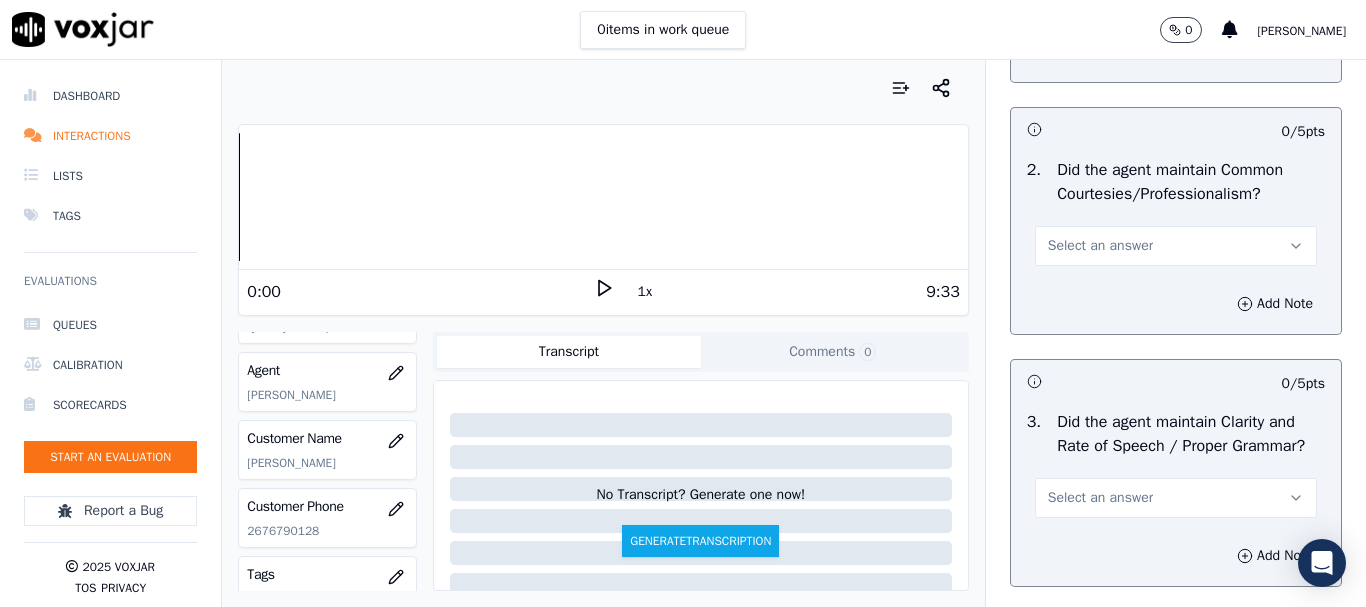 scroll, scrollTop: 5400, scrollLeft: 0, axis: vertical 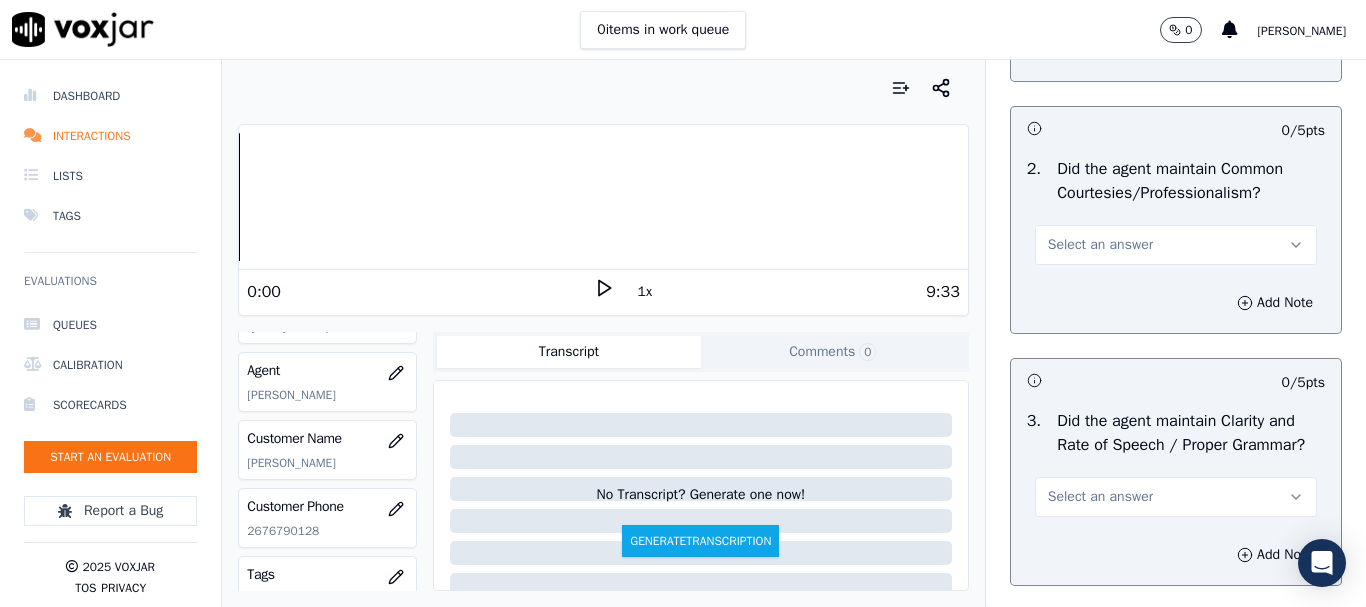 click on "Select an answer" at bounding box center [1100, 245] 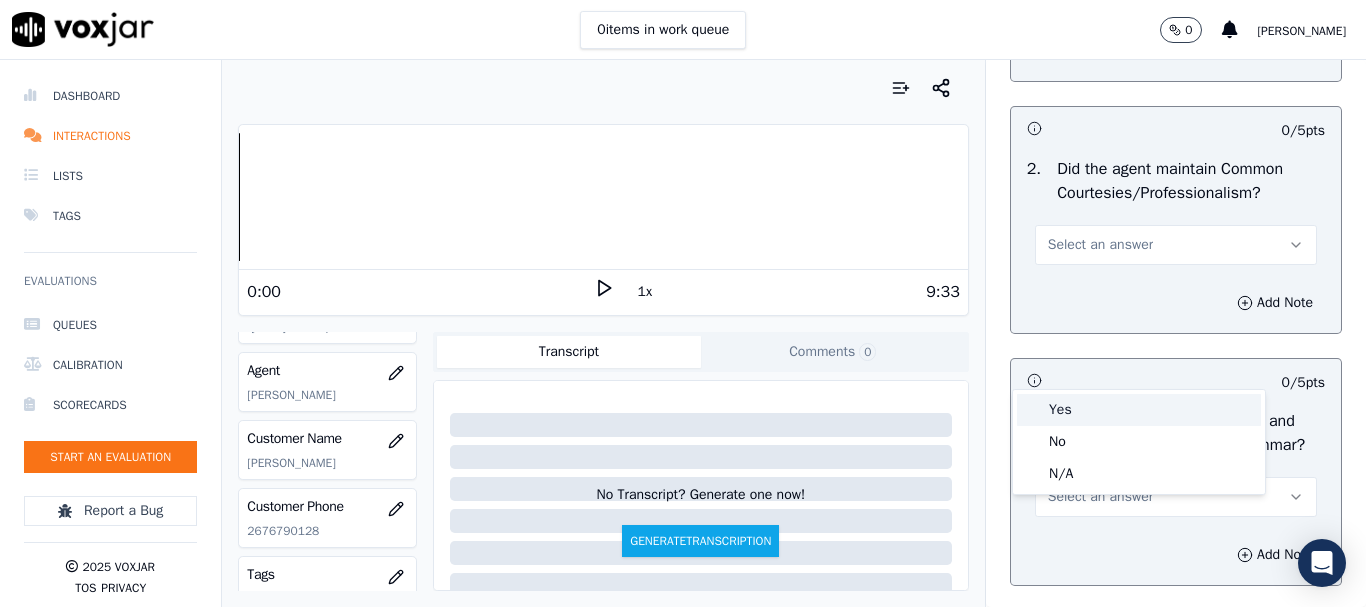 click on "Yes" at bounding box center [1139, 410] 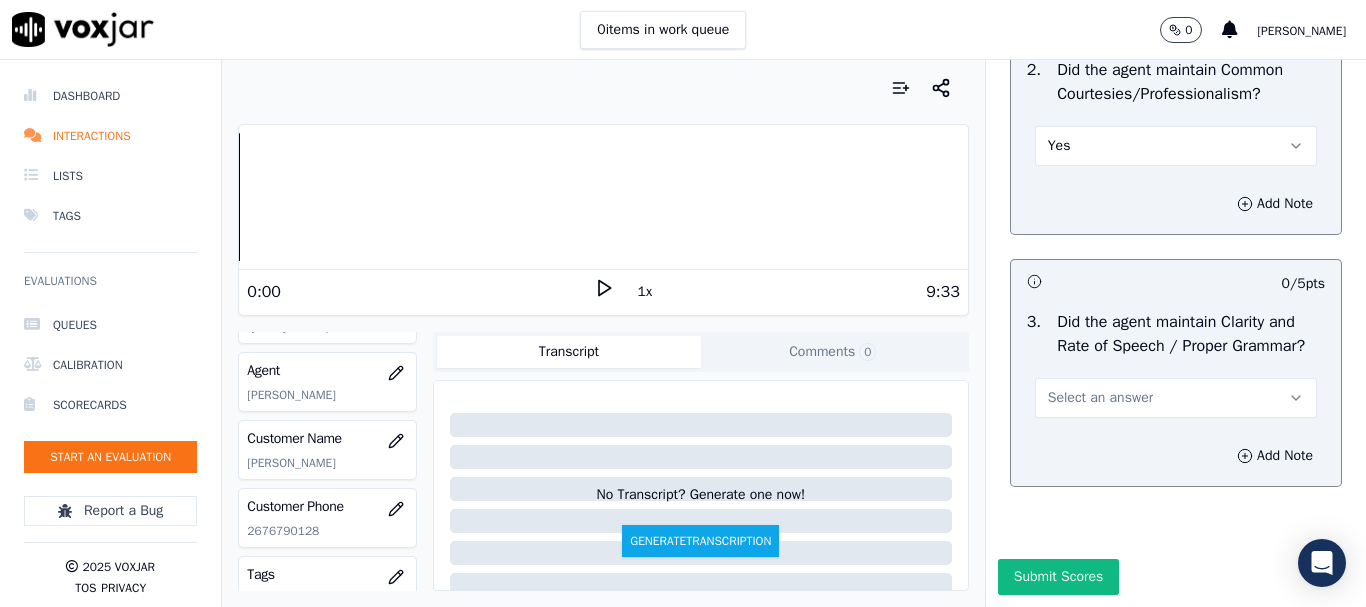 scroll, scrollTop: 5694, scrollLeft: 0, axis: vertical 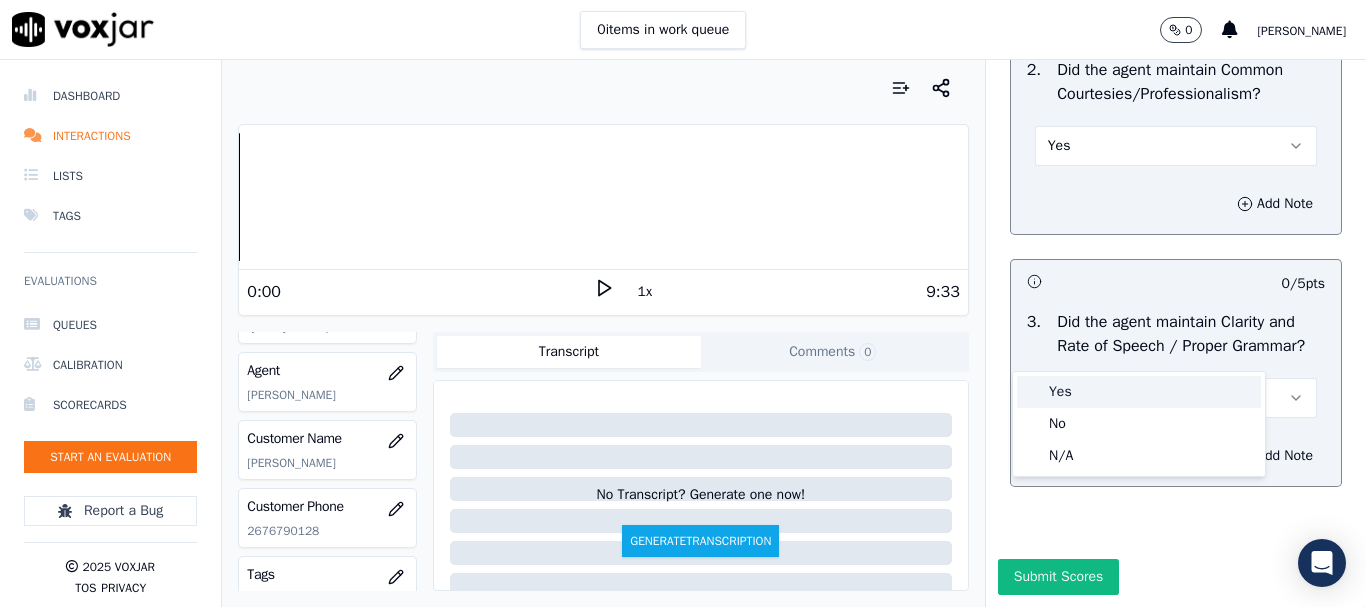 click on "Yes" at bounding box center [1139, 392] 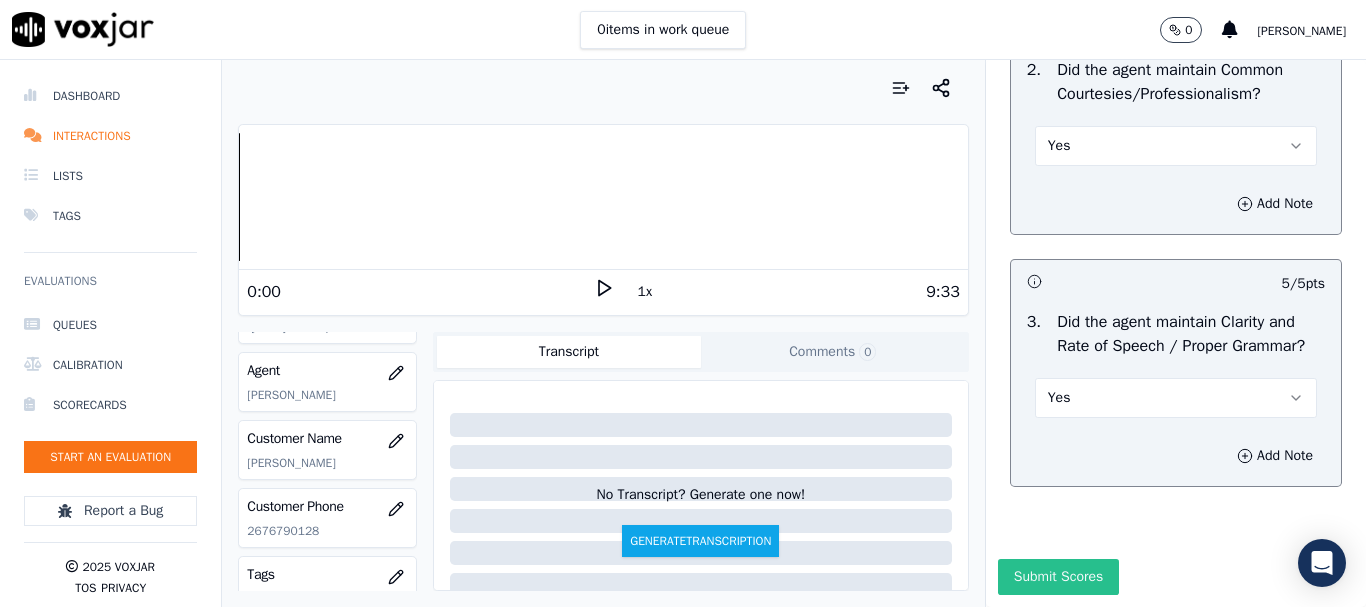 click on "Submit Scores" at bounding box center [1058, 577] 